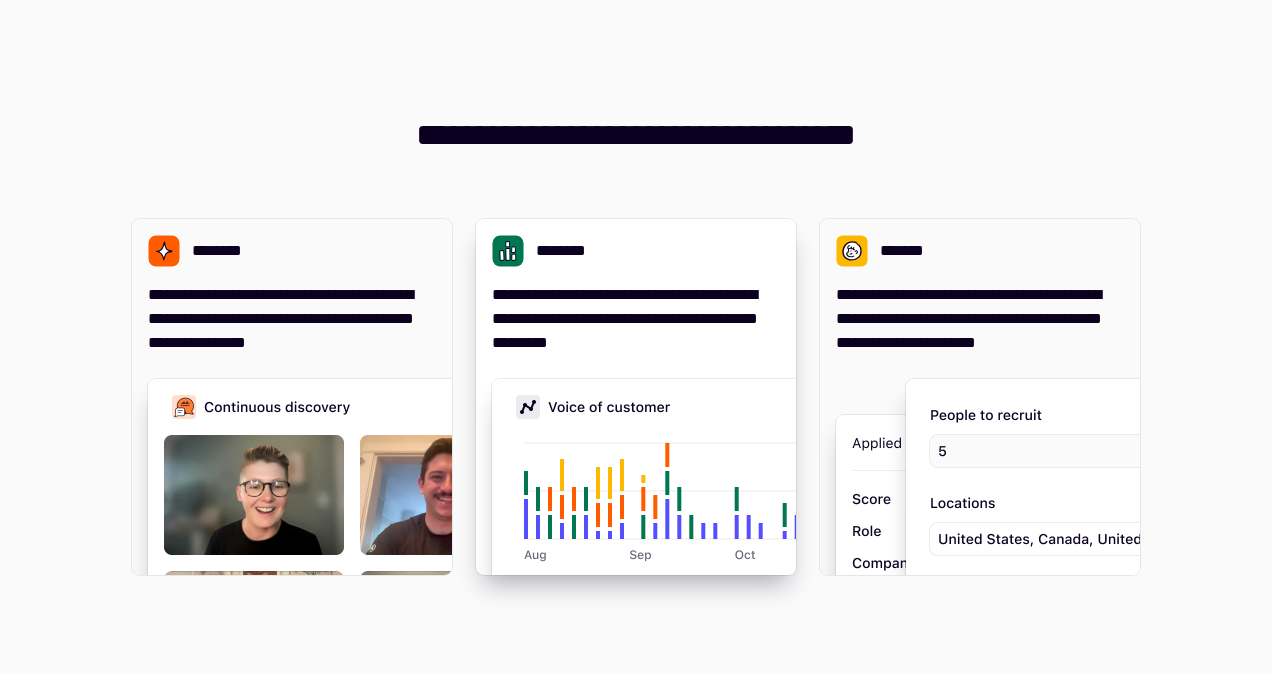 scroll, scrollTop: 0, scrollLeft: 0, axis: both 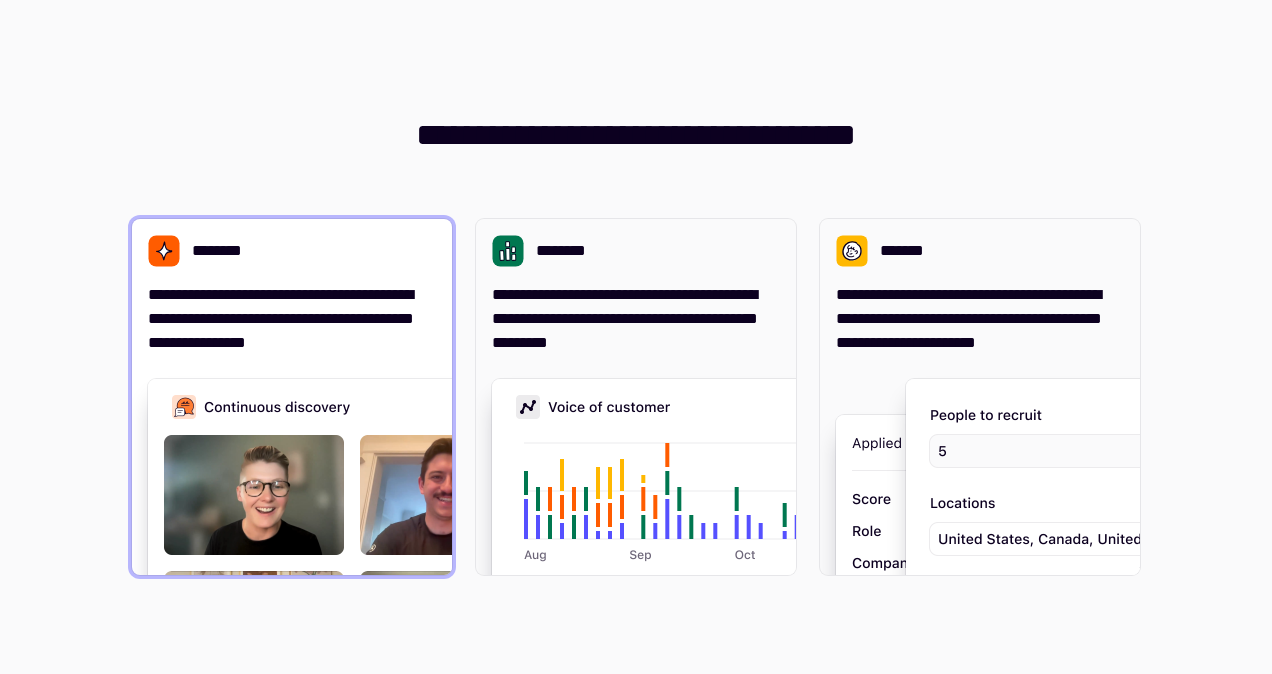click on "**********" at bounding box center [292, 319] 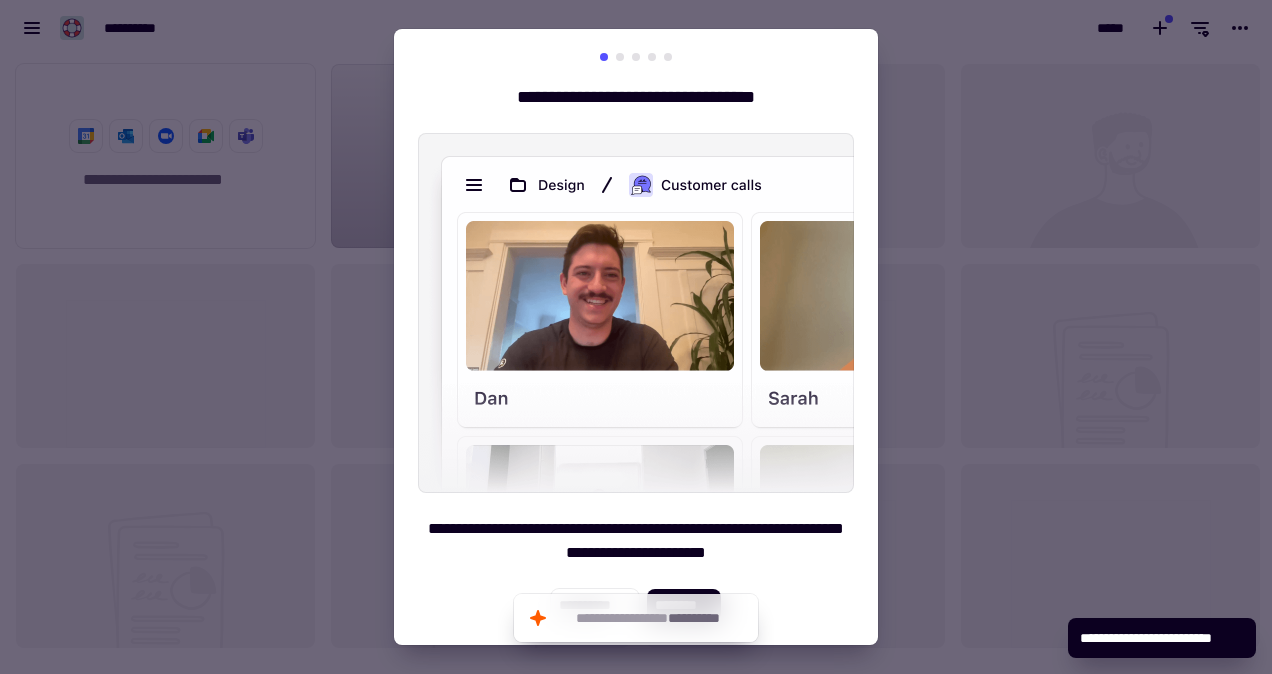scroll, scrollTop: 16, scrollLeft: 16, axis: both 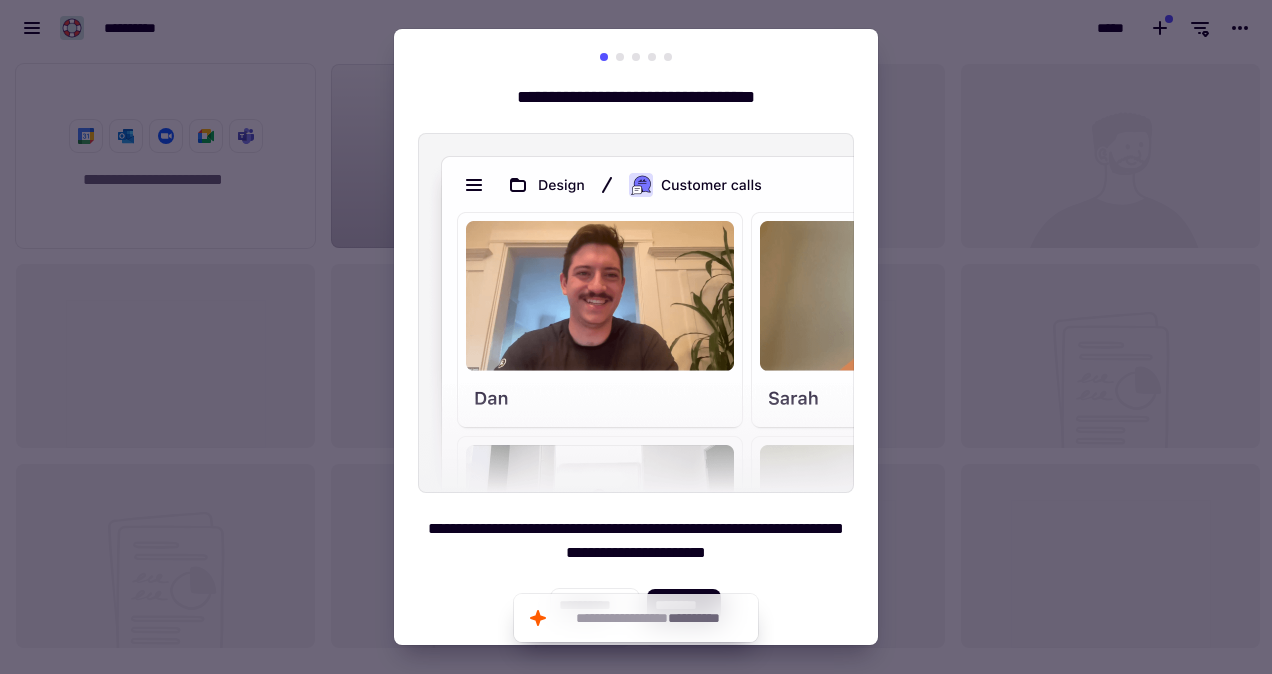 click at bounding box center (636, 337) 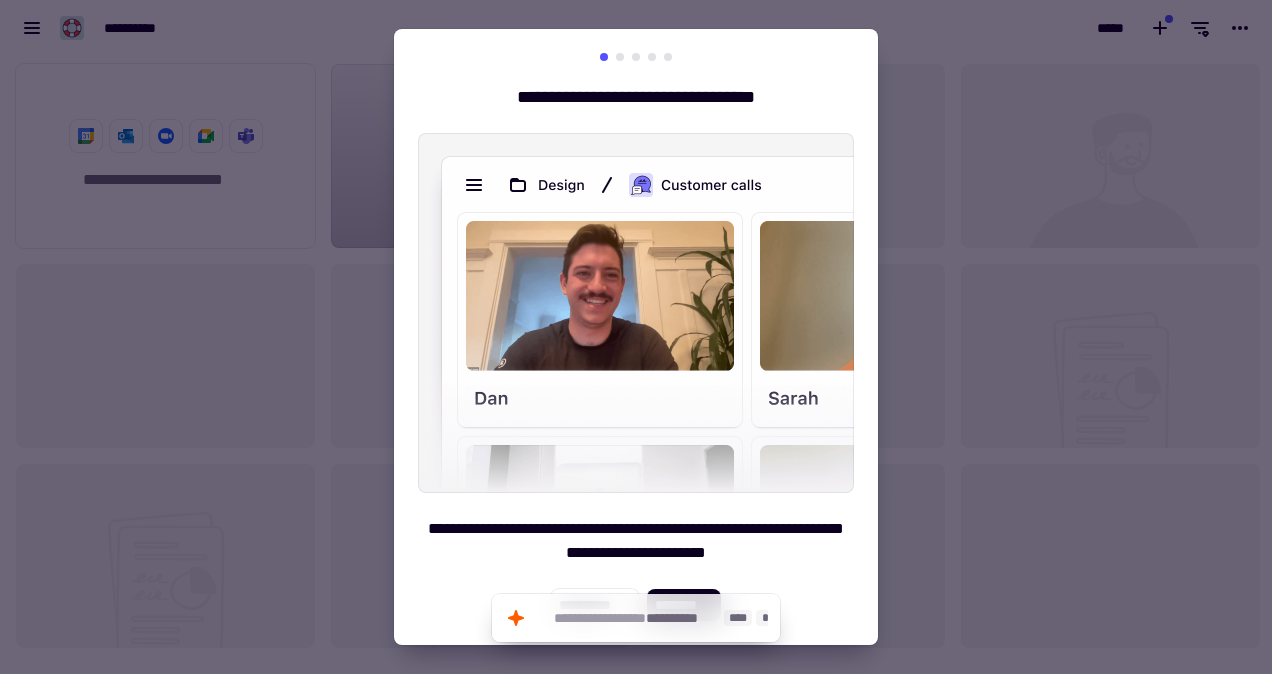 click on "**********" 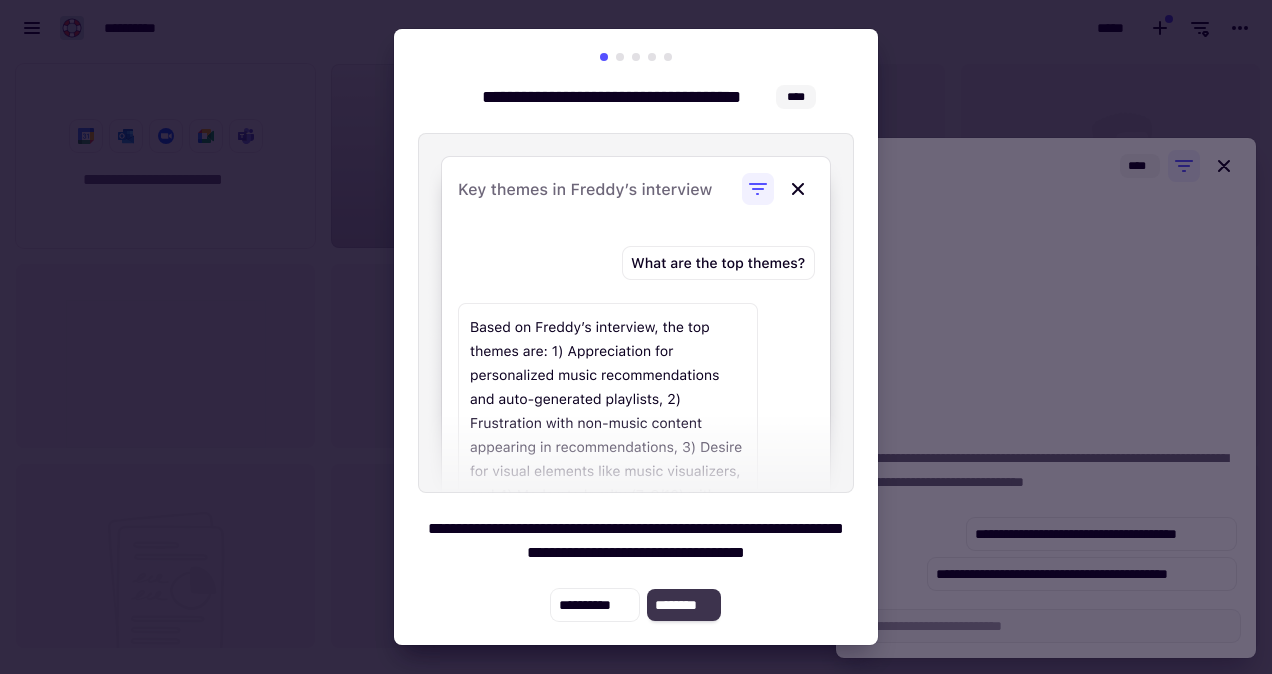 click on "********" 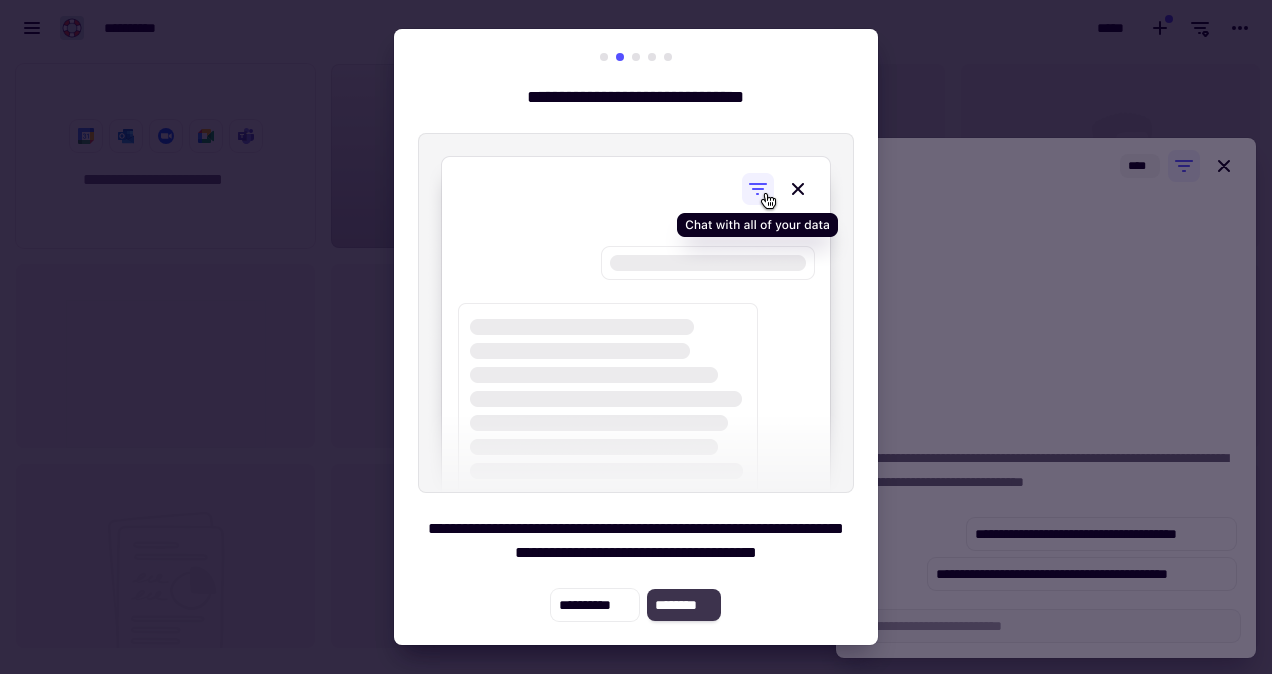 click on "********" 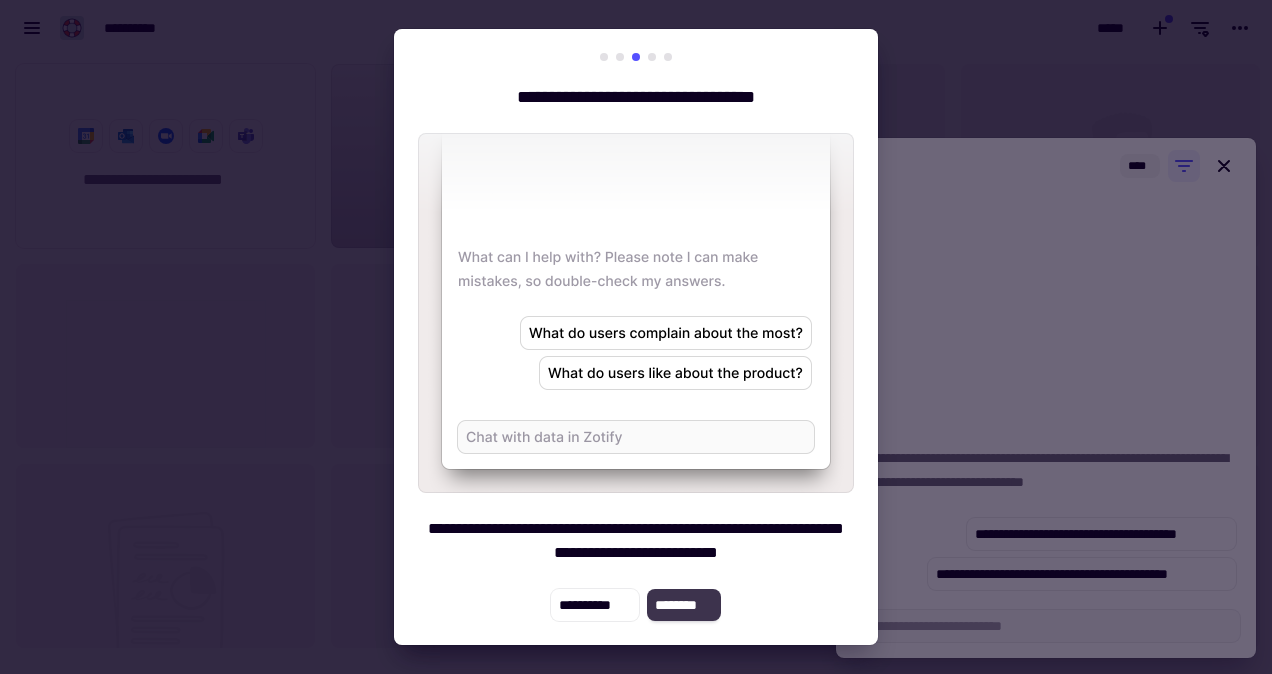 click on "********" 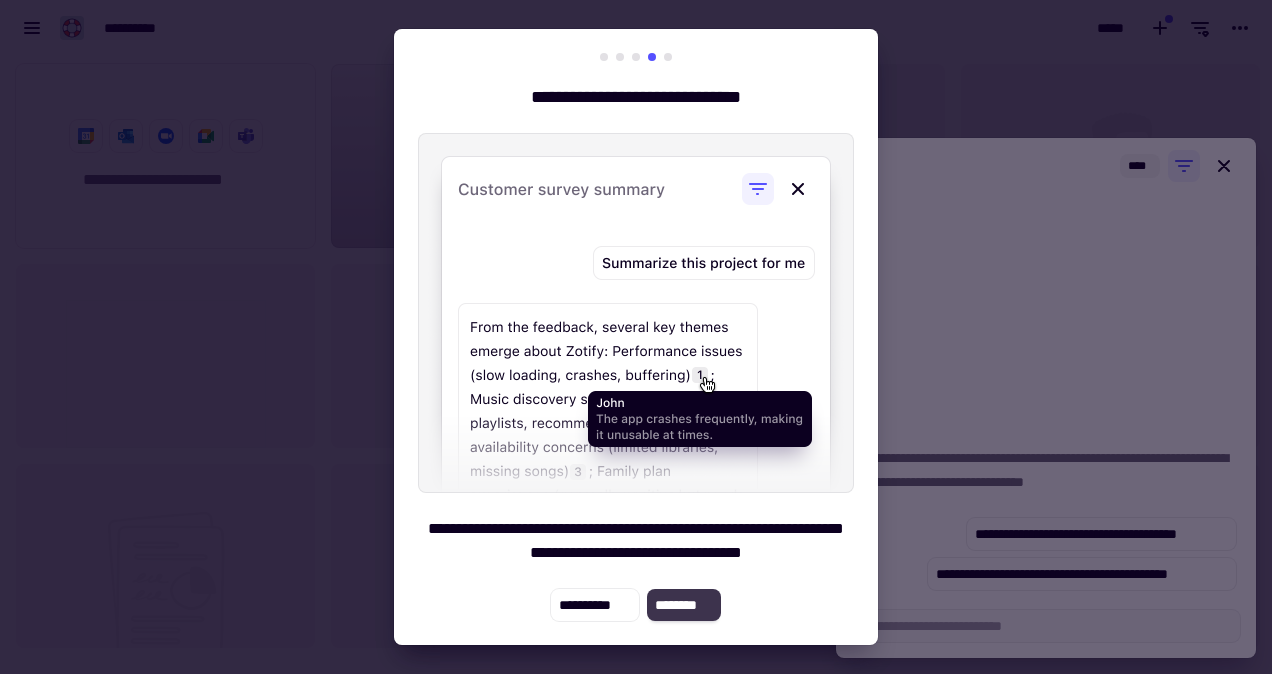 click on "********" 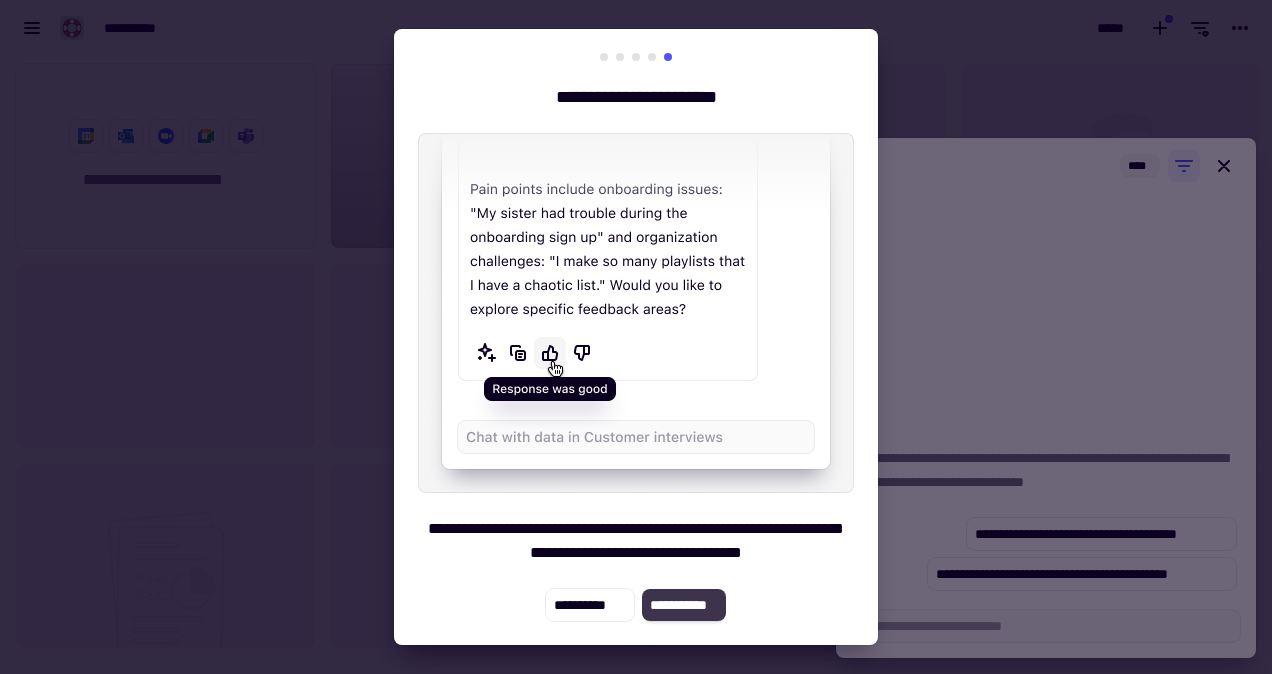 click on "**********" 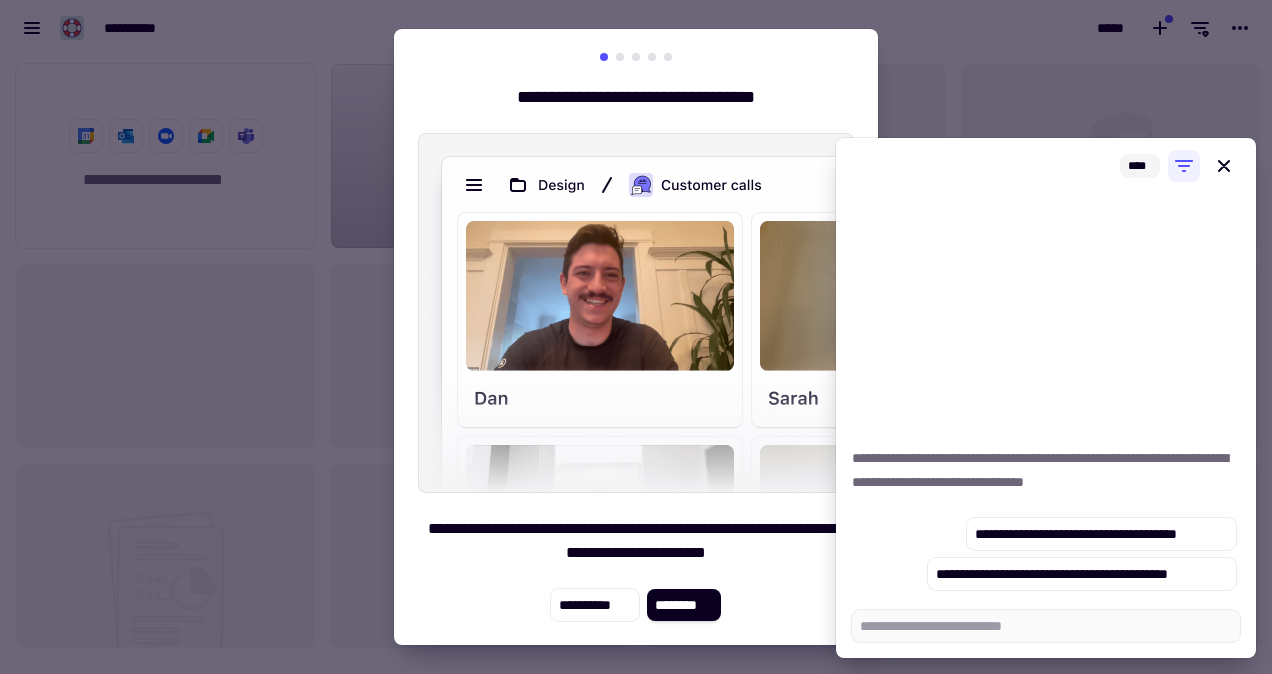 click on "********" 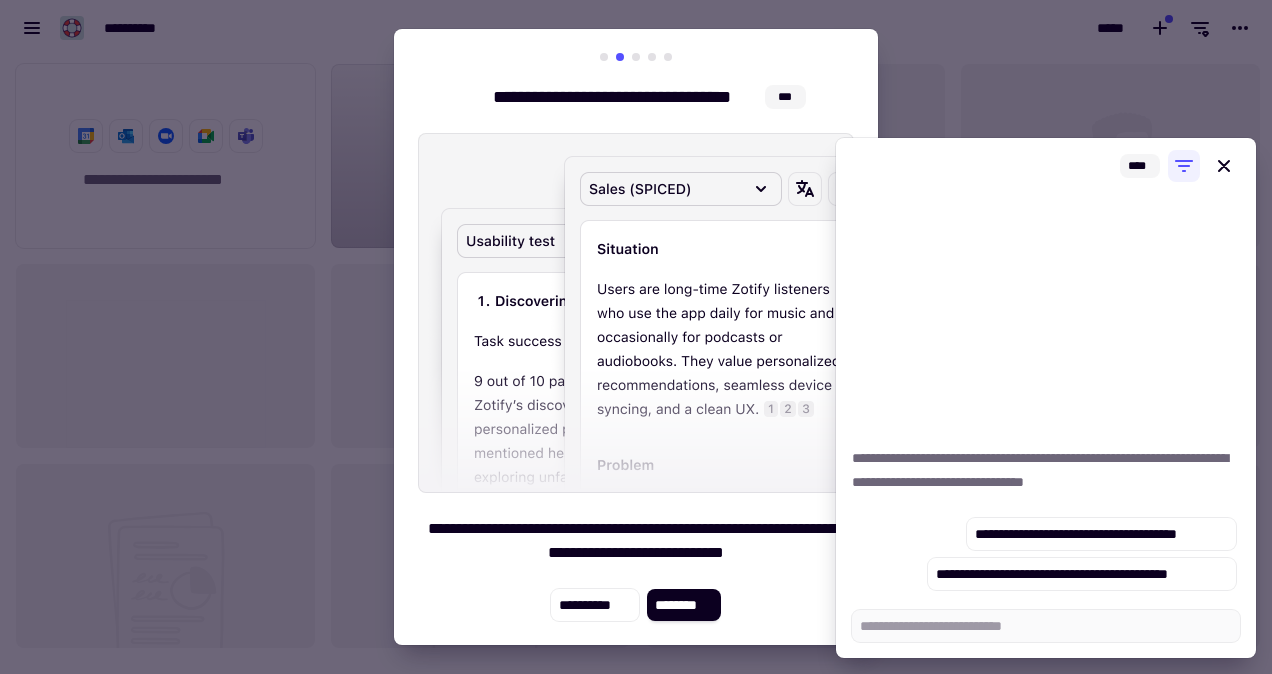 click on "********" 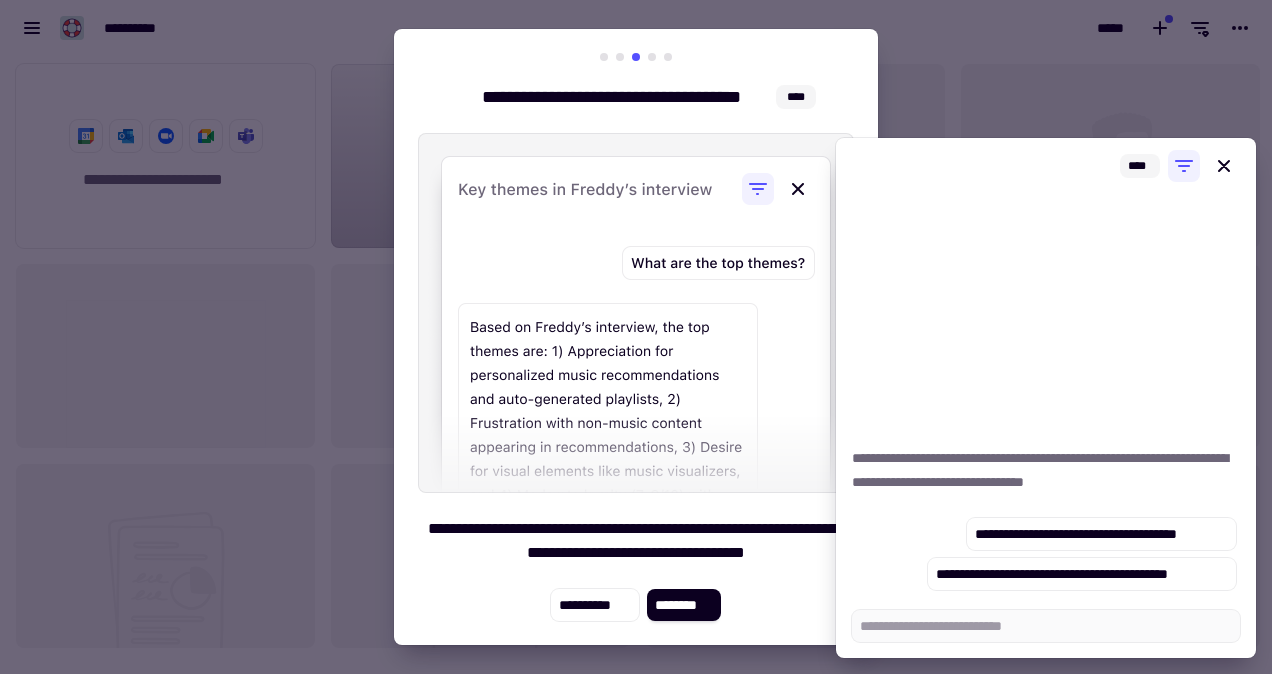 click on "********" 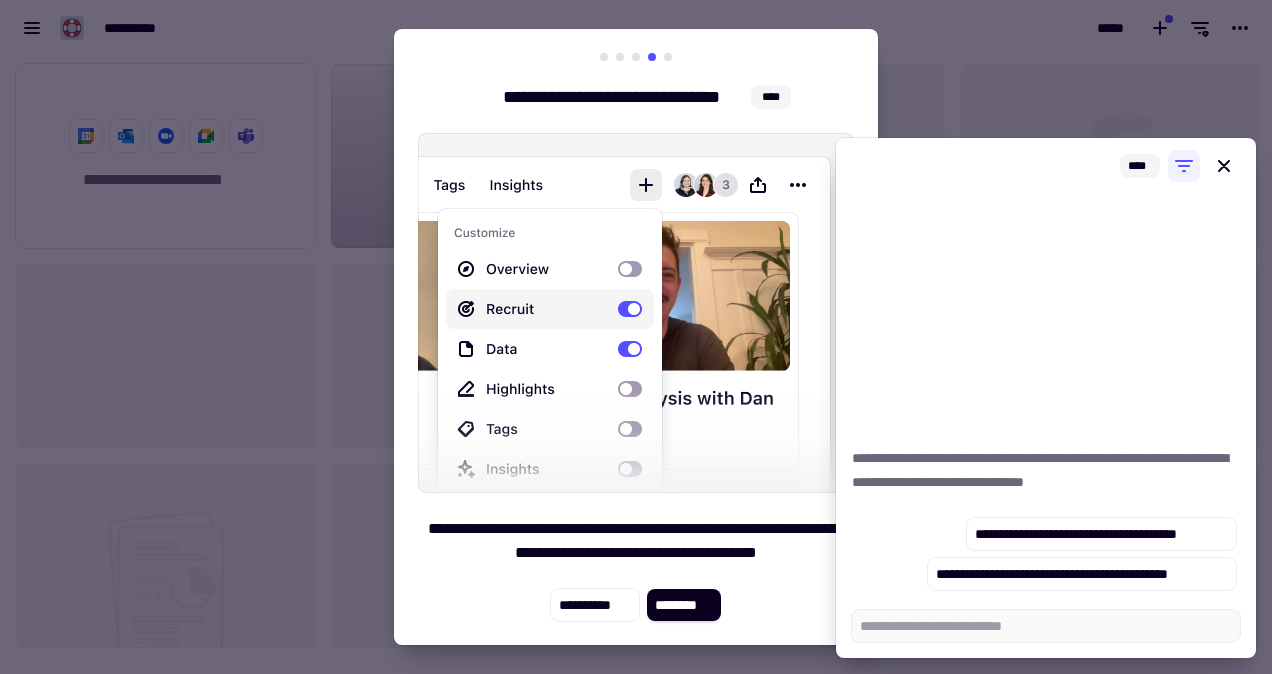 click on "********" 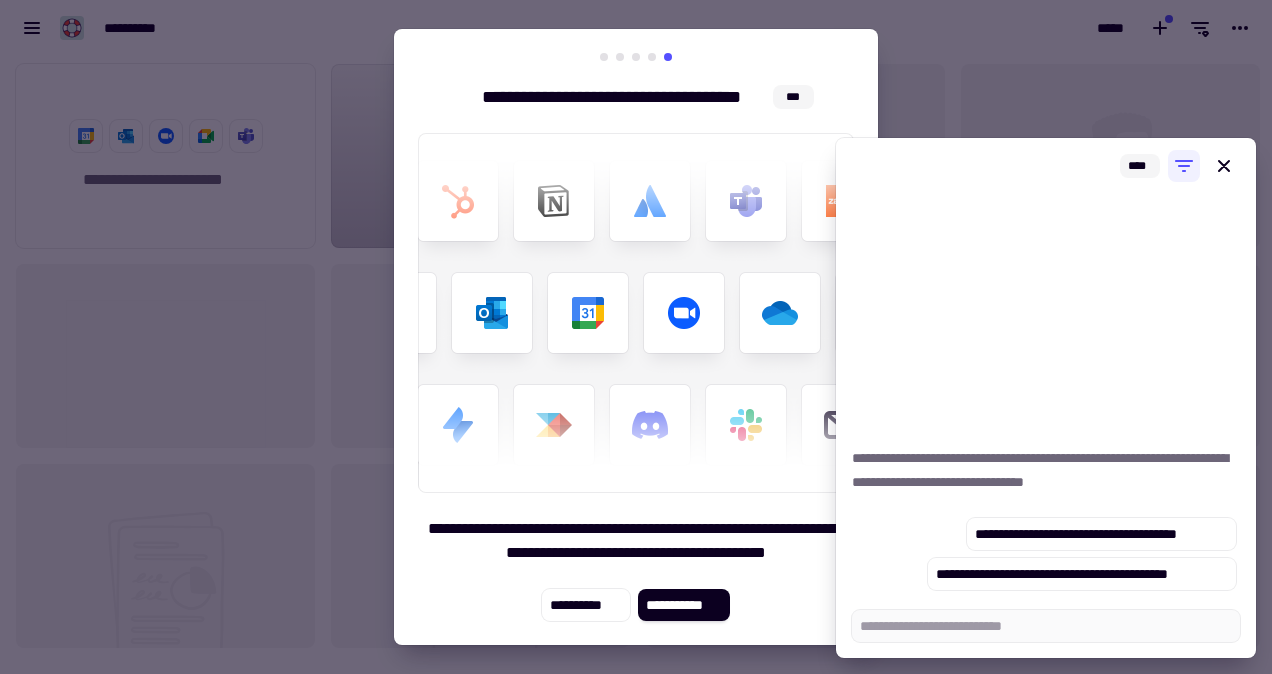 click on "**********" 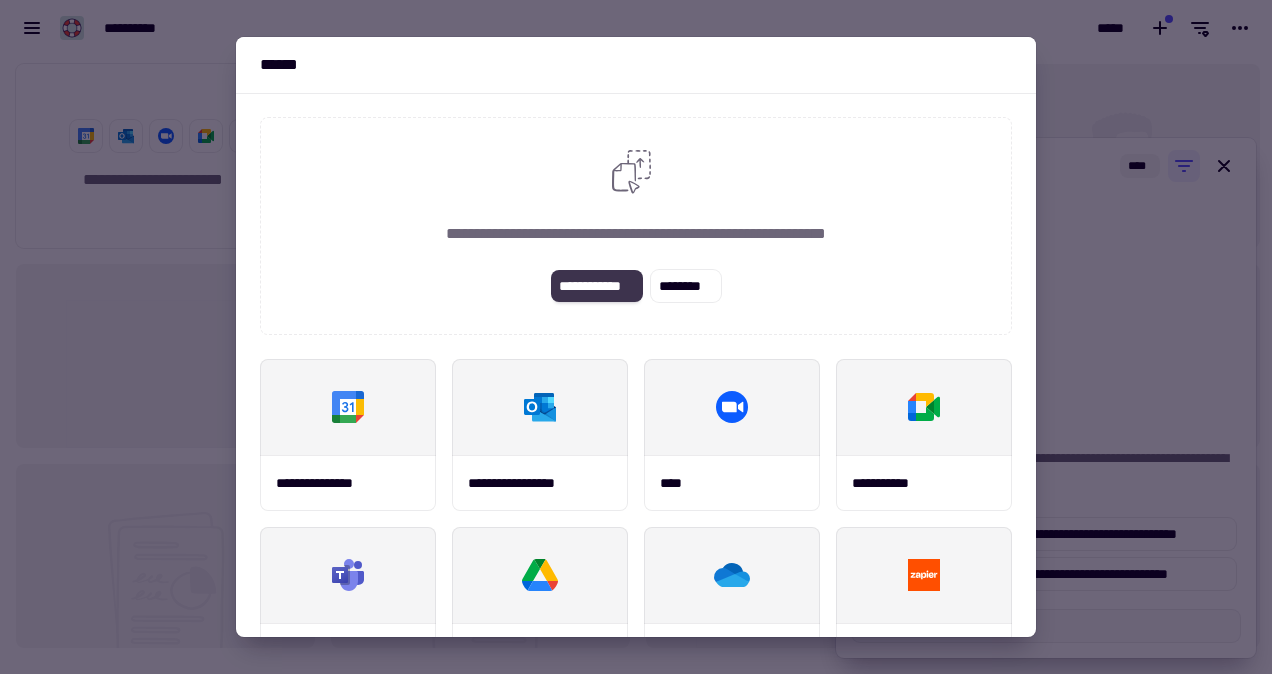 click on "**********" 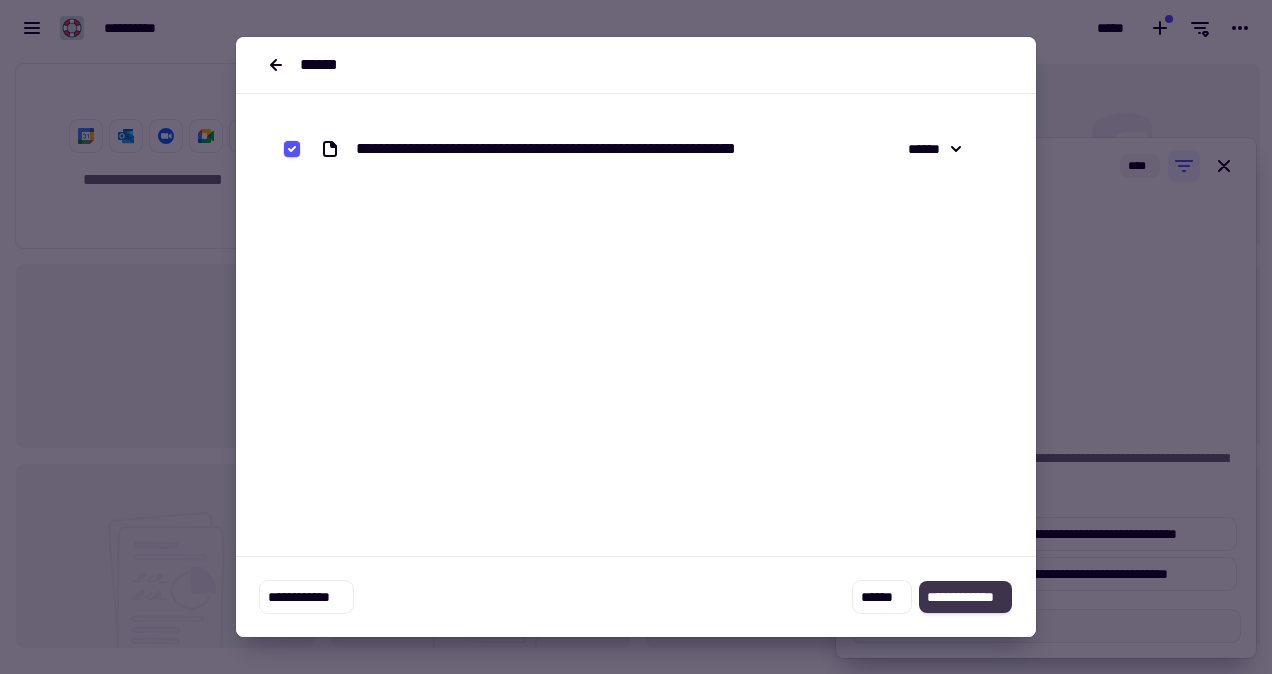 drag, startPoint x: 982, startPoint y: 564, endPoint x: 970, endPoint y: 600, distance: 37.94733 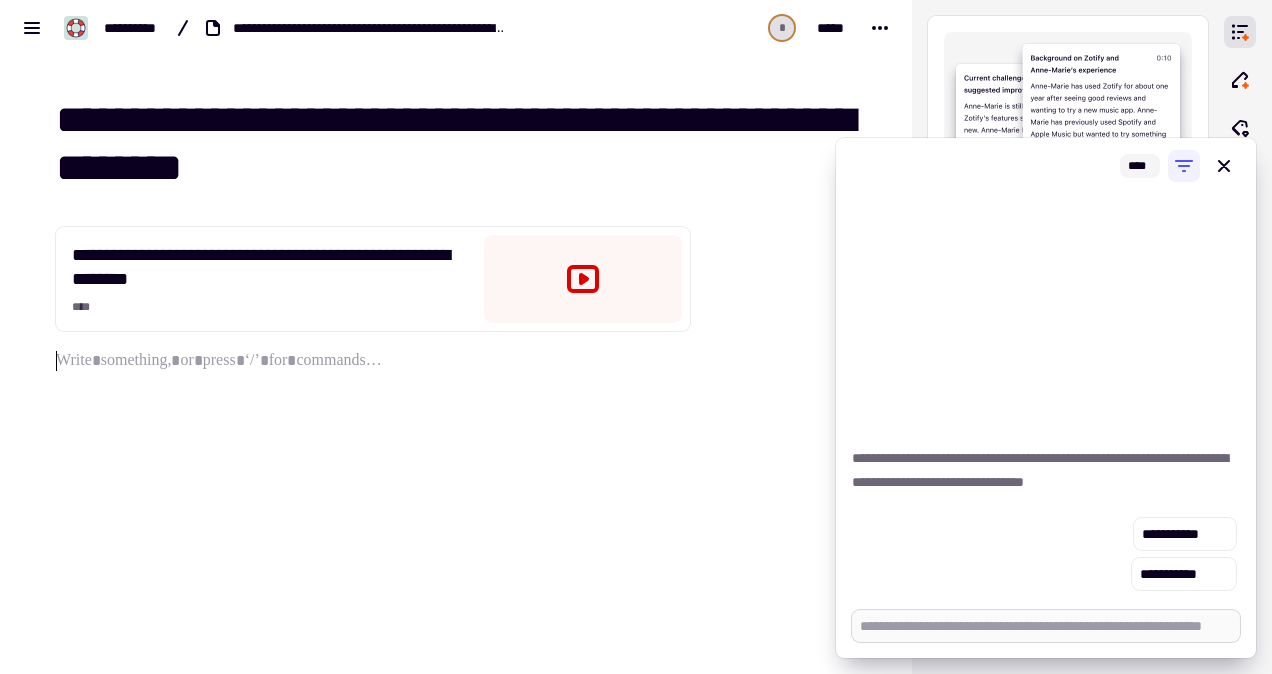 click at bounding box center (1046, 626) 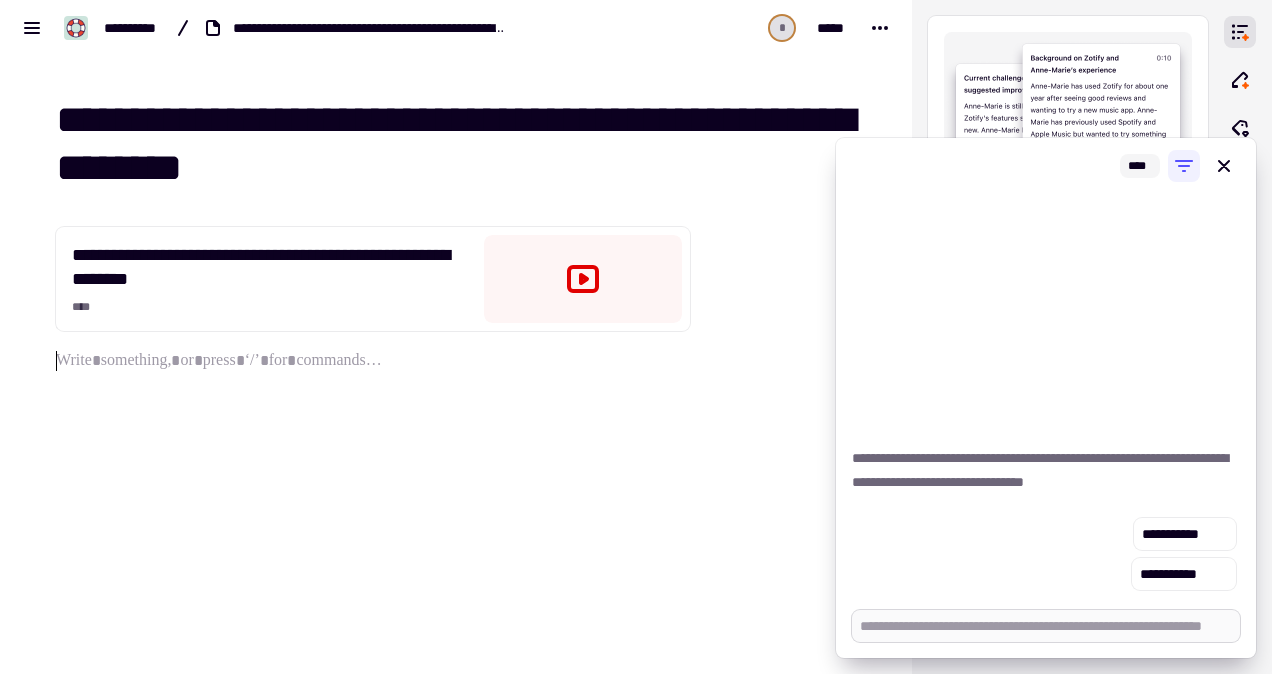 type on "*" 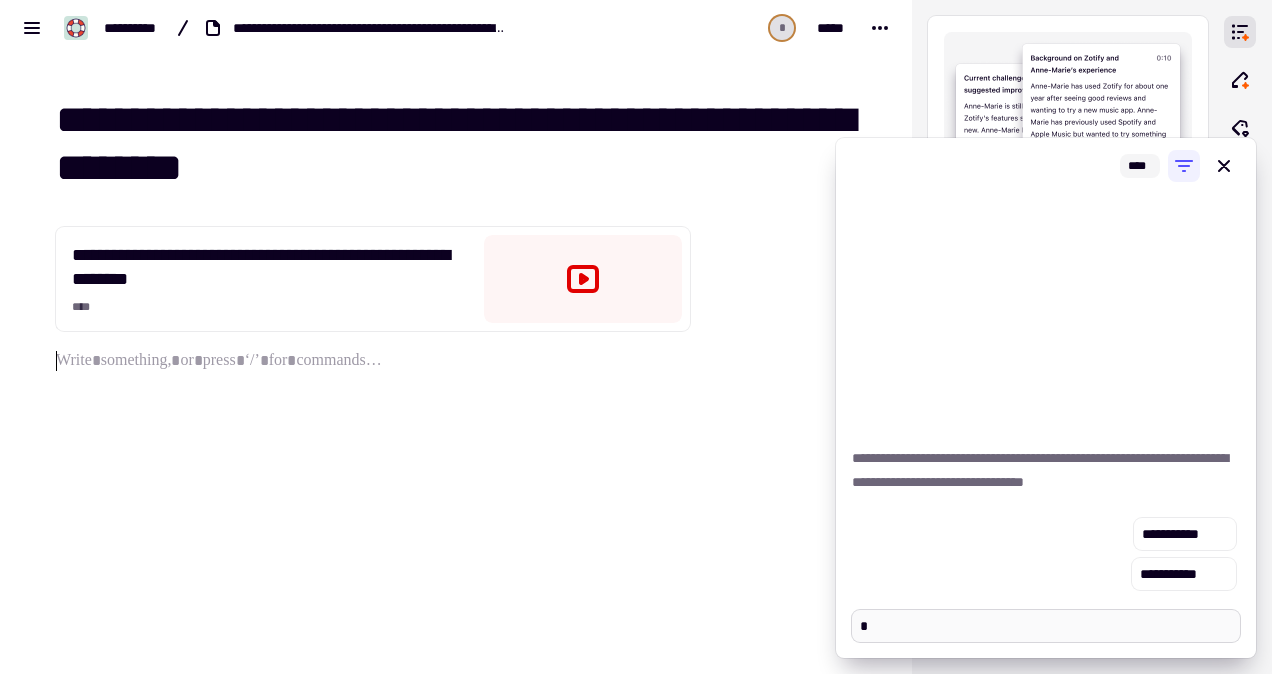 type on "*" 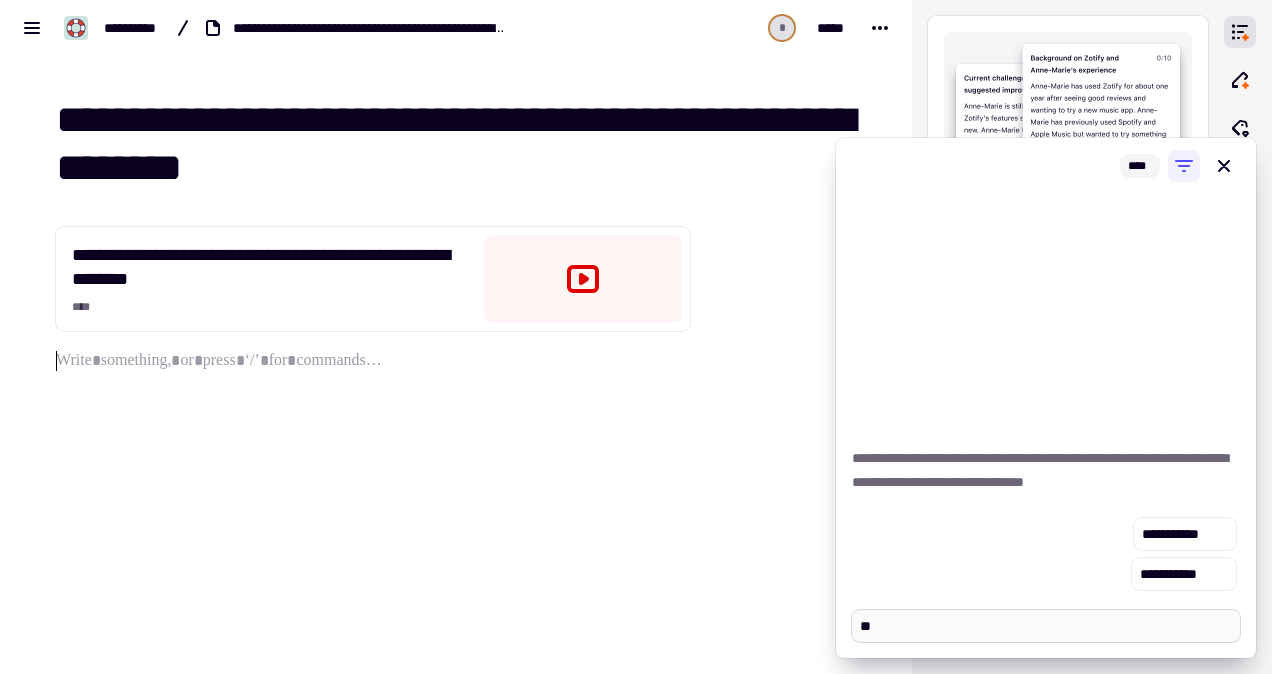 type on "*" 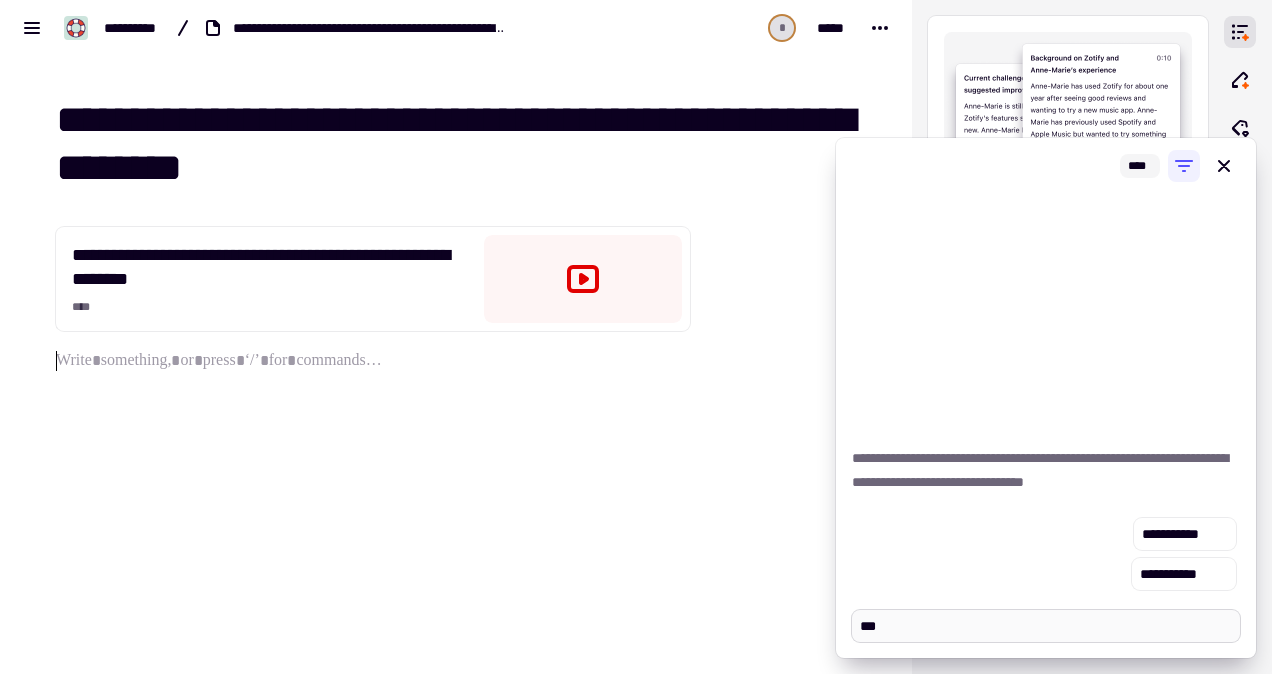 type on "*" 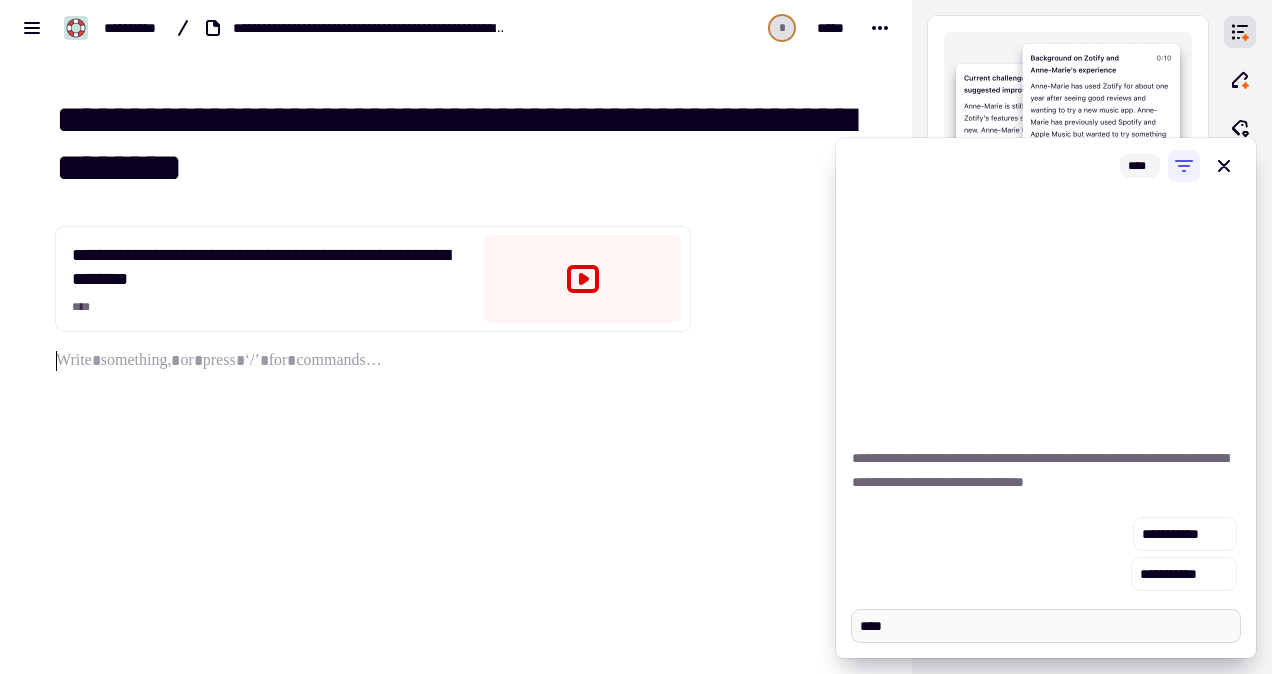 type on "*" 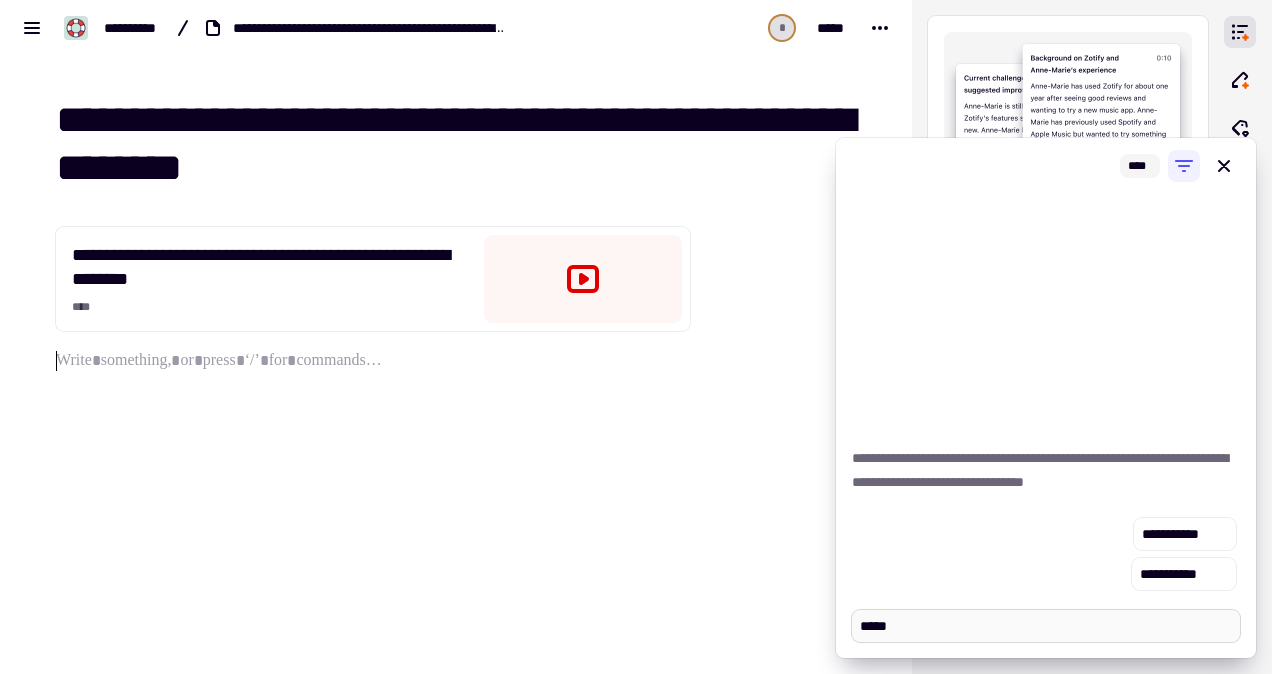 type on "*" 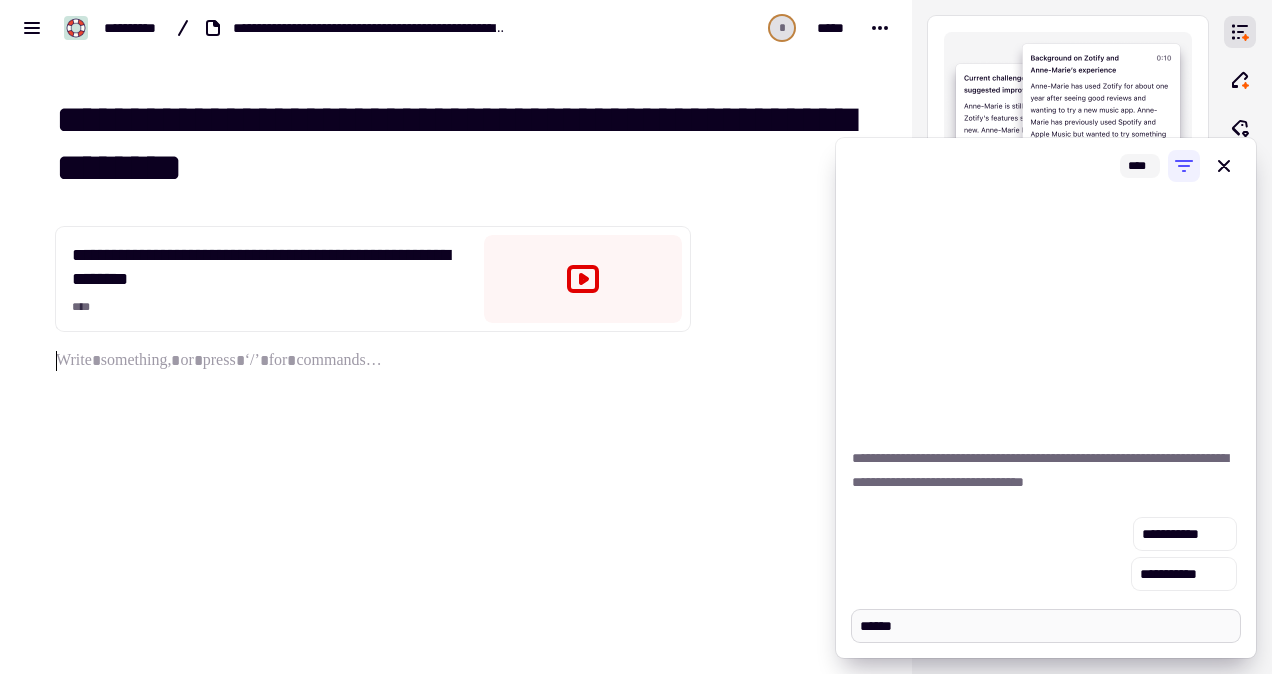 type on "*" 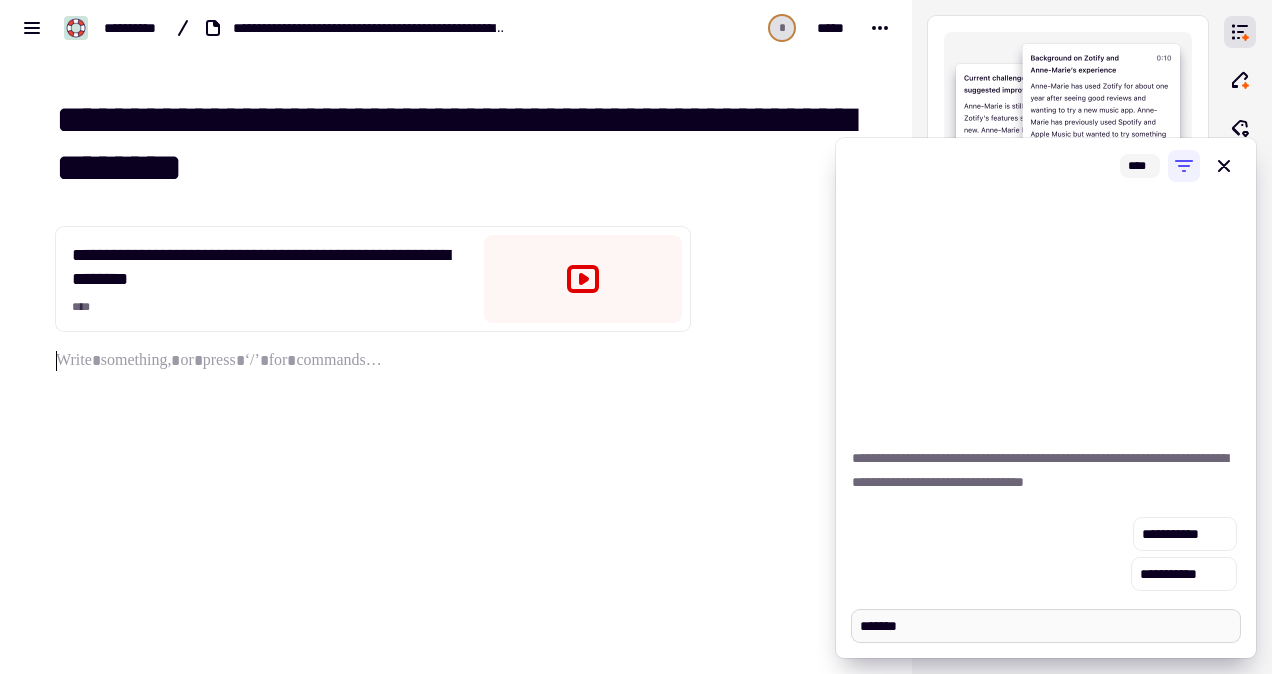 type on "*" 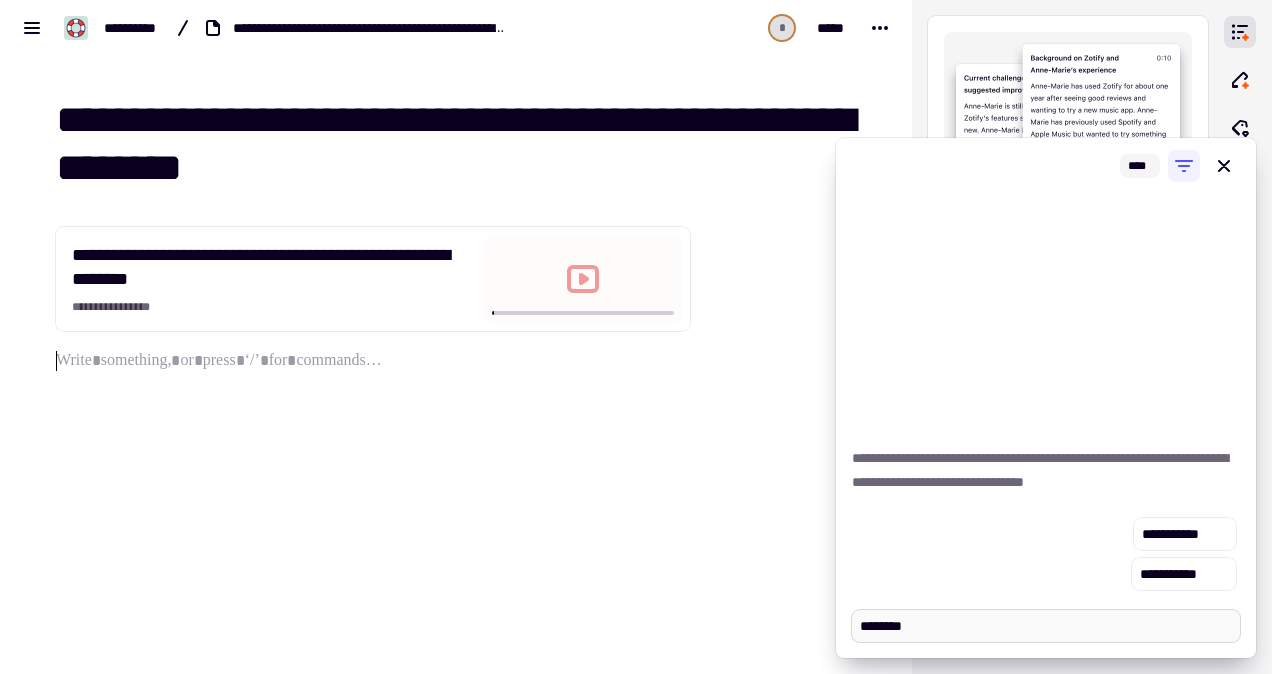 type on "*" 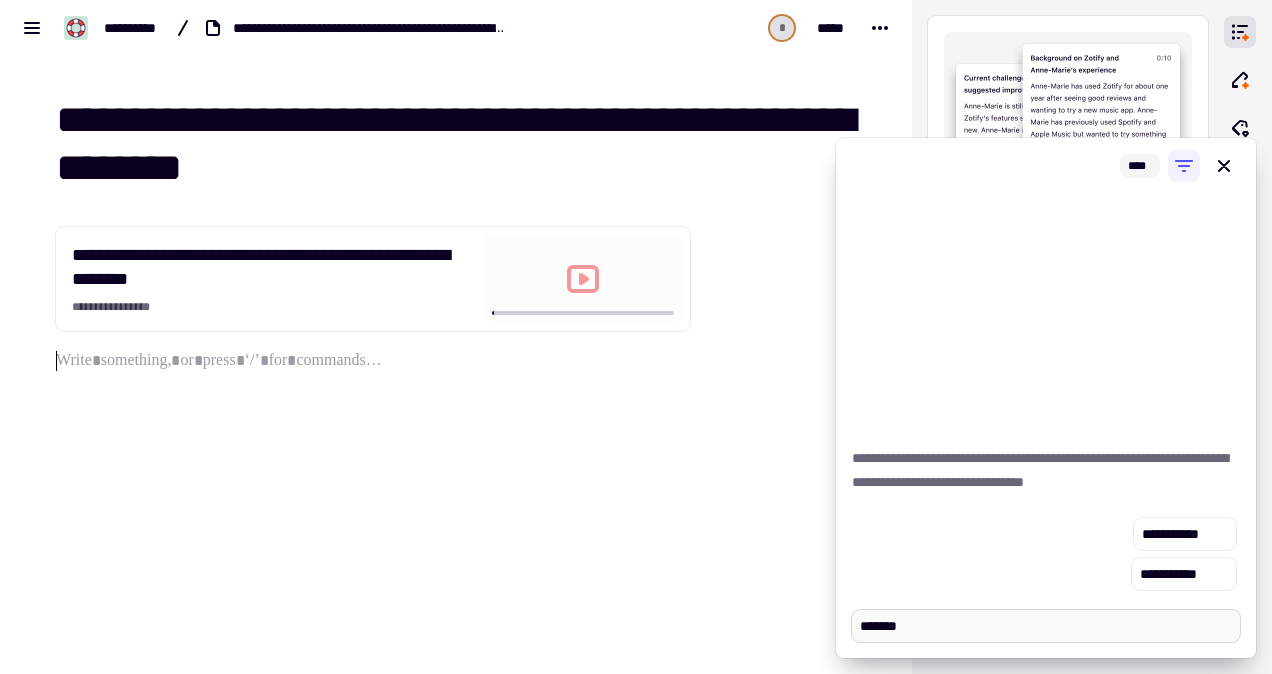 type on "*" 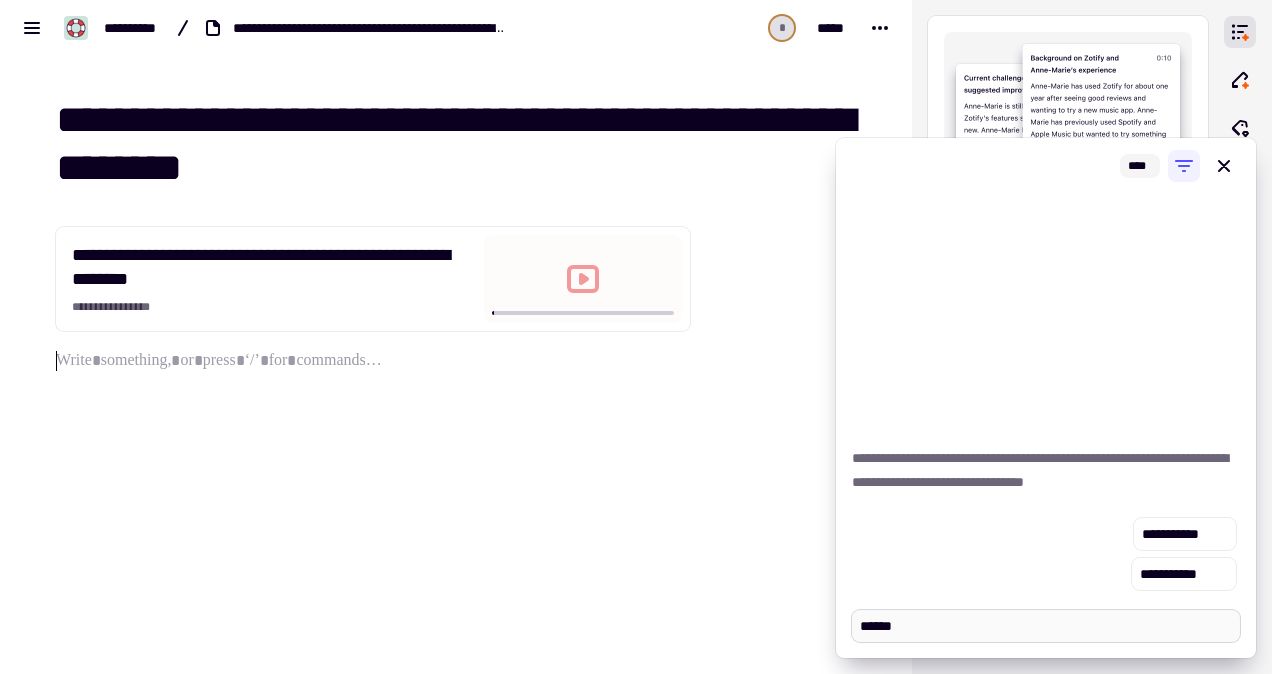 type on "*" 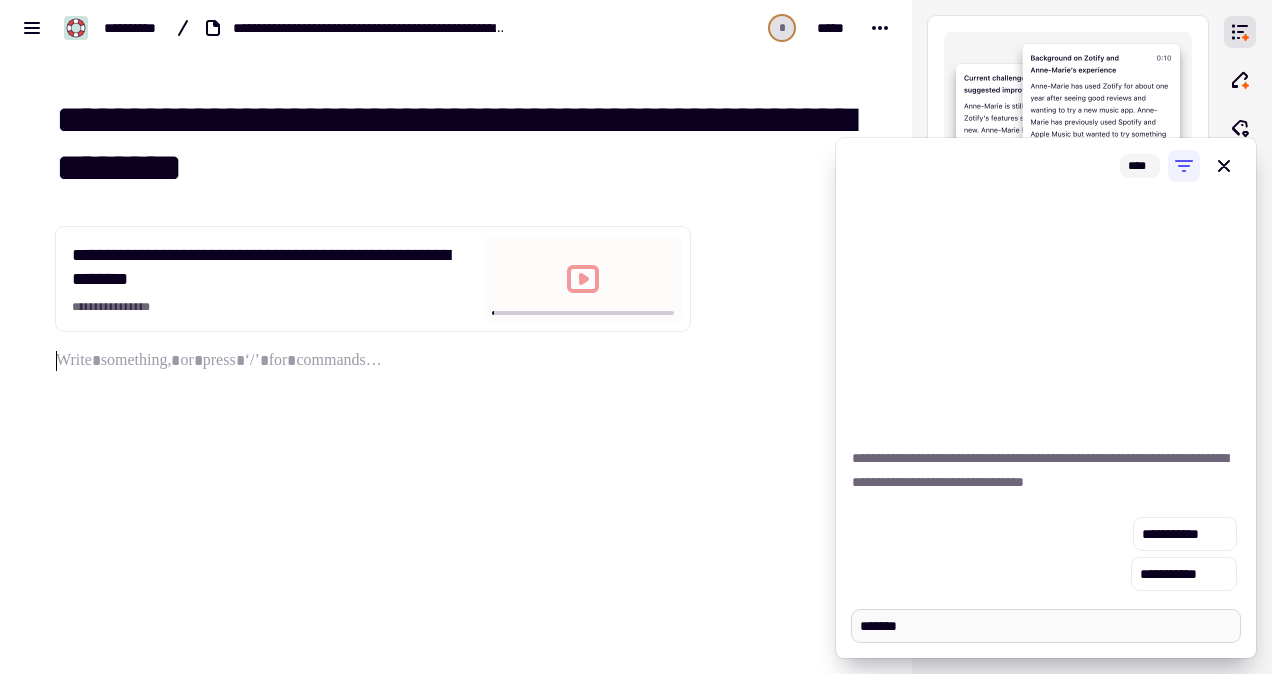 type on "*" 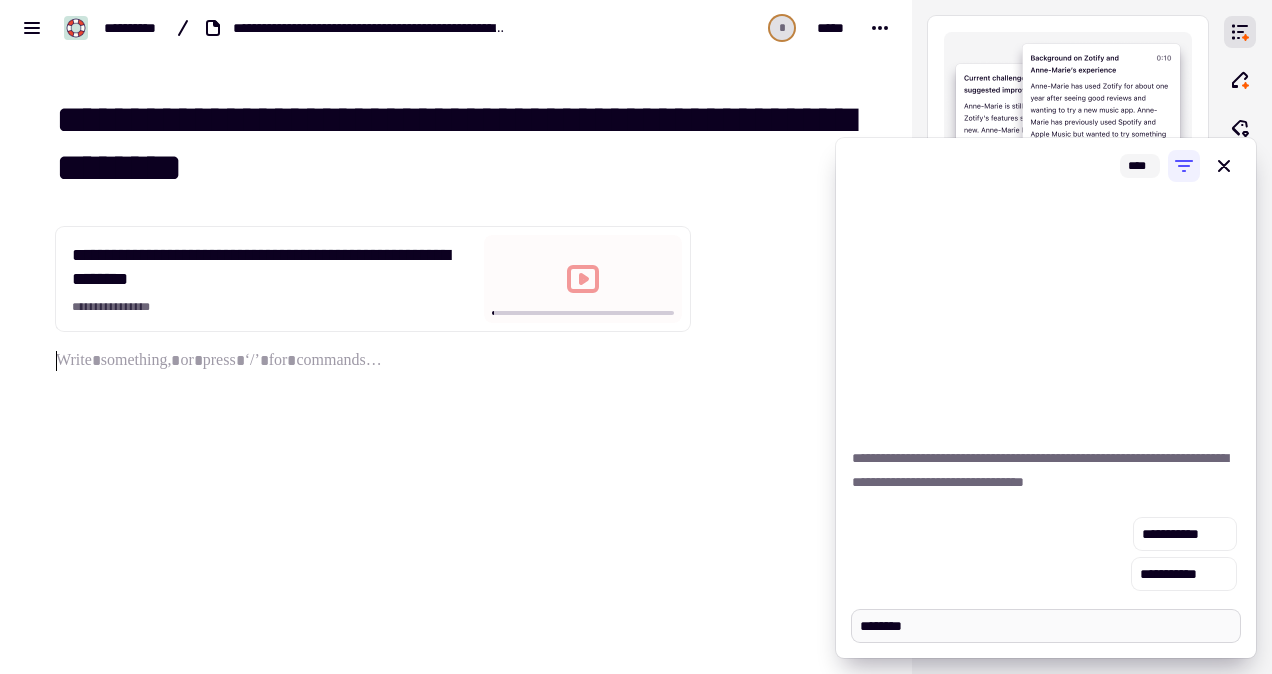type on "*" 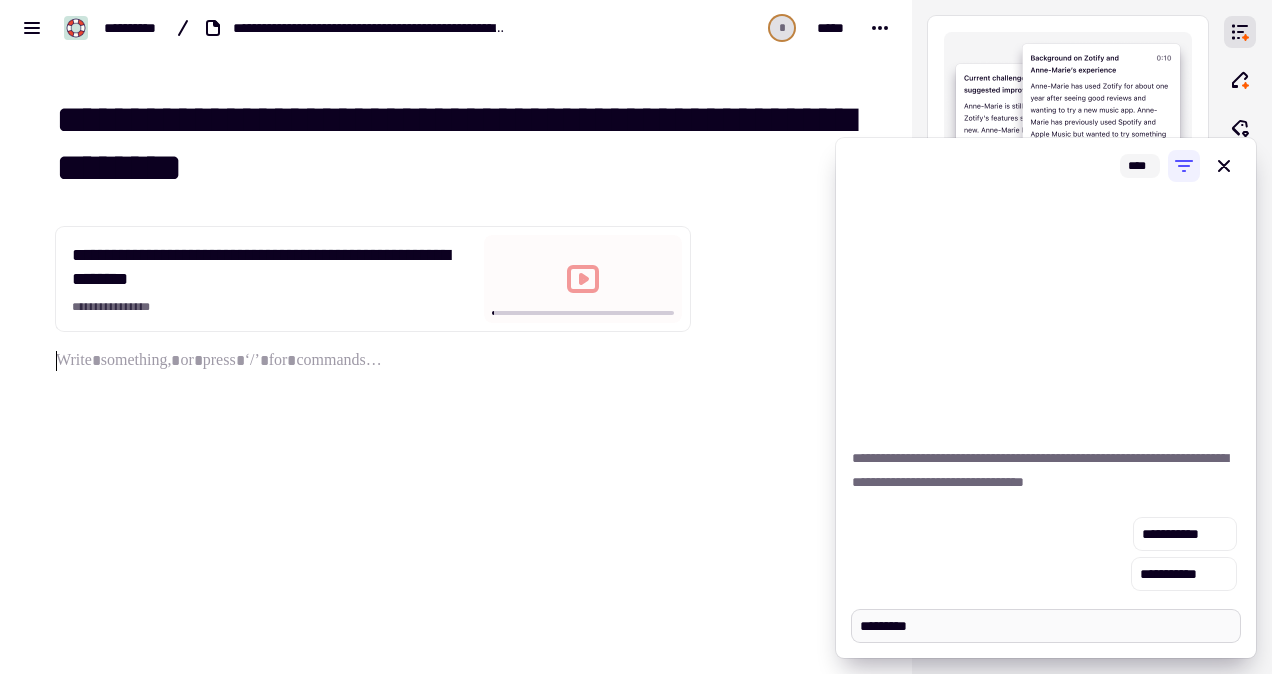 type on "*" 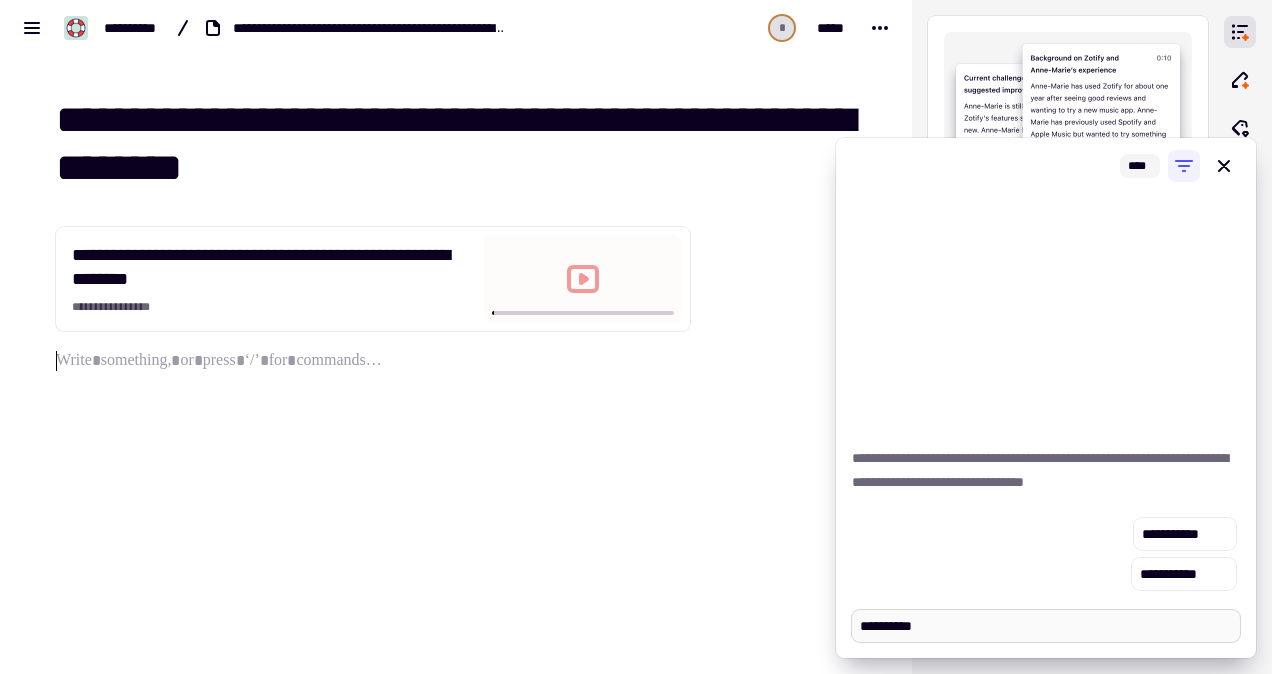 type on "*" 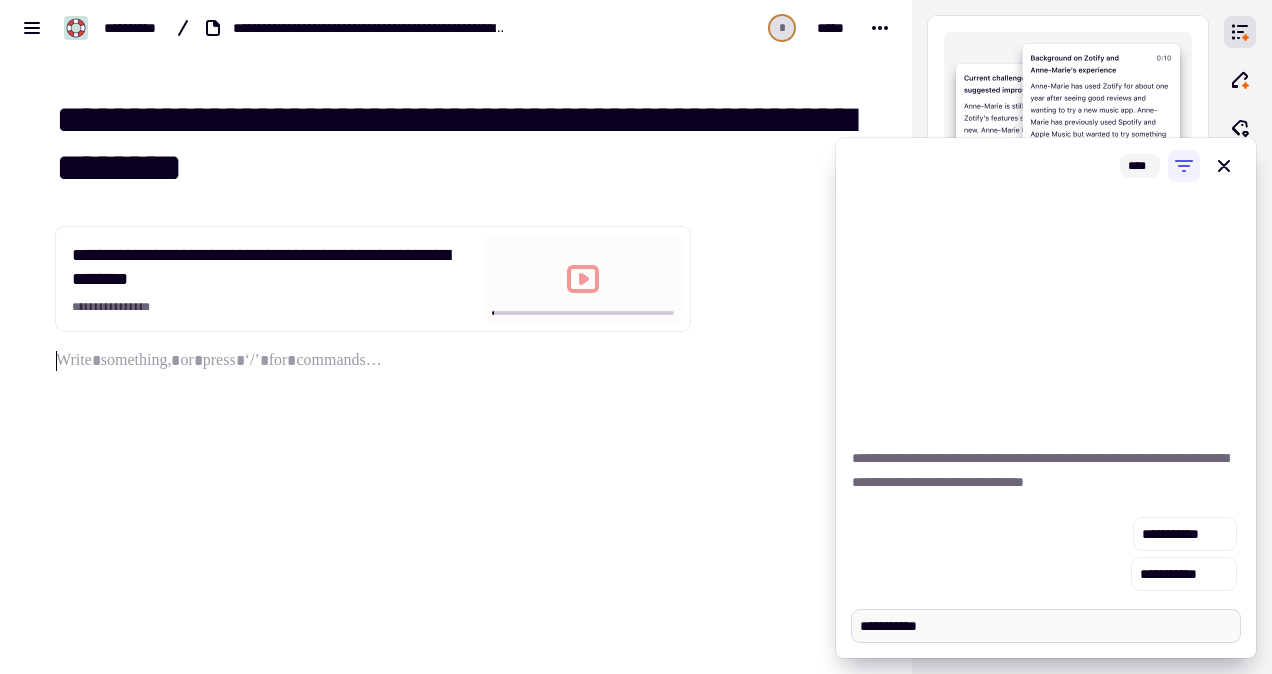 type on "*" 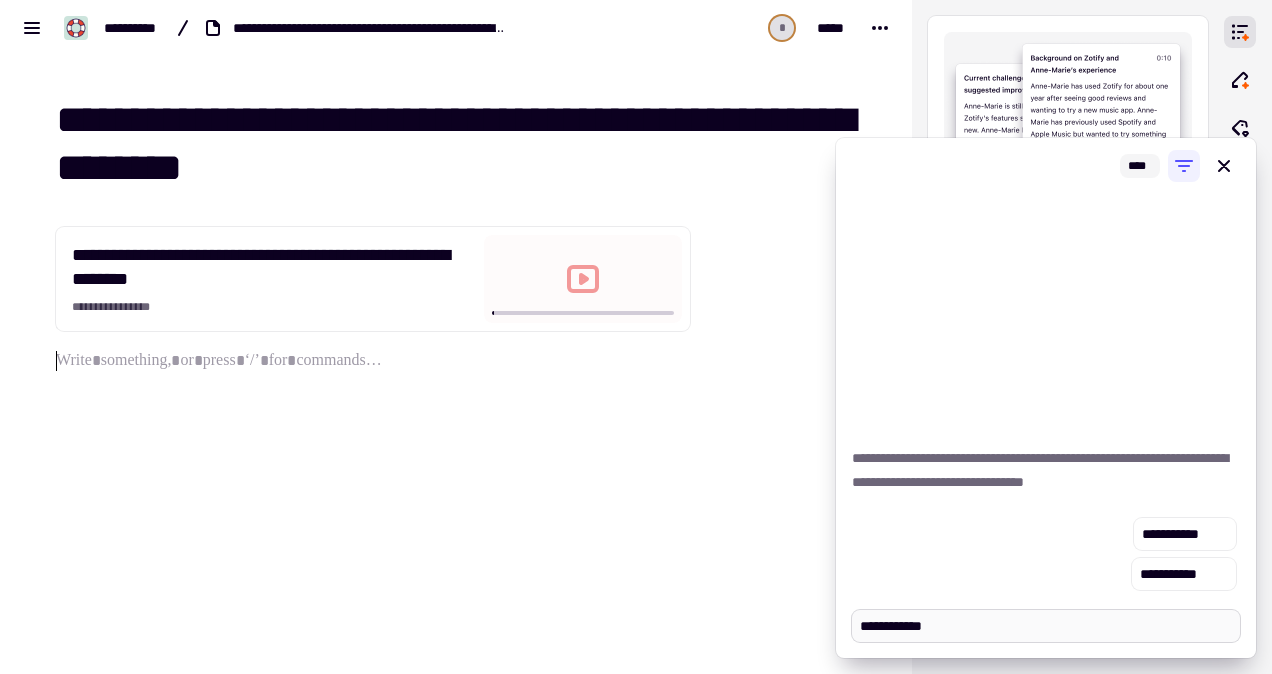 type on "*" 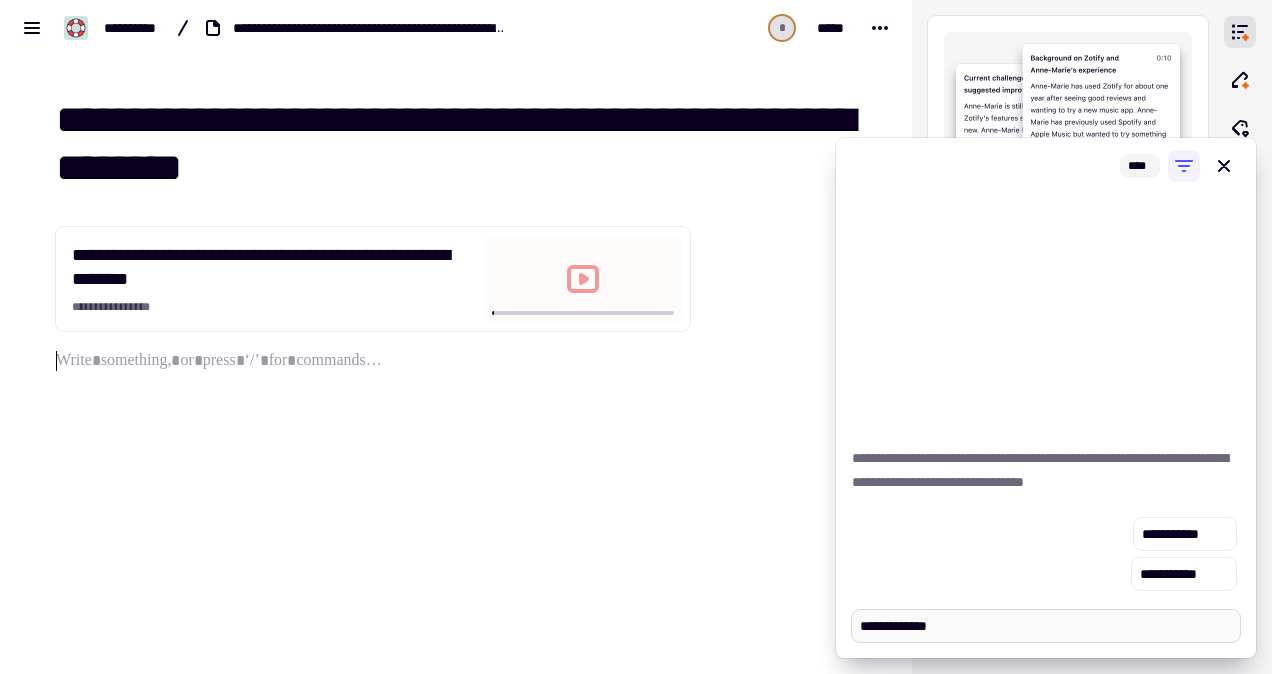 type on "*" 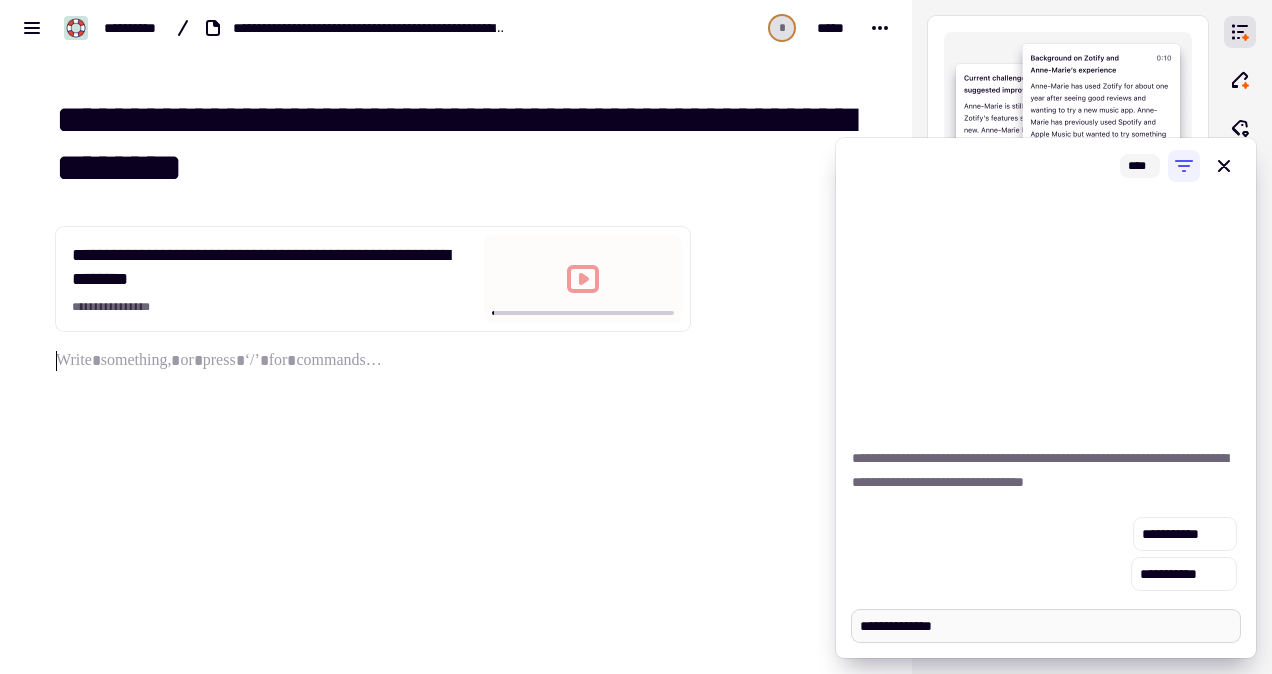 type on "*" 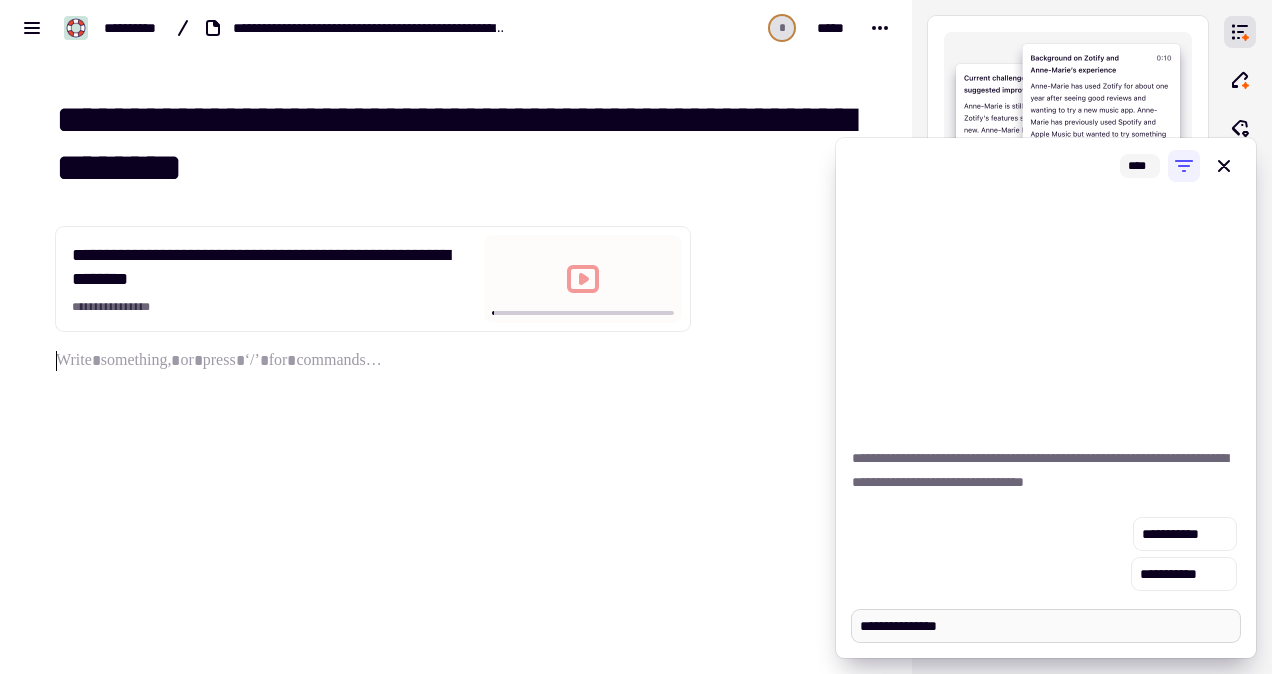 type on "*" 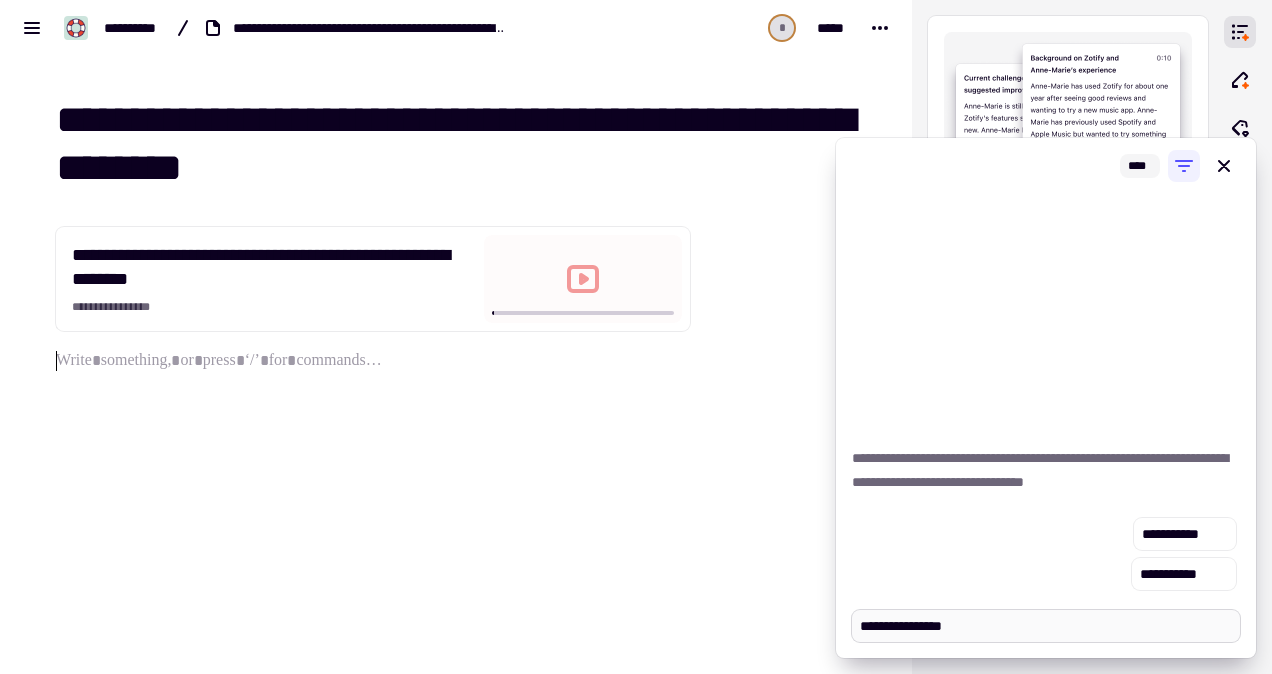 type on "*" 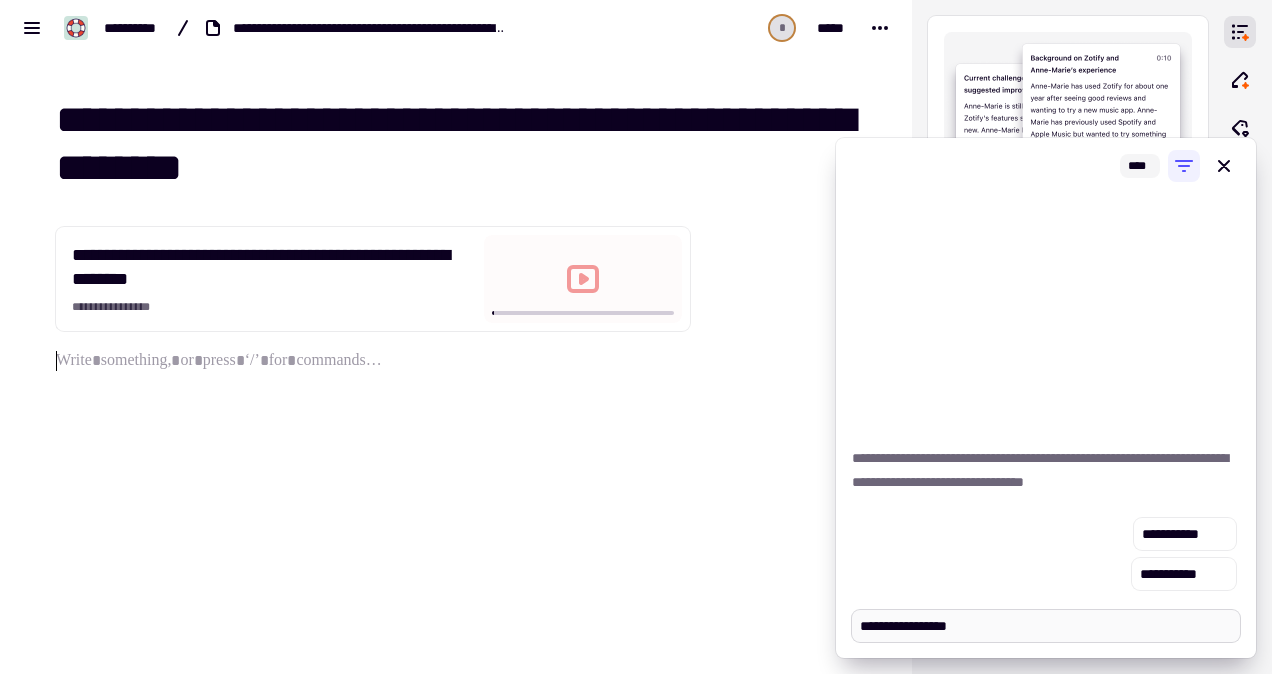 type on "*" 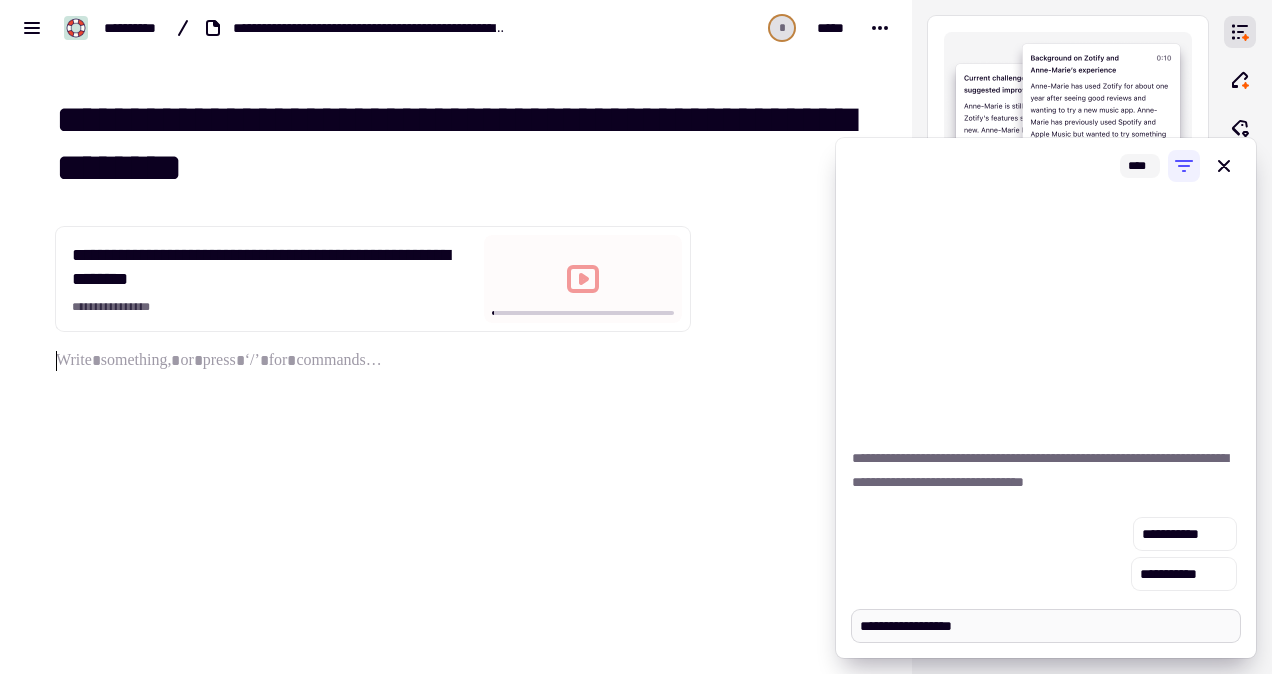 type on "*" 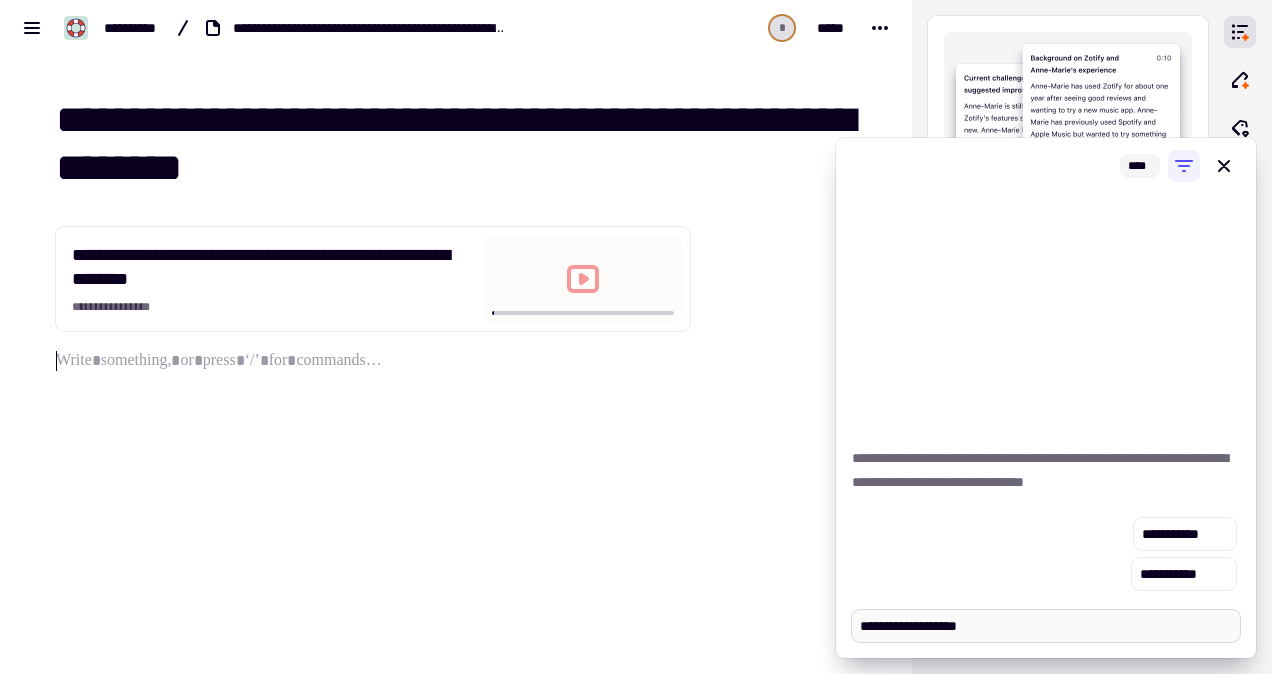 type on "*" 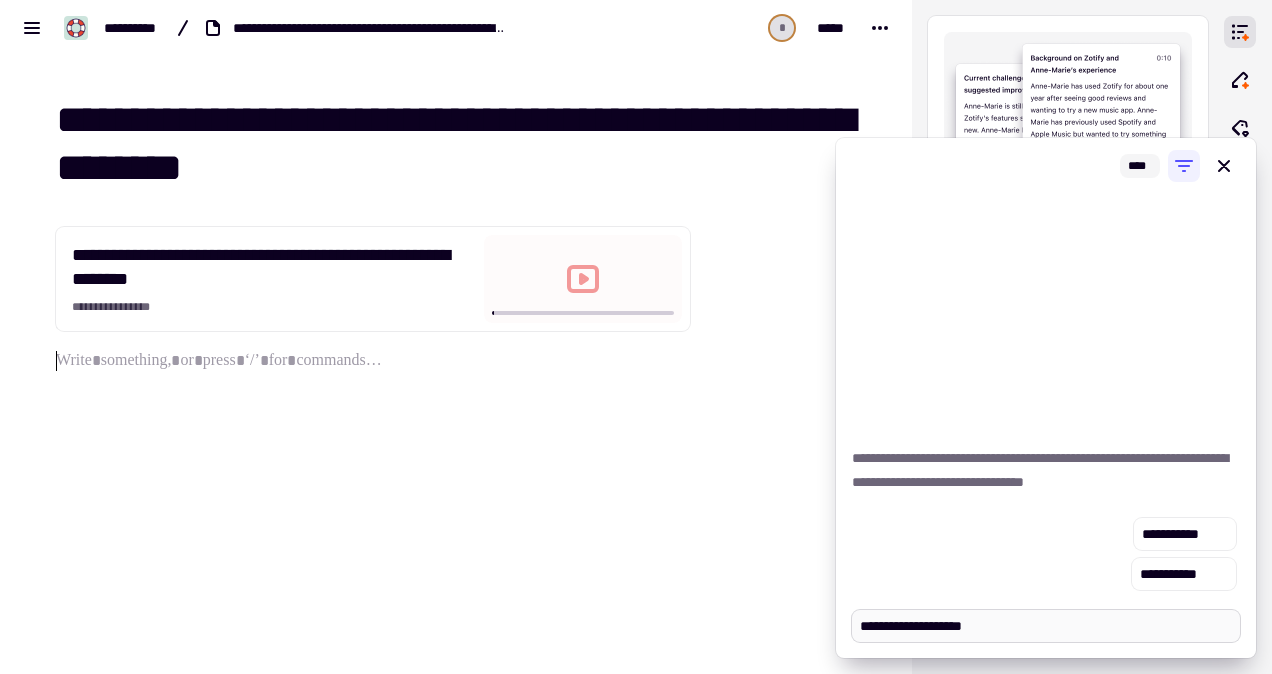 type on "*" 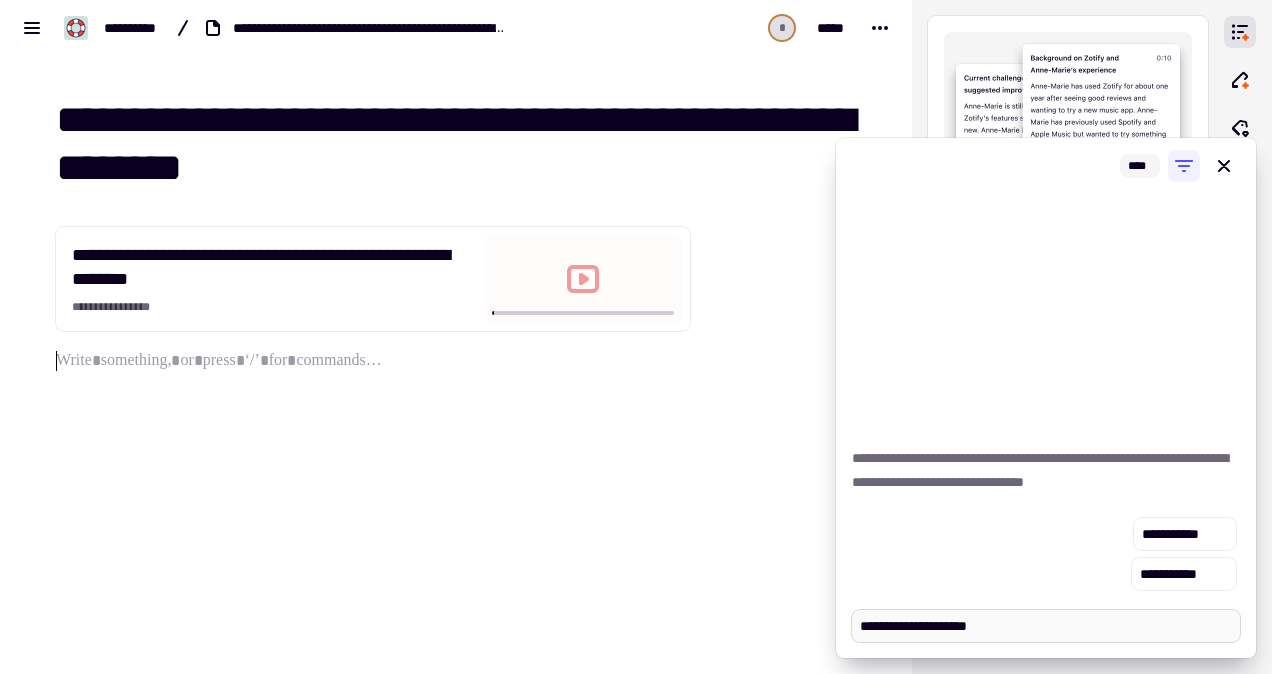 type on "*" 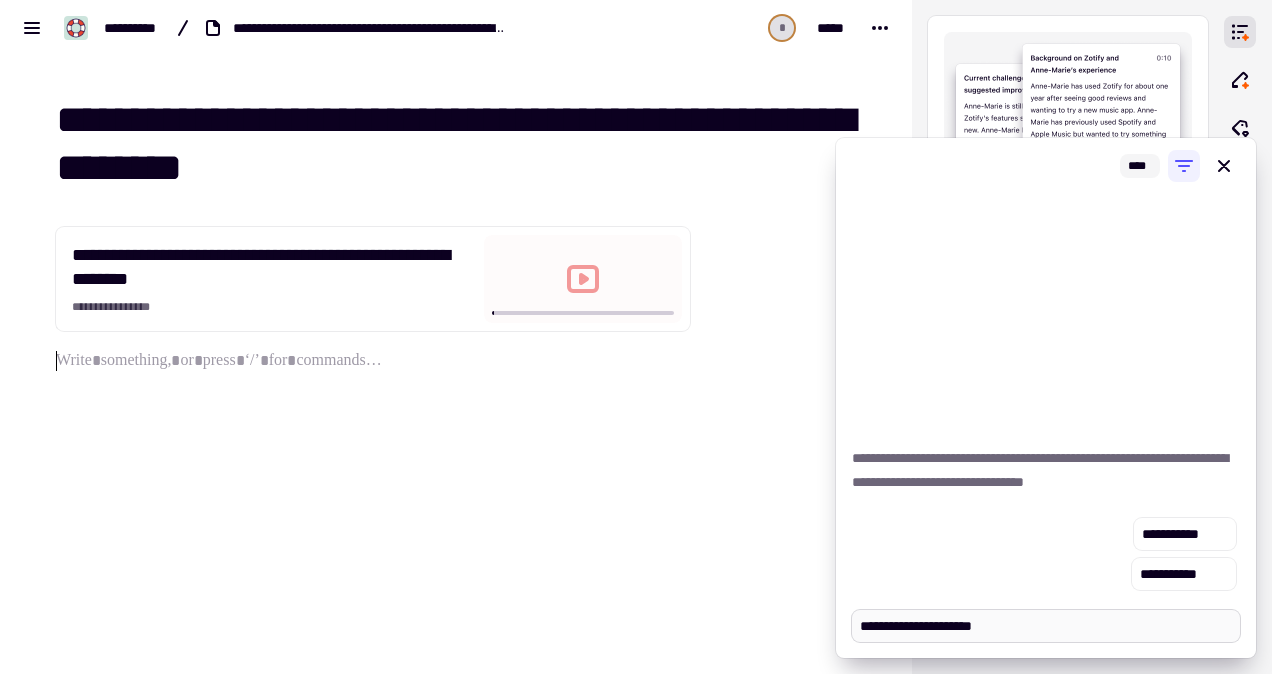type on "*" 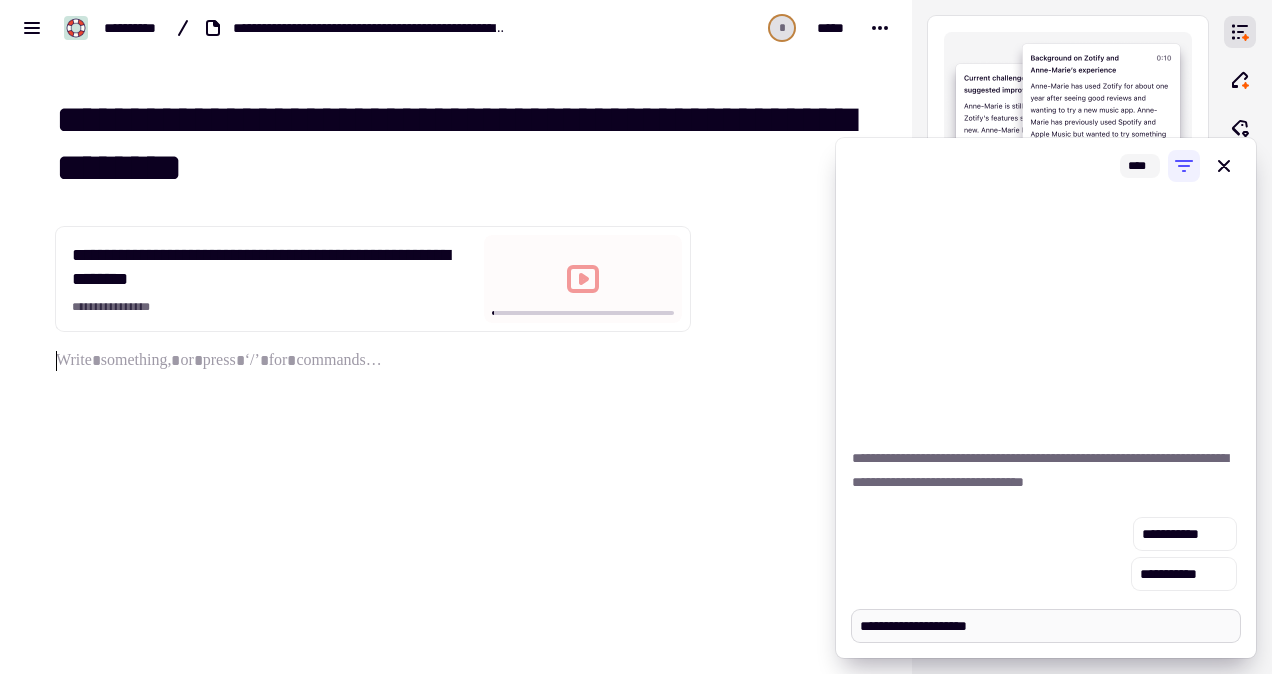 type on "*" 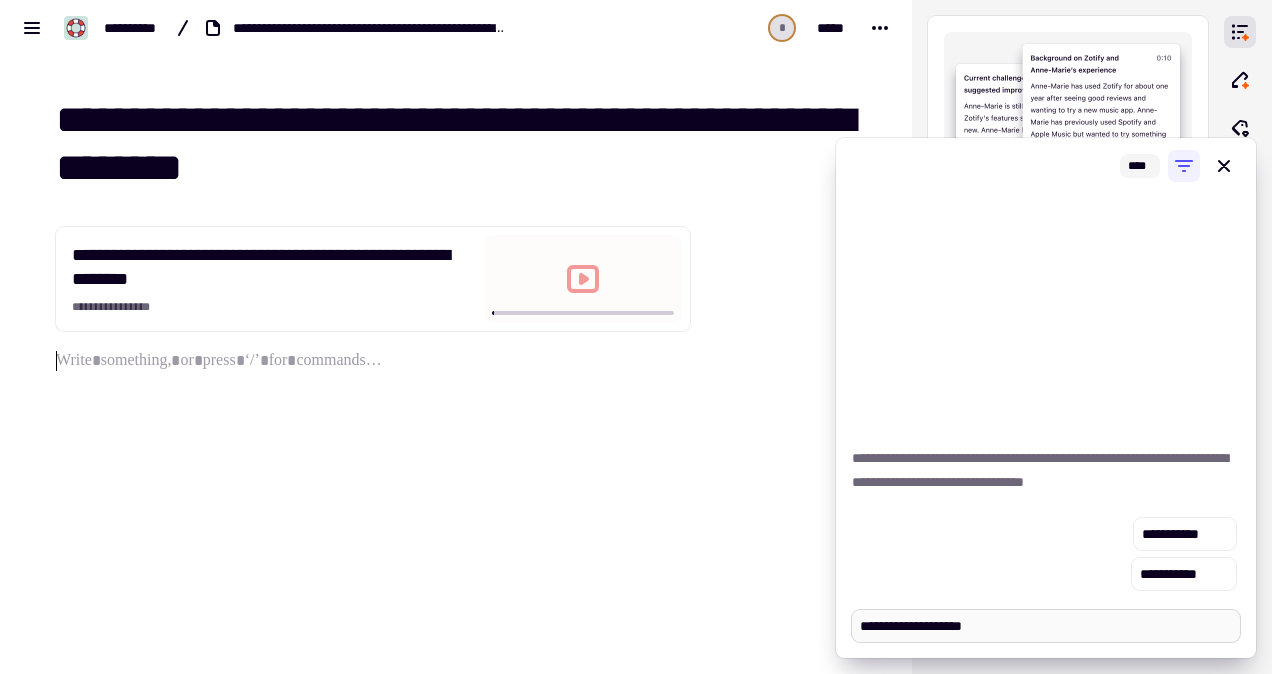 type on "*" 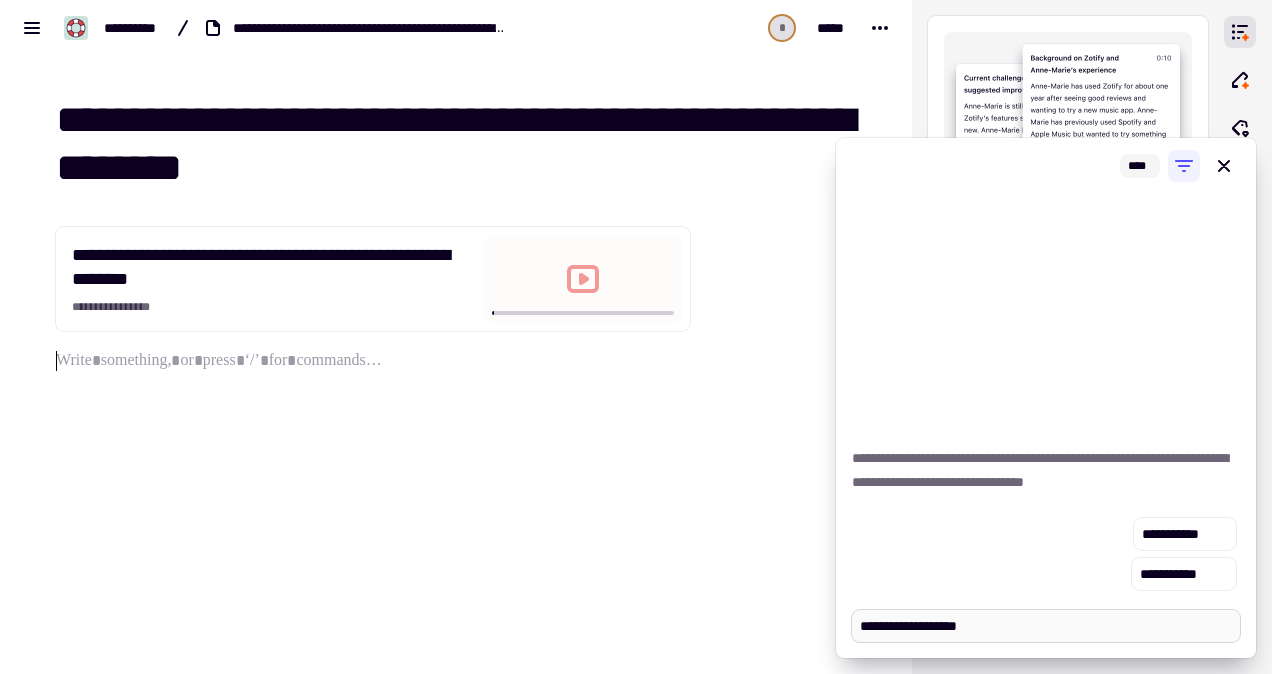 type on "*" 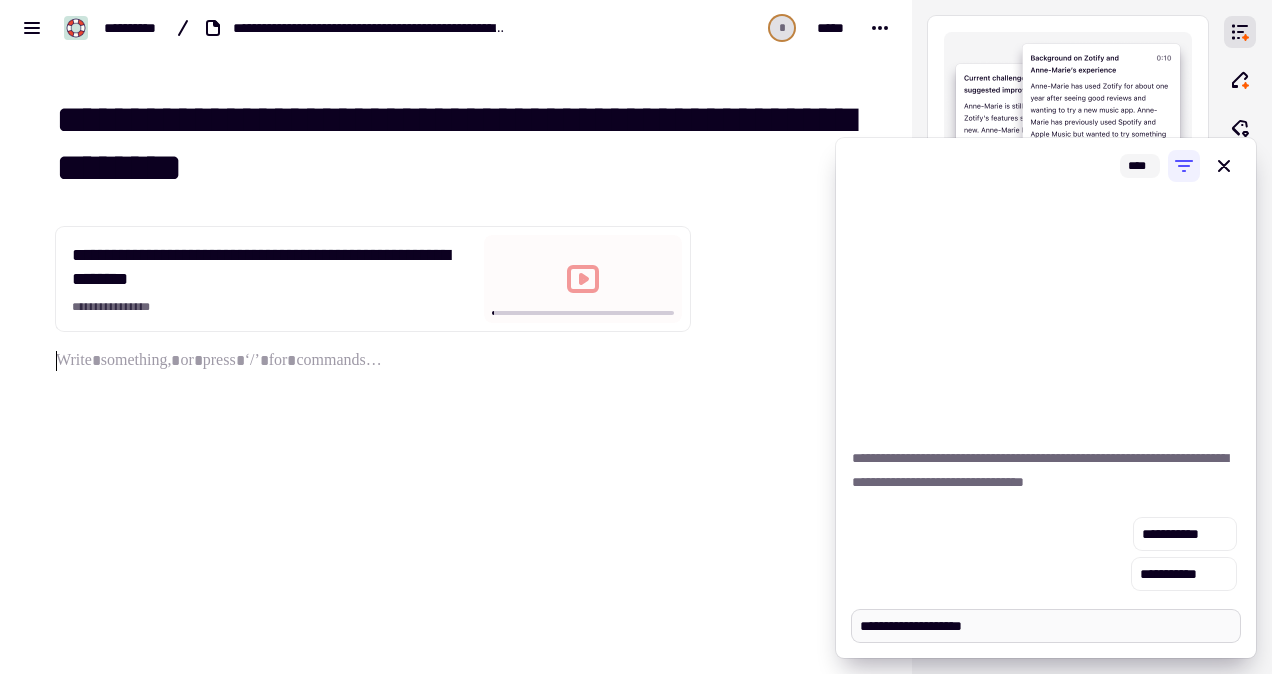 type on "*" 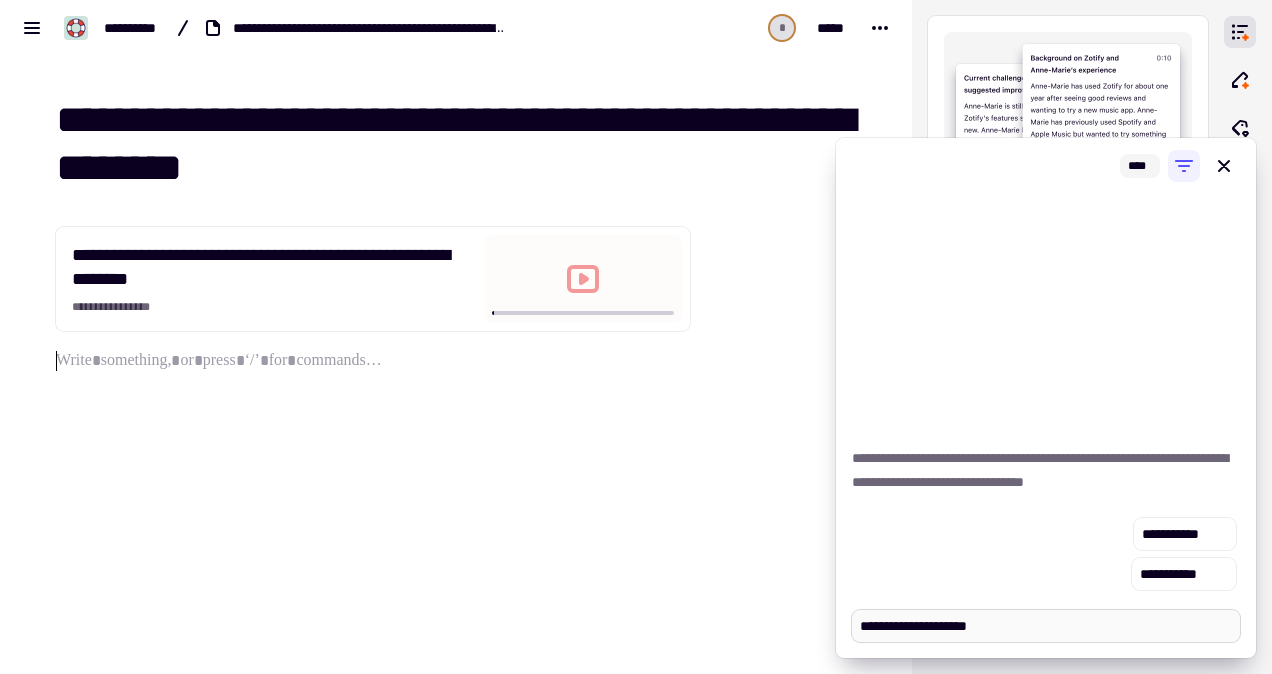 type on "*" 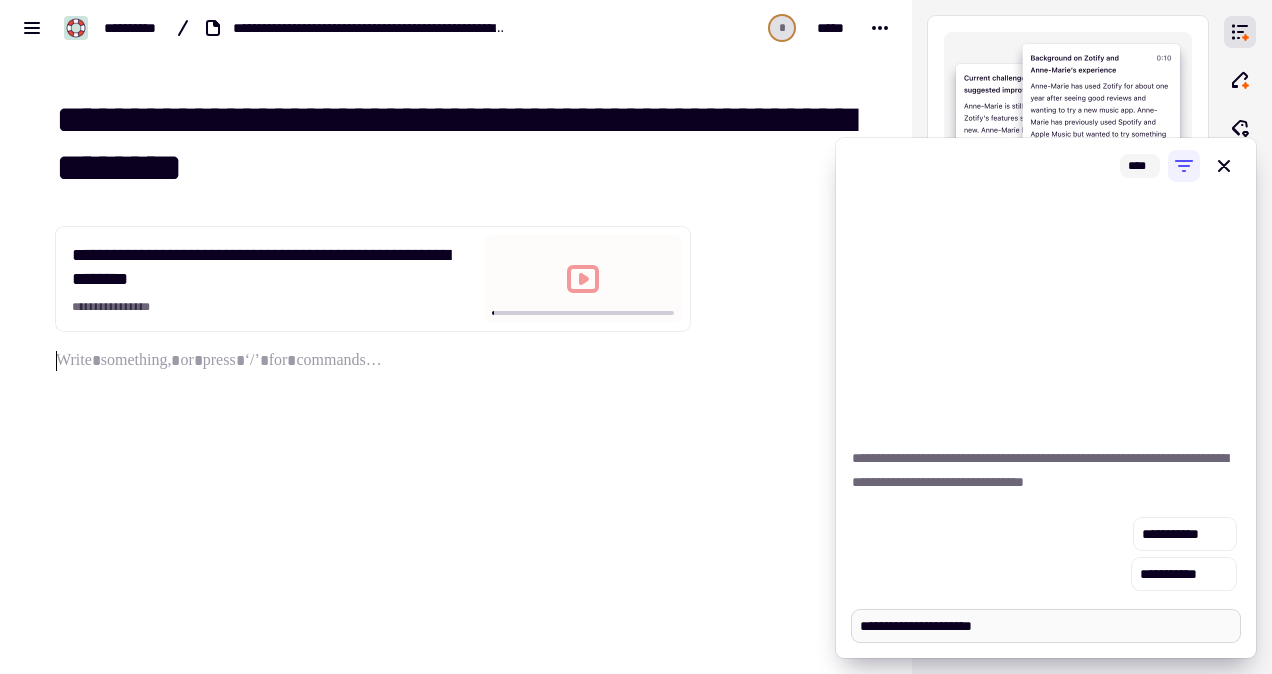 type on "*" 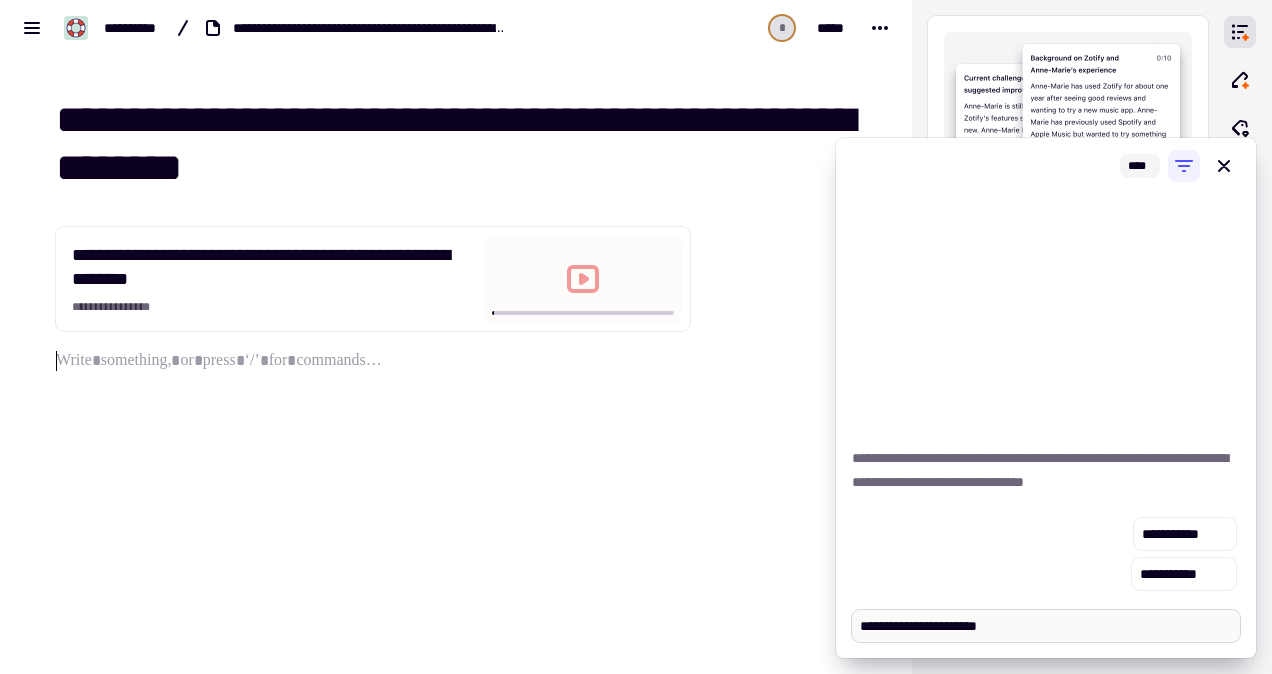 type on "*" 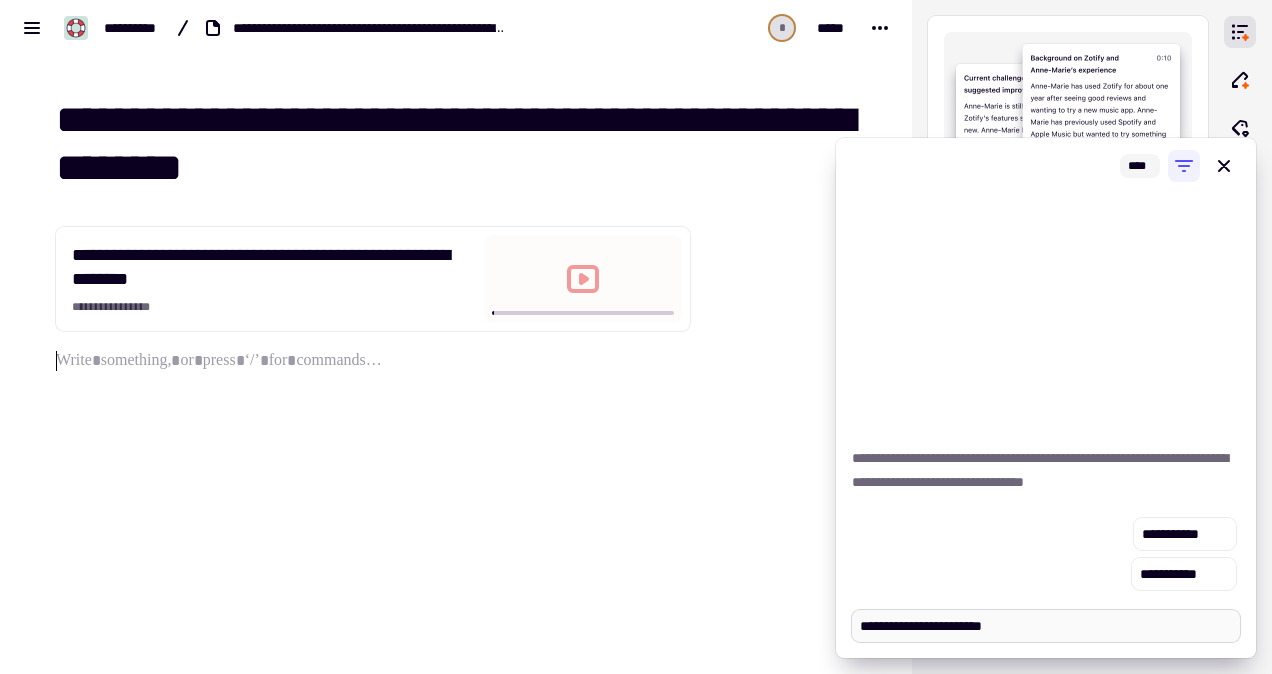 type on "*" 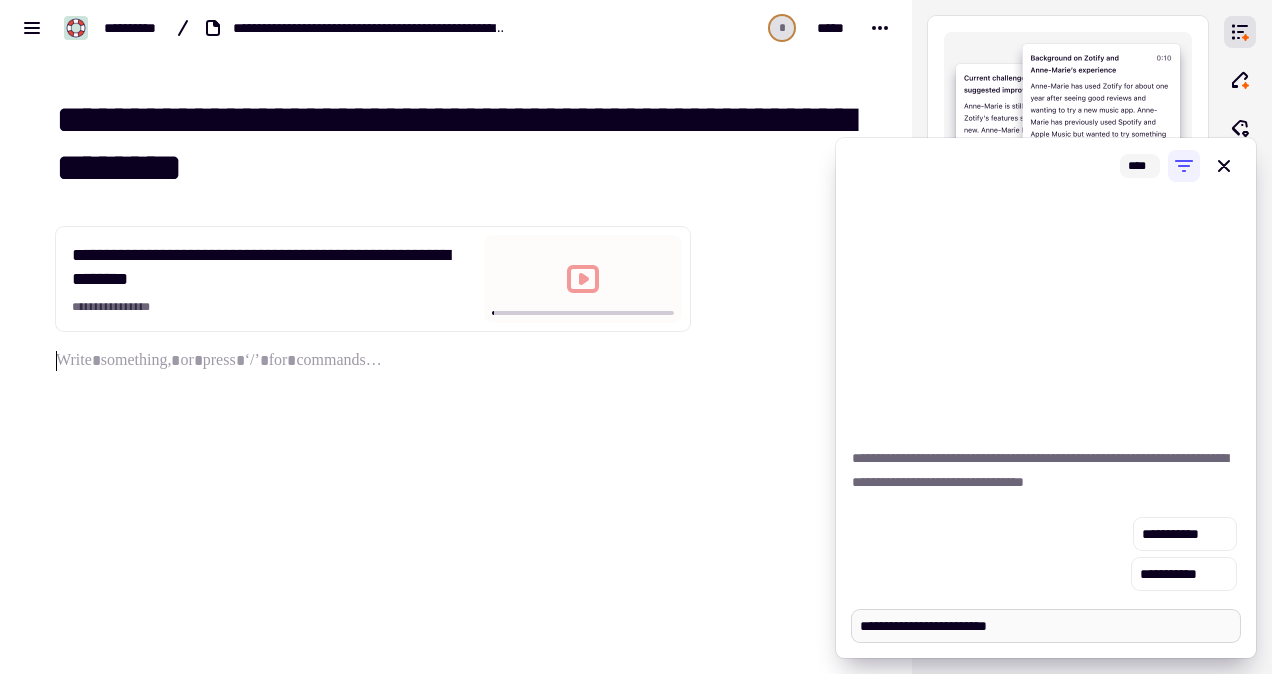 type on "*" 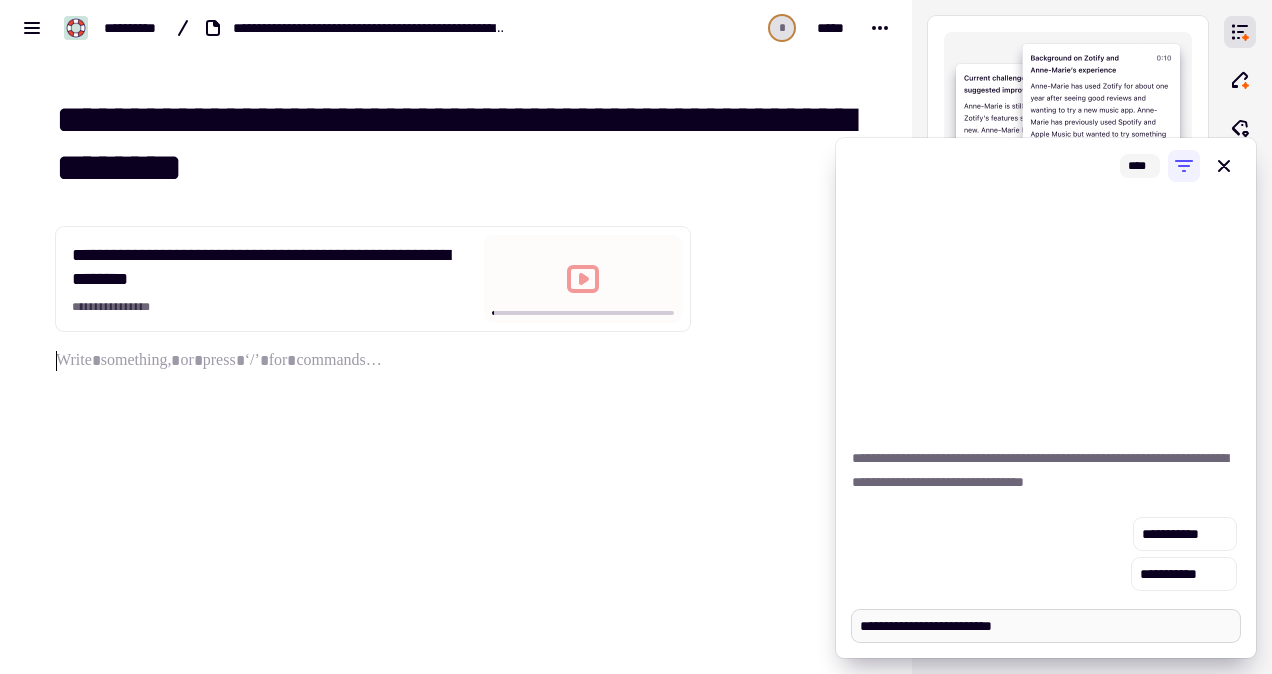 type on "*" 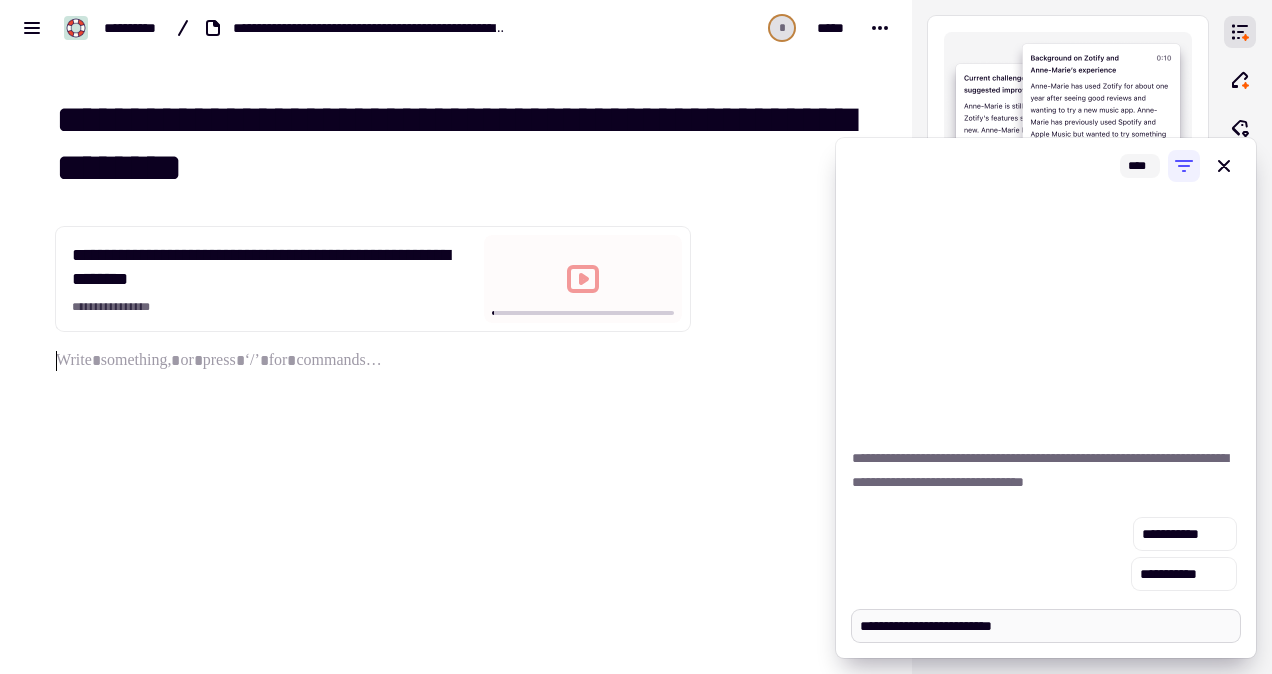 type on "**********" 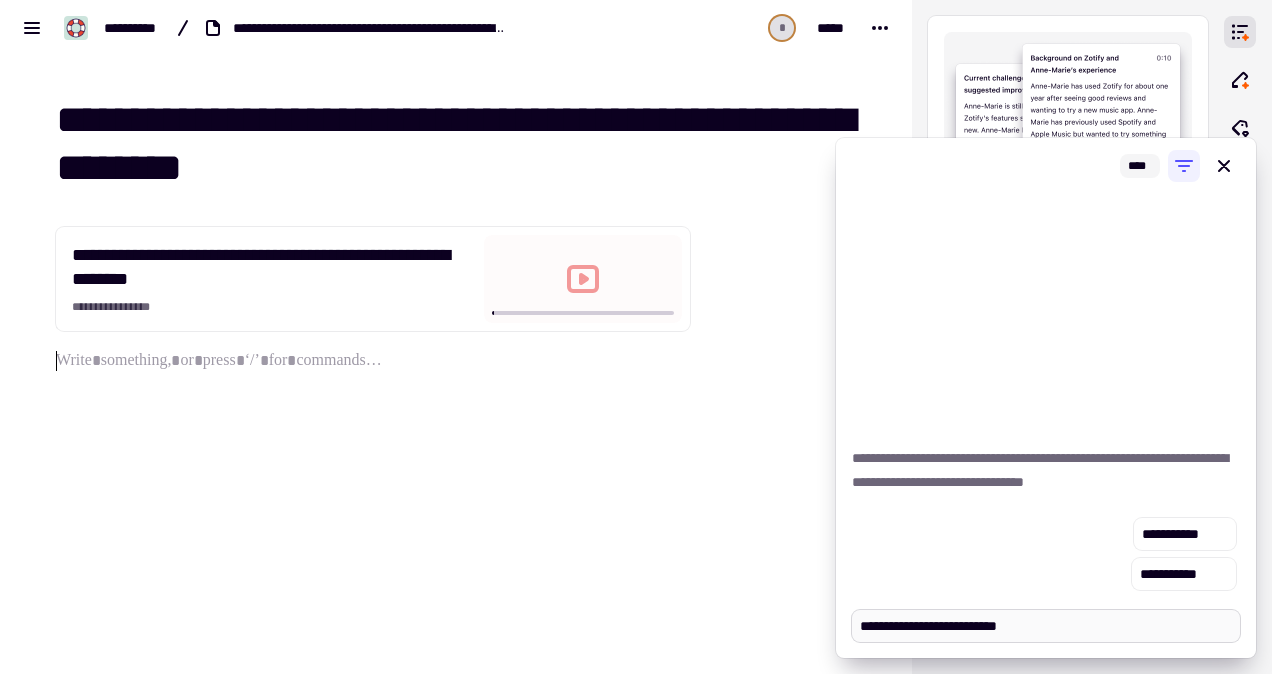 type on "*" 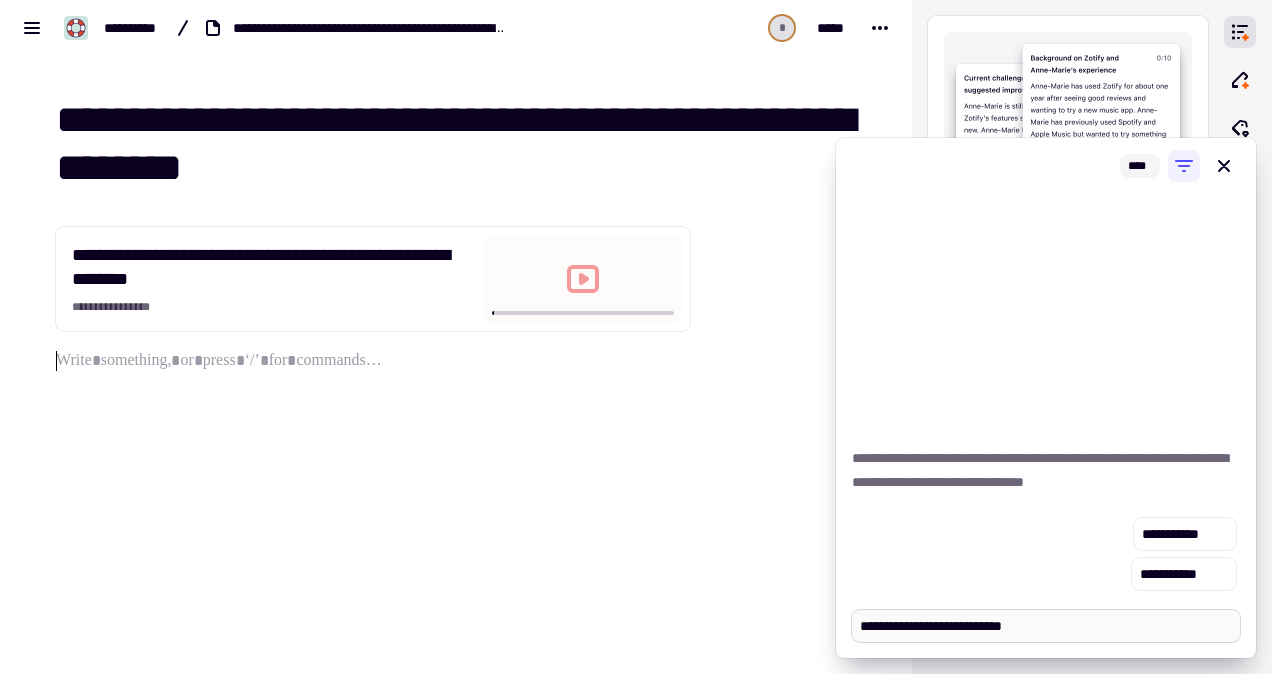 type on "*" 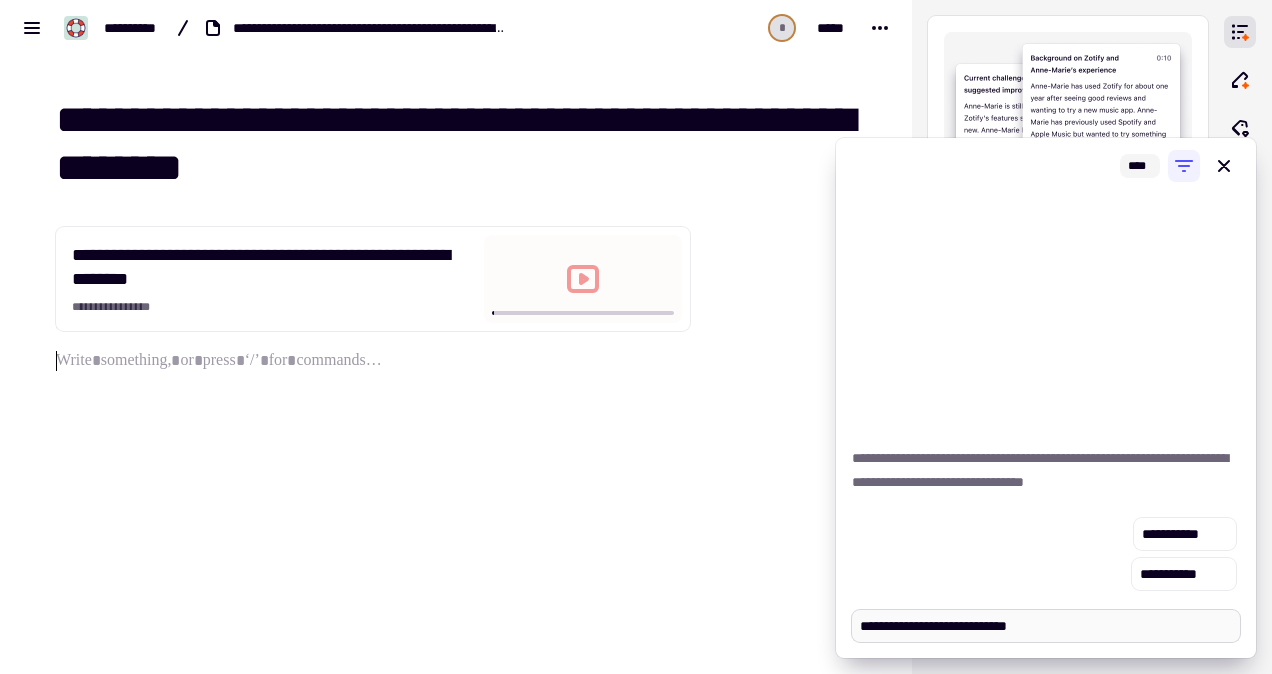 type on "*" 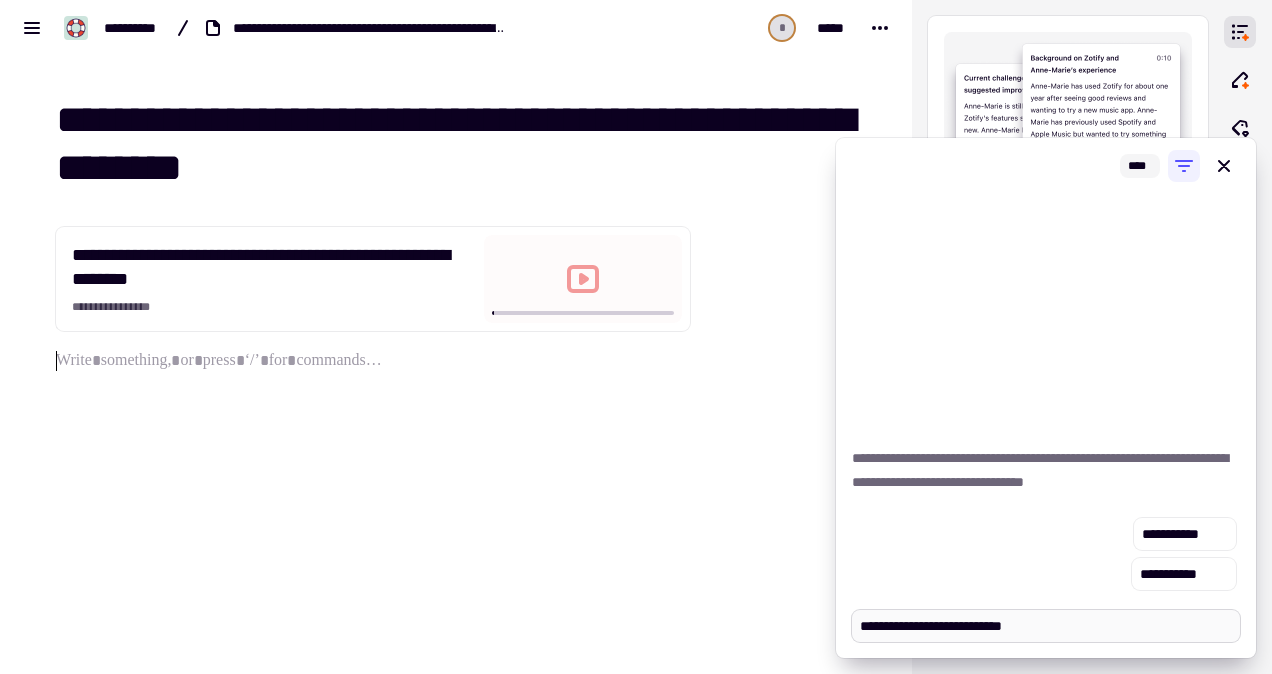 type on "*" 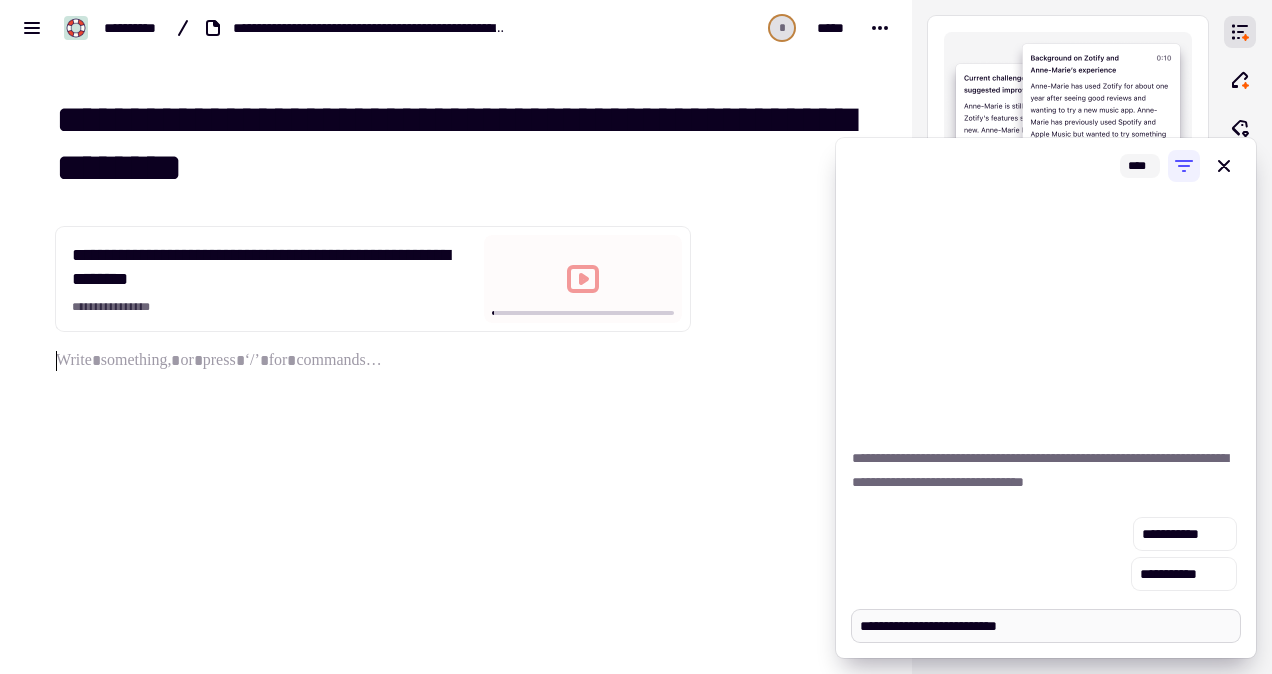 type on "*" 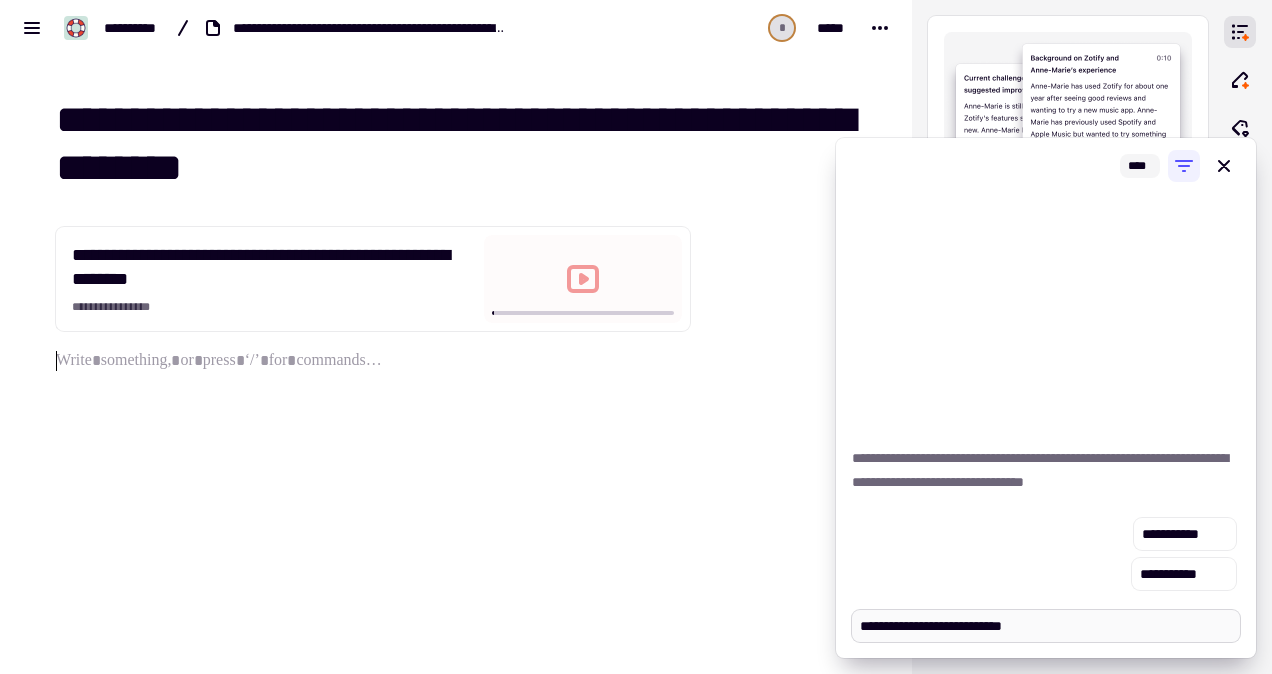 type on "*" 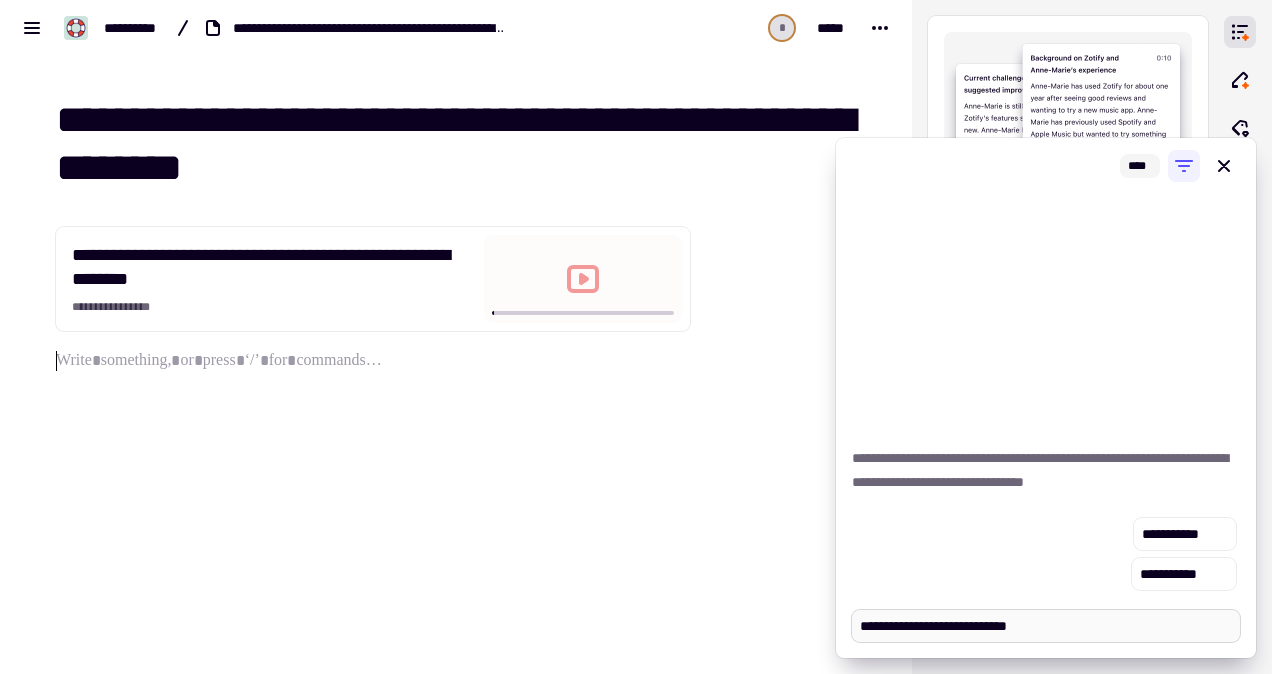 type on "*" 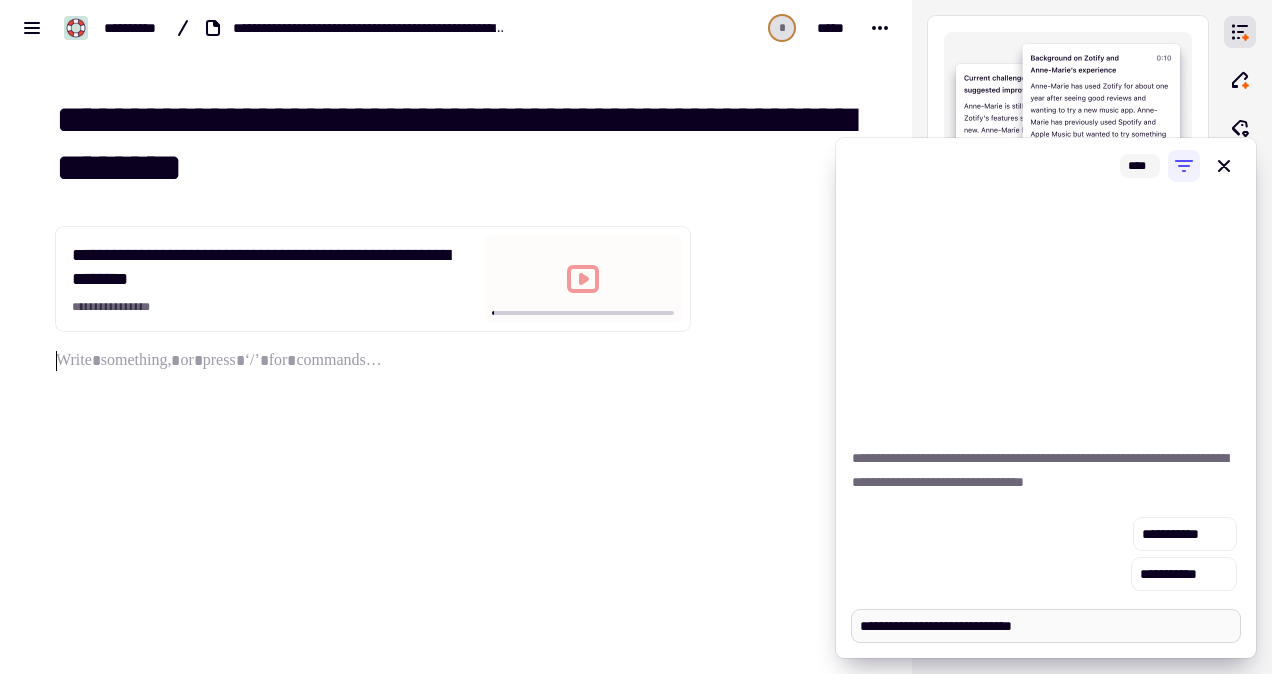 type on "*" 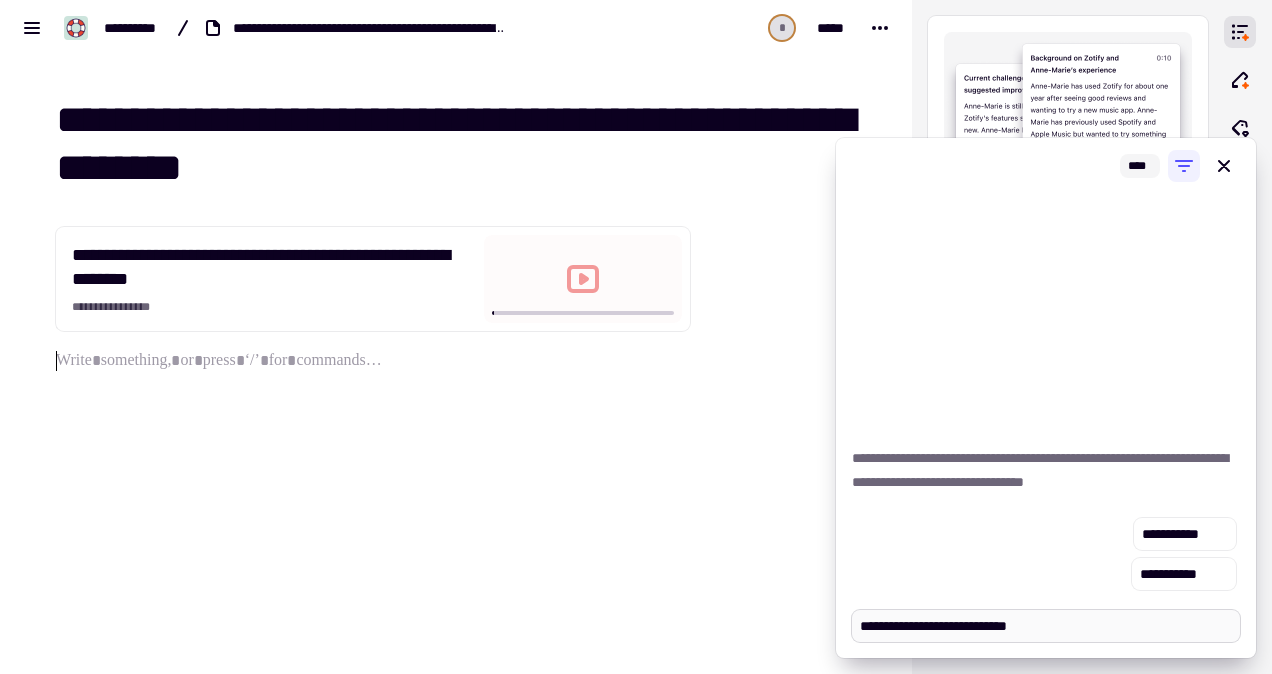 type on "*" 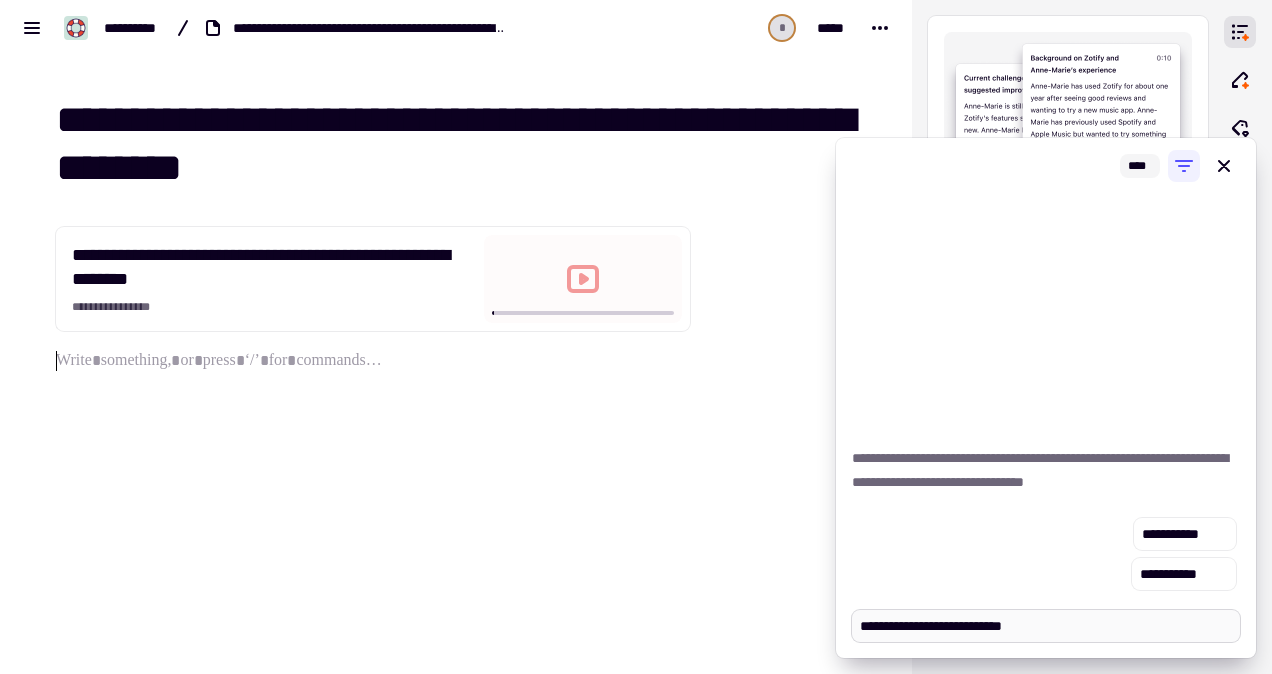 type on "*" 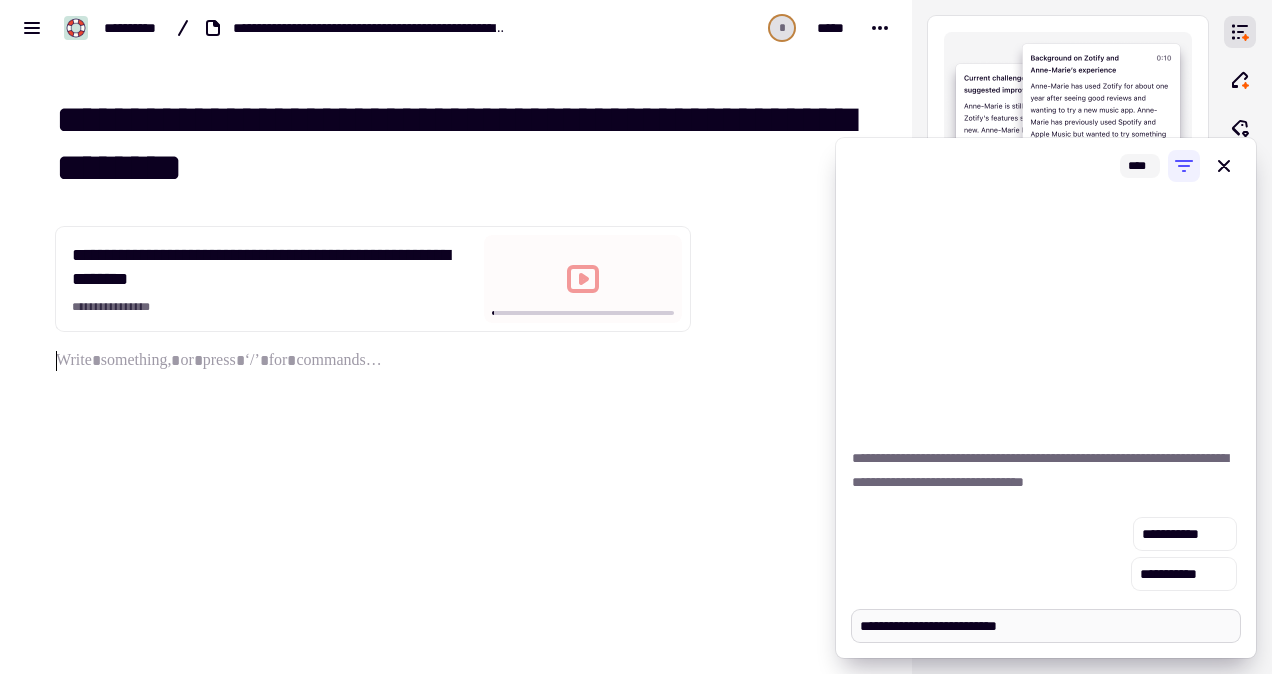 type on "*" 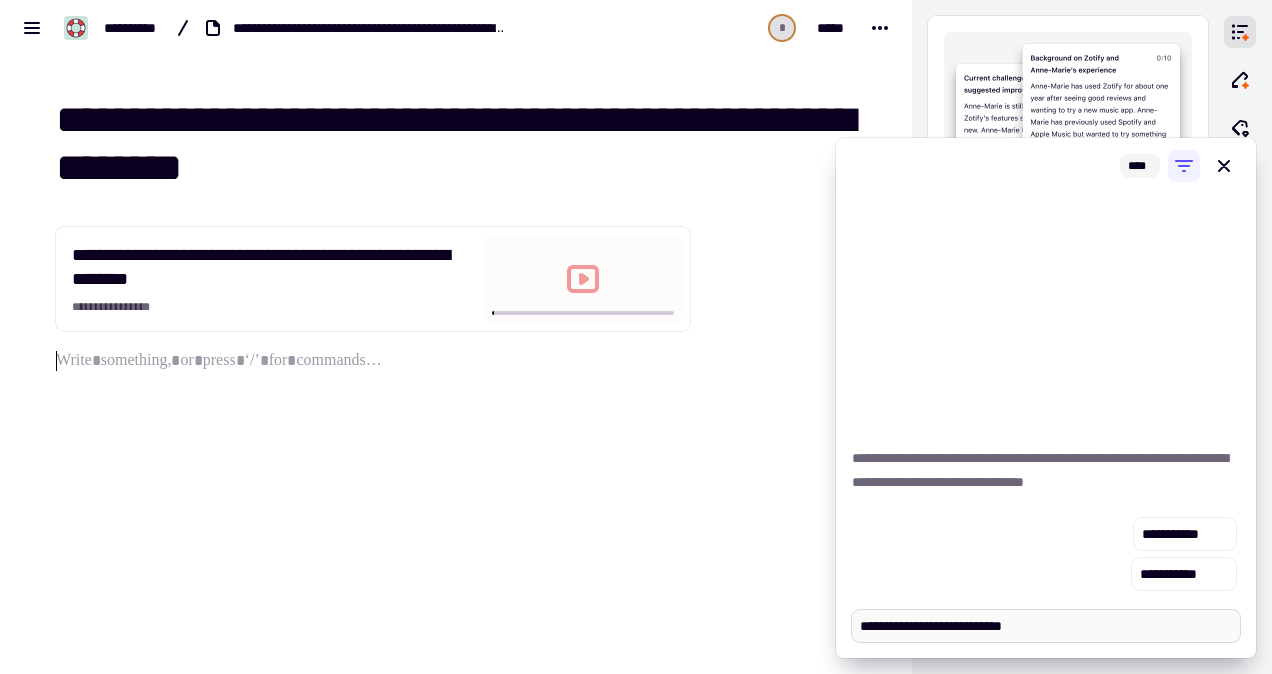 type on "*" 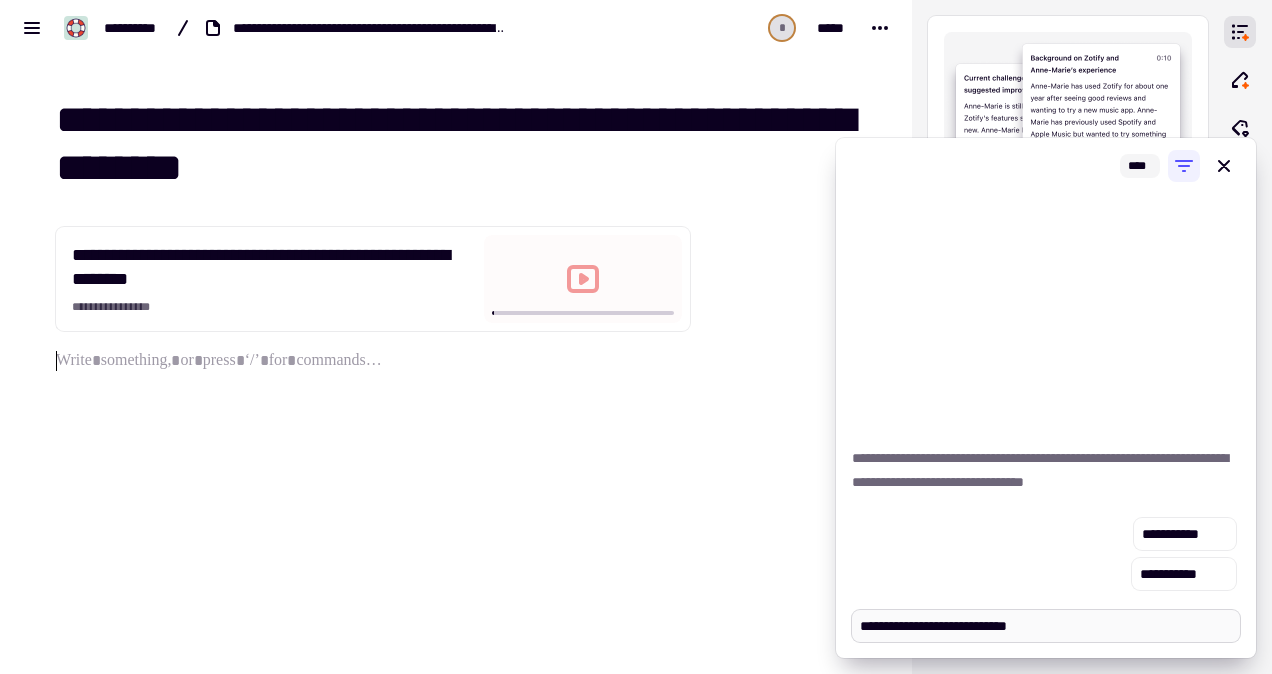 type on "*" 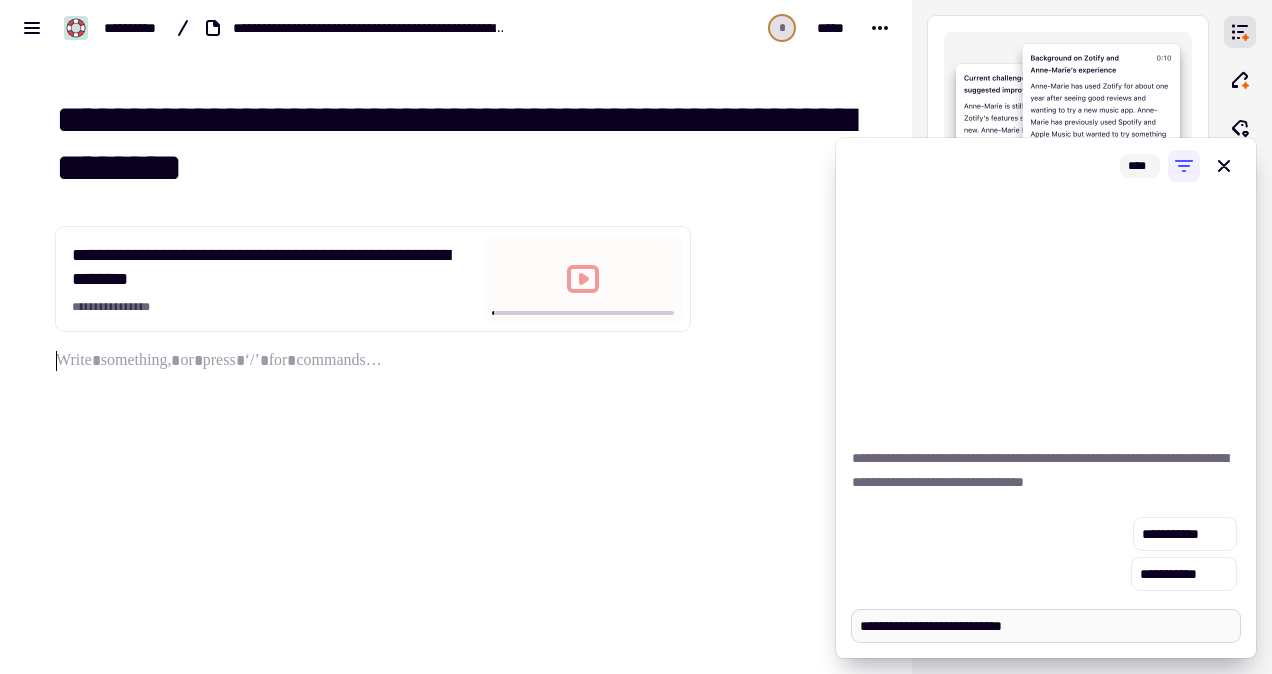 type on "*" 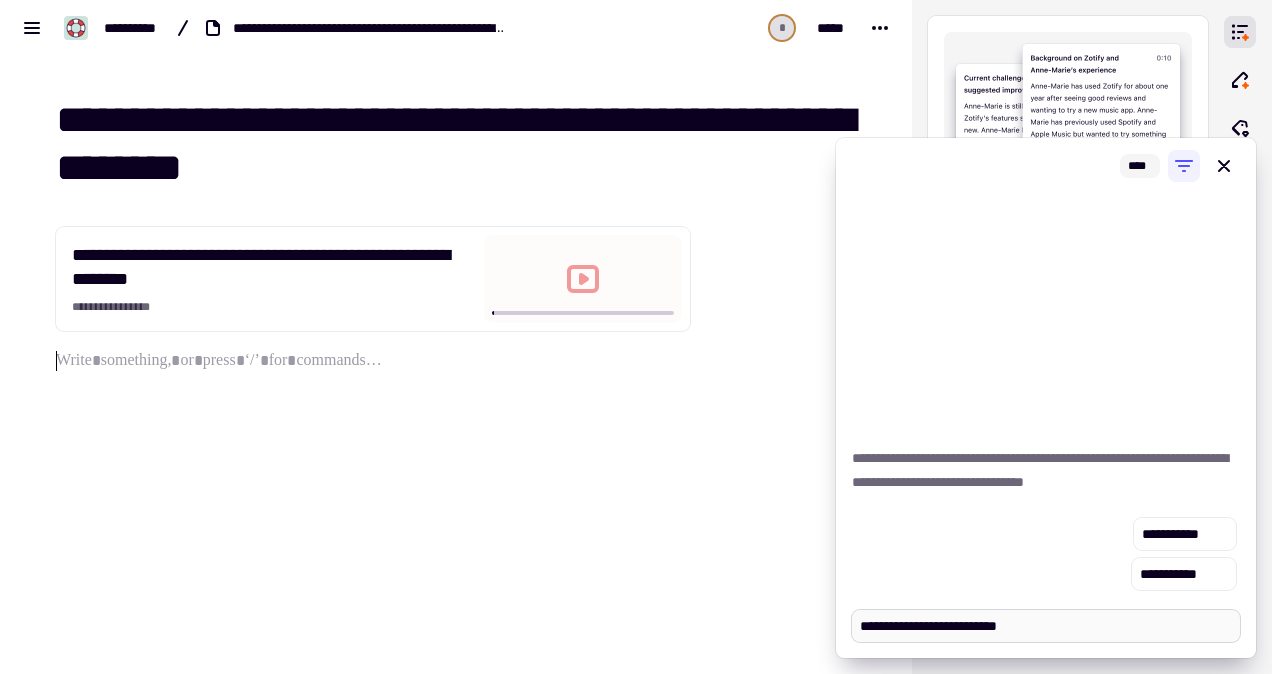 type on "*" 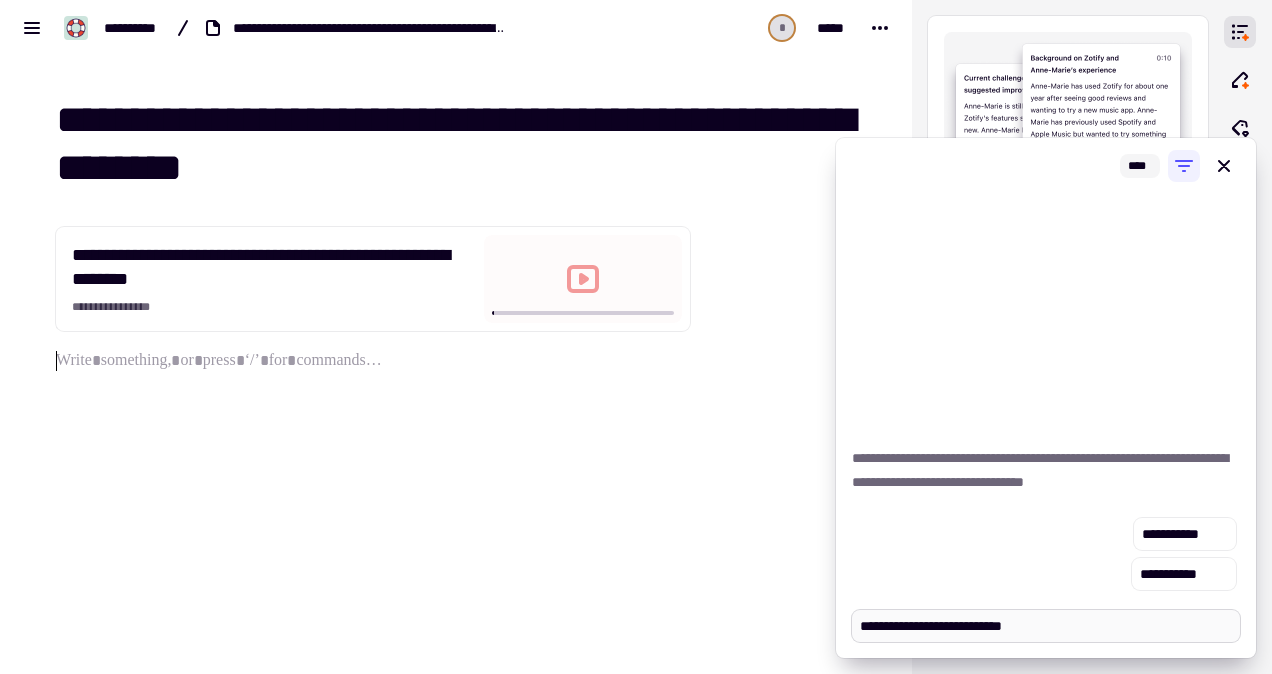 type on "*" 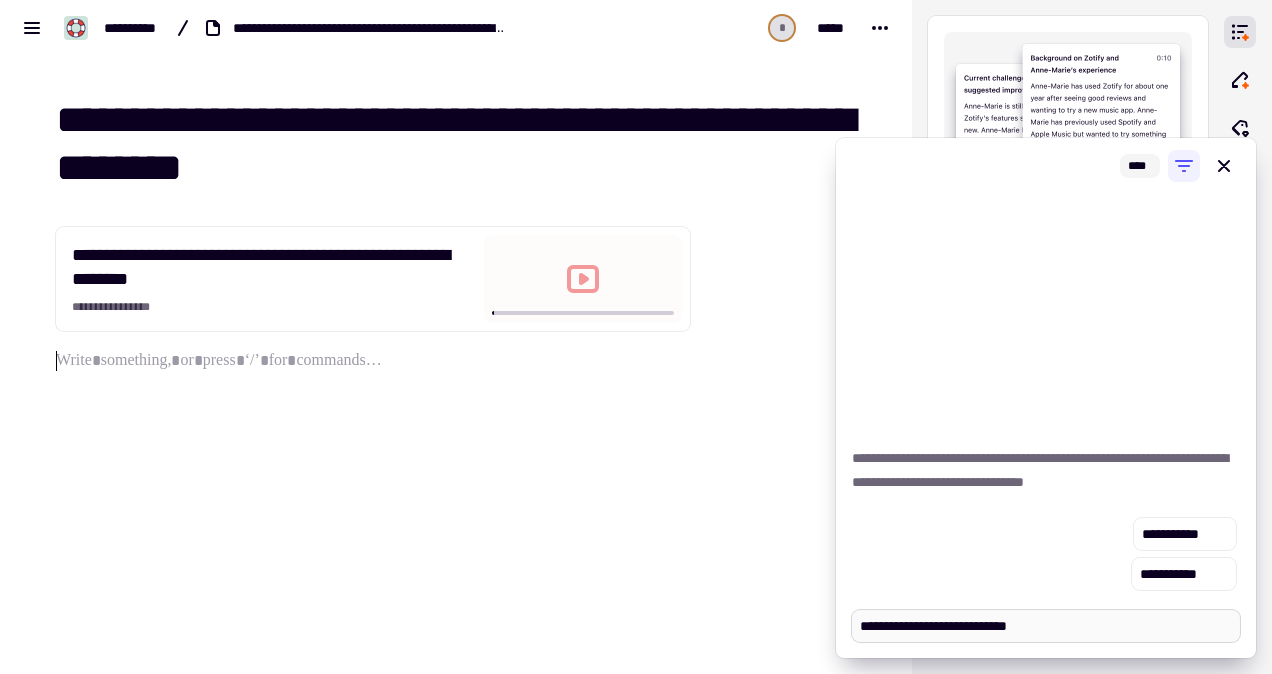 type on "*" 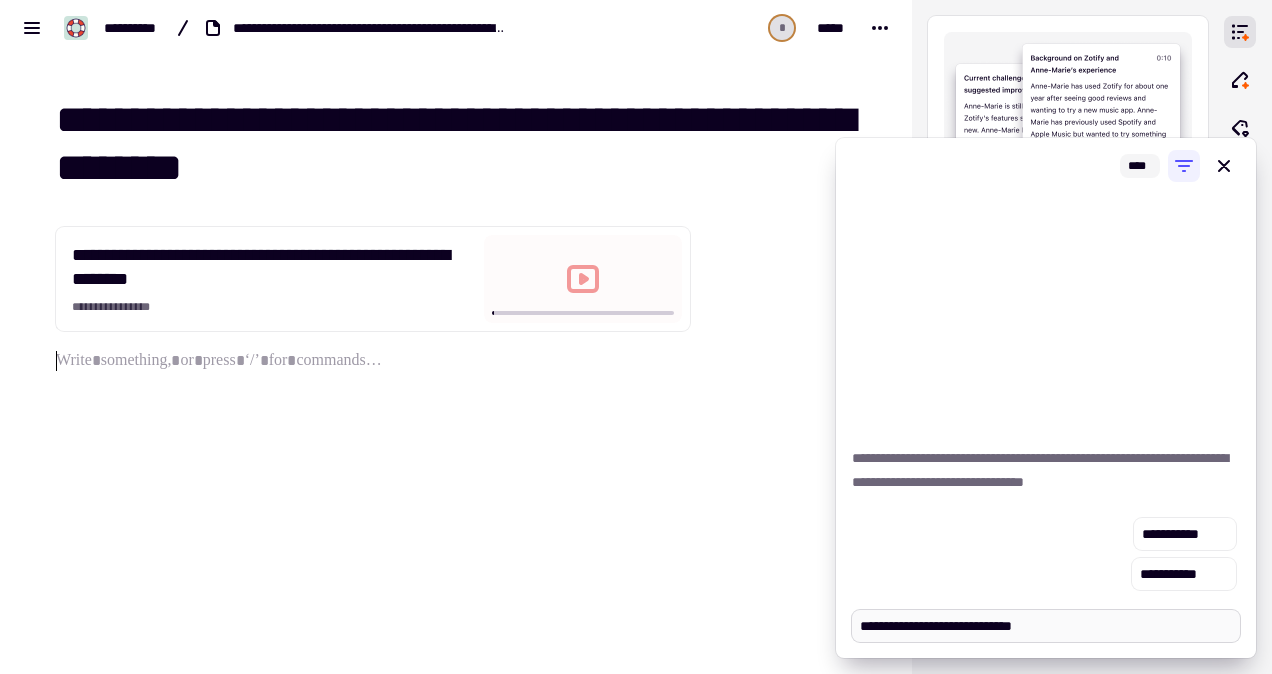 type on "*" 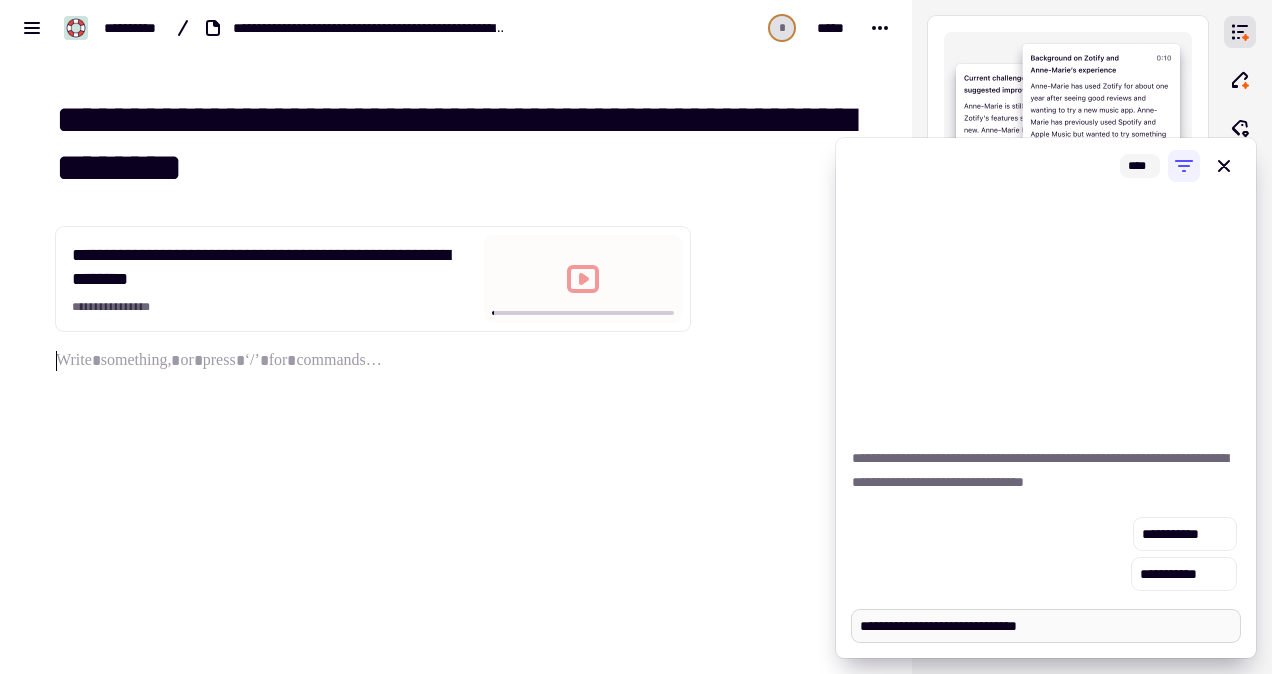 type on "*" 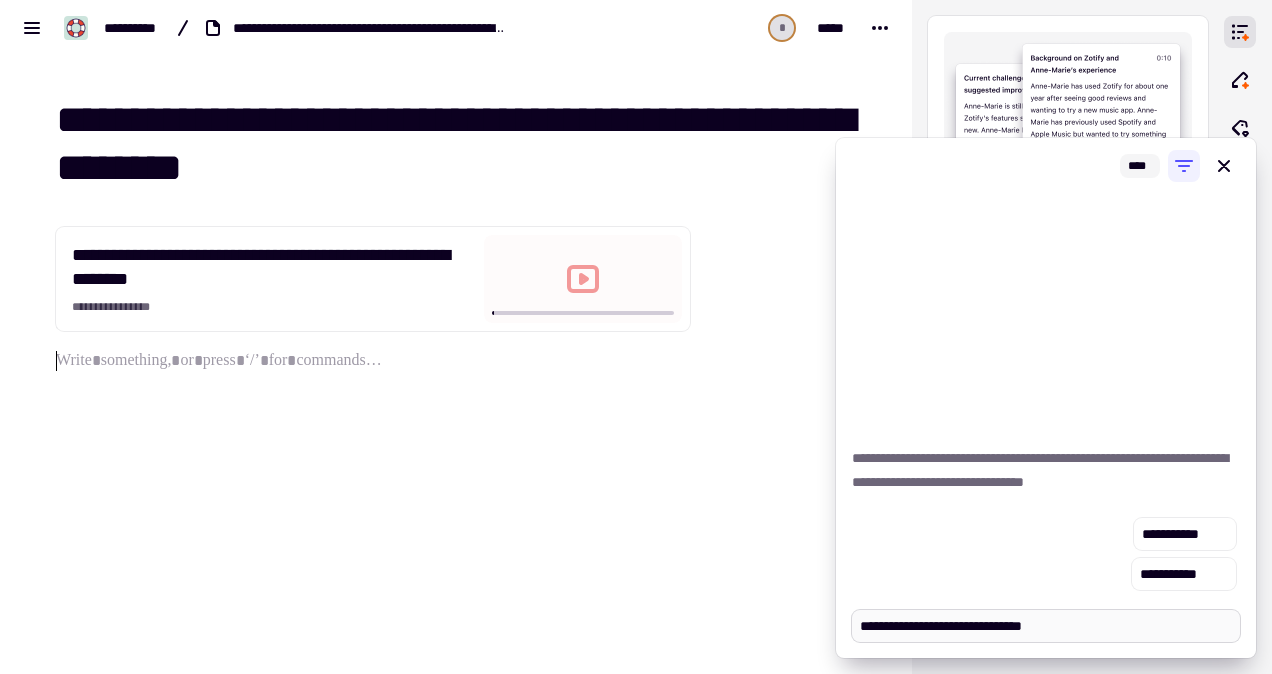 type on "*" 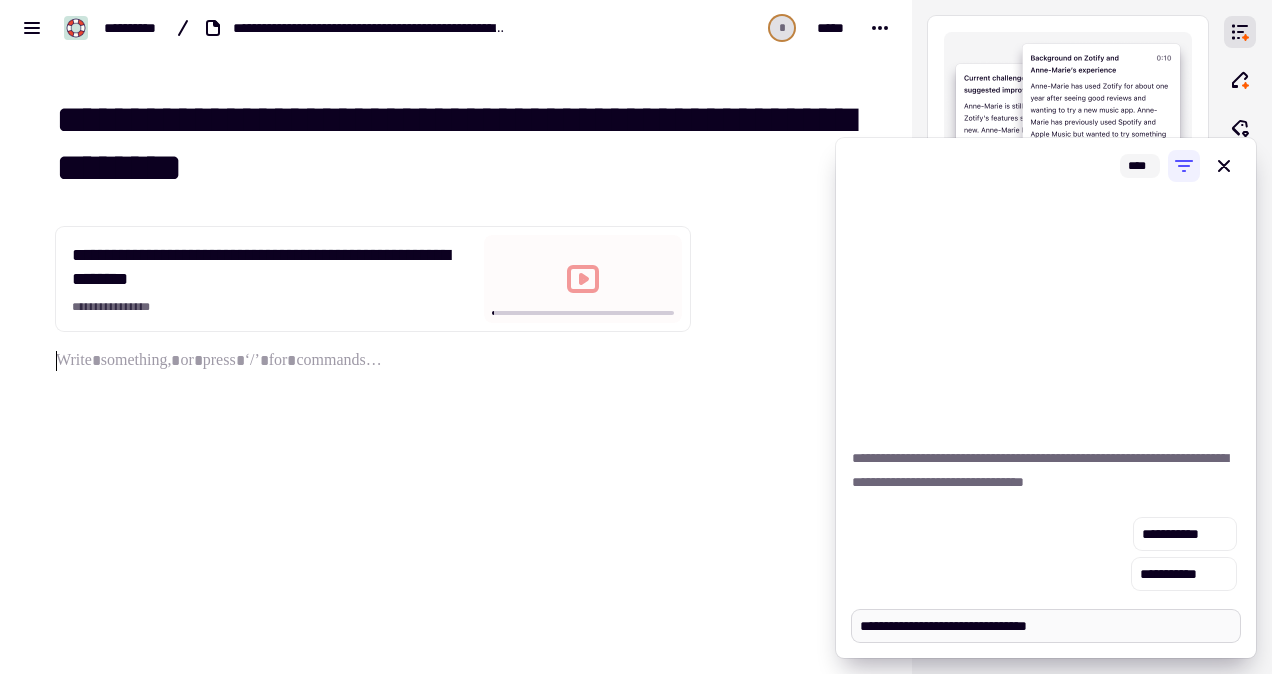 type on "*" 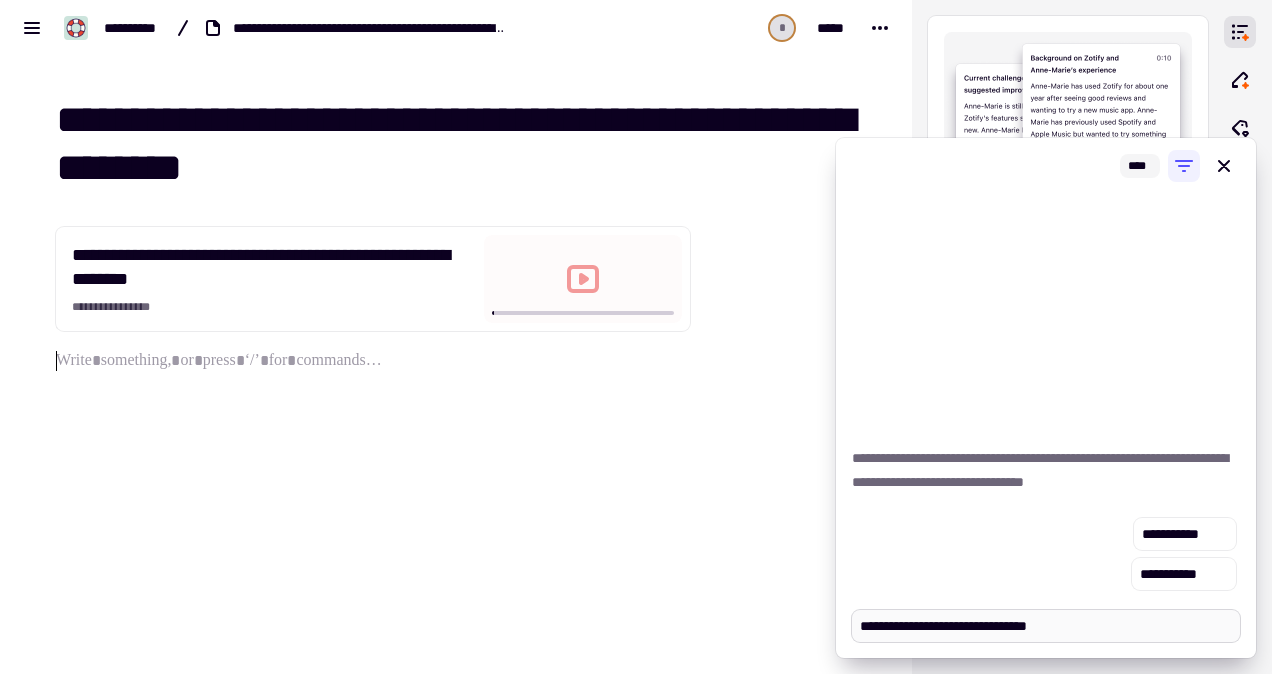 type on "**********" 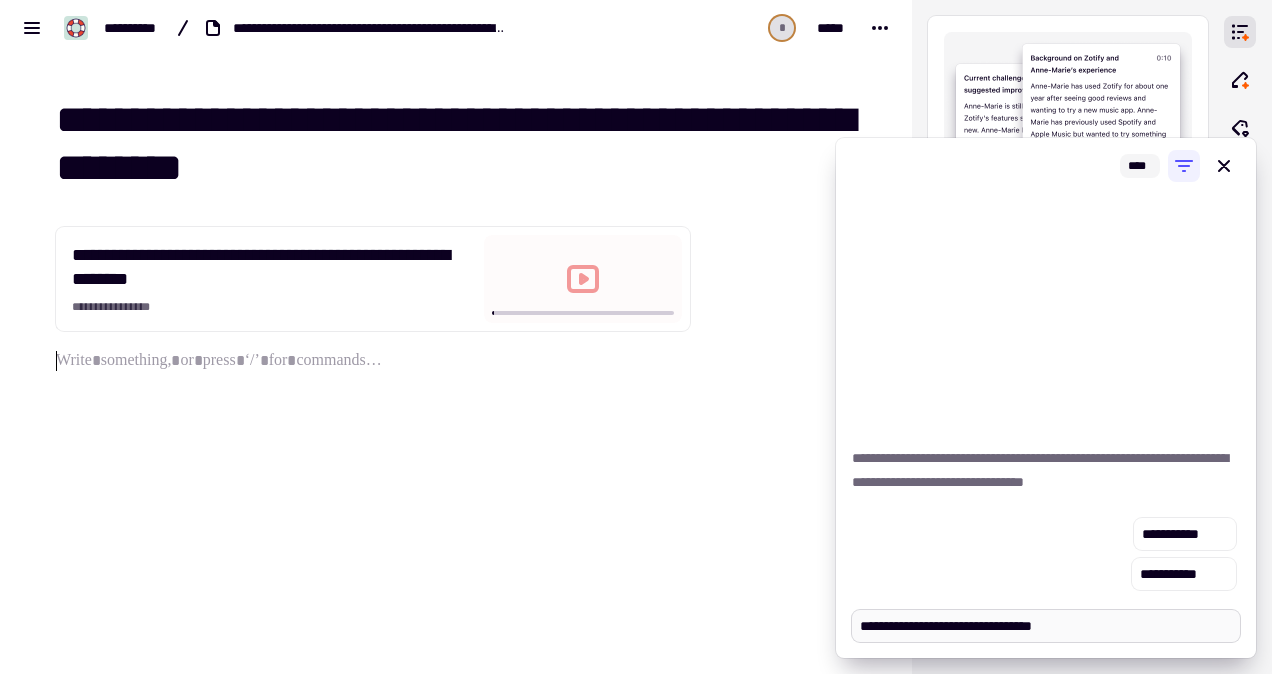type on "*" 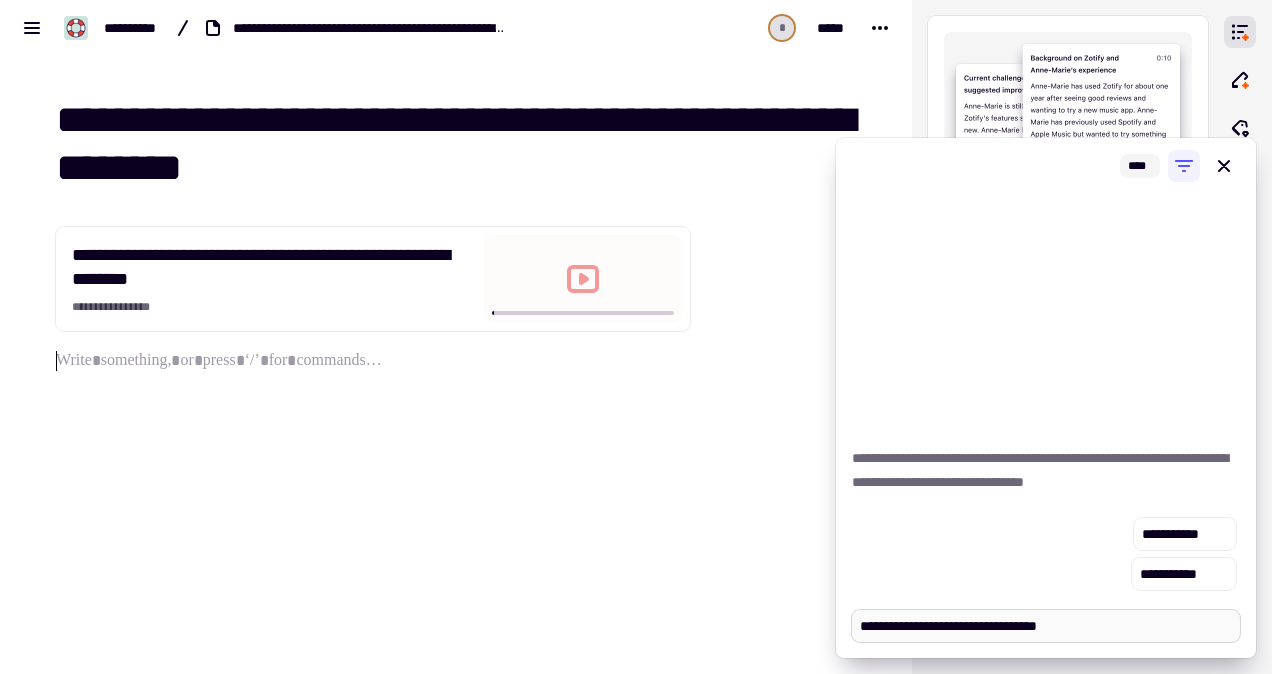 type on "*" 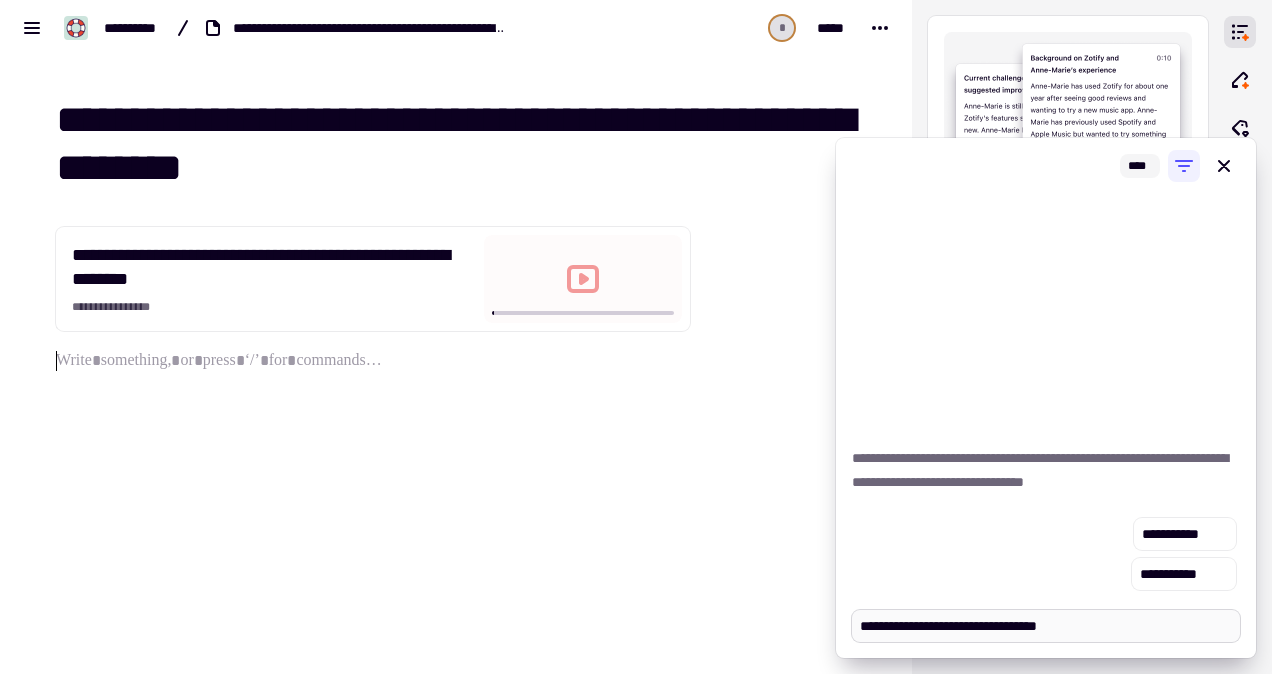 type on "**********" 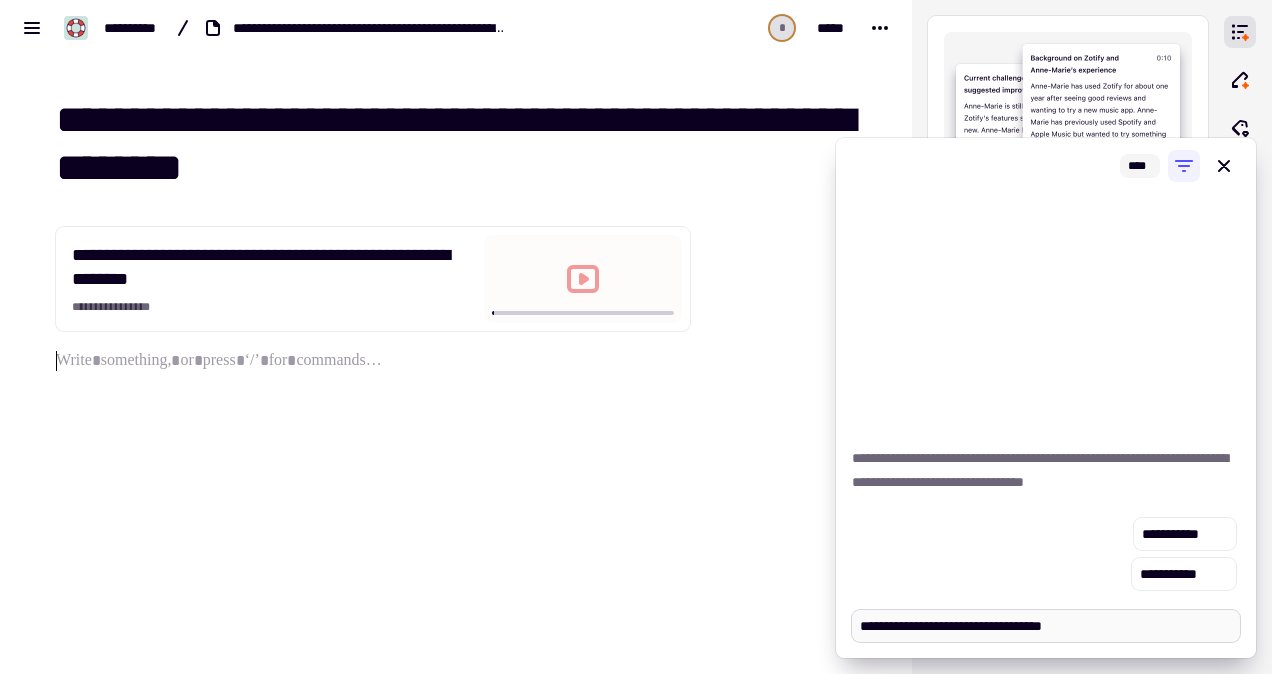 type on "*" 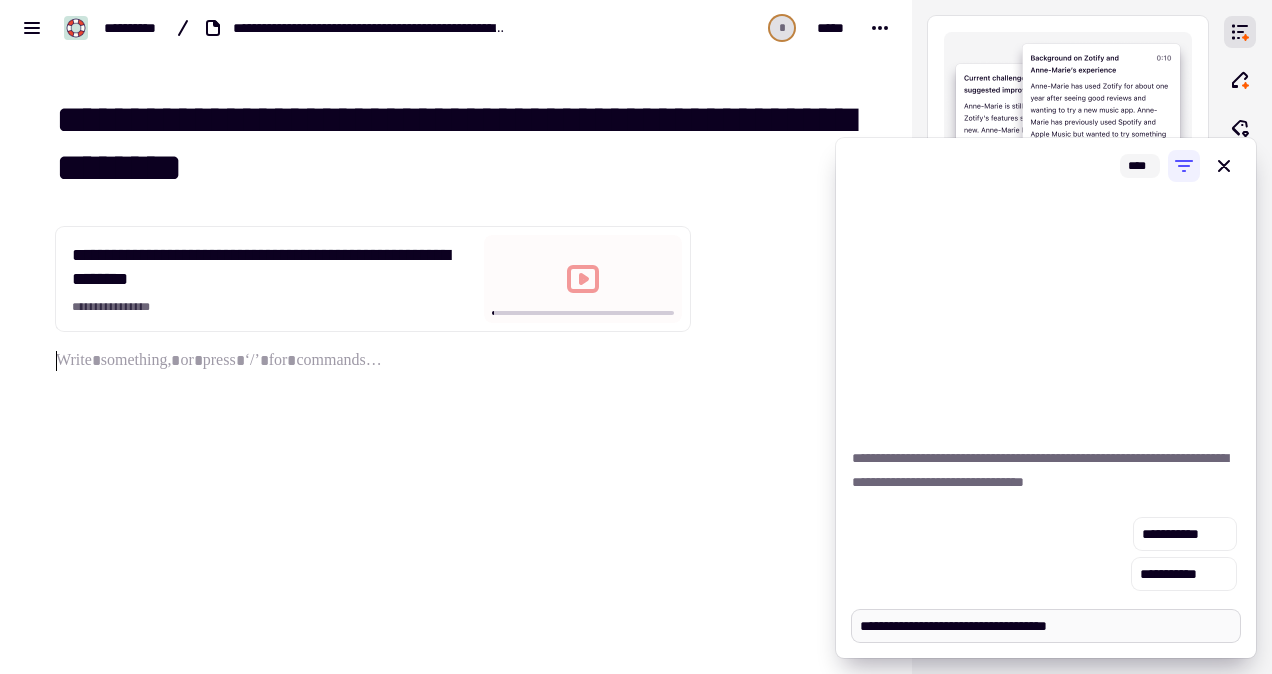type on "*" 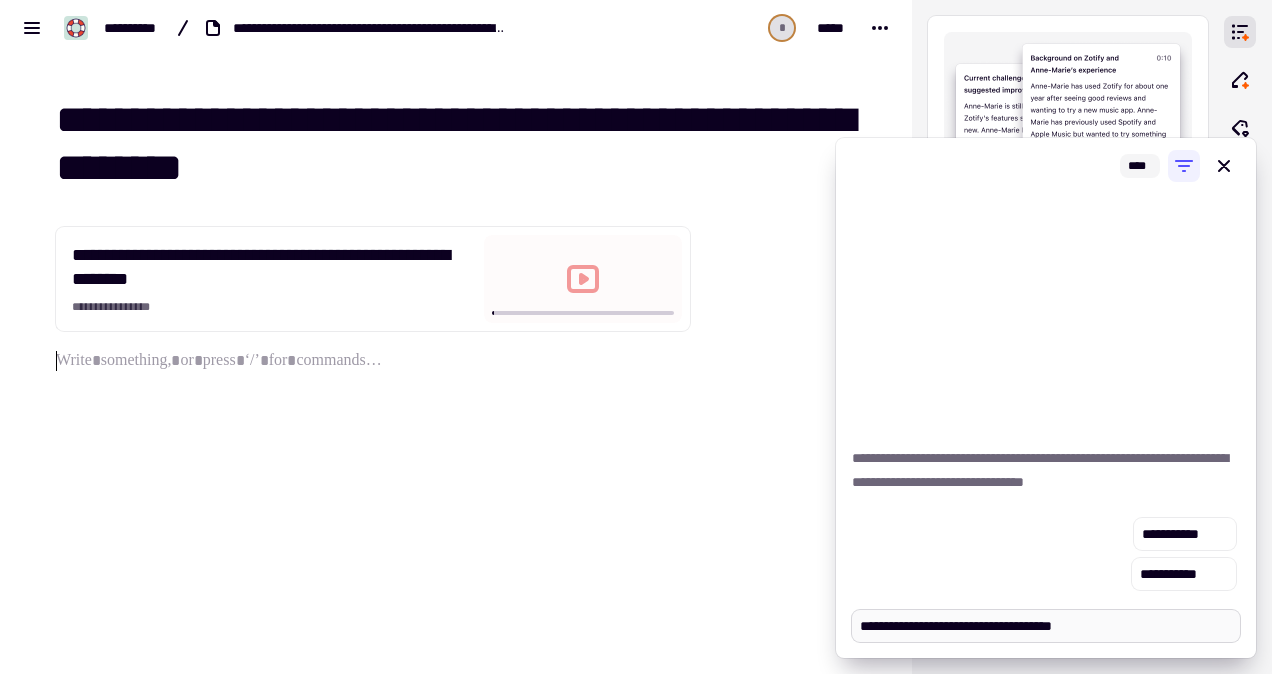 type on "**********" 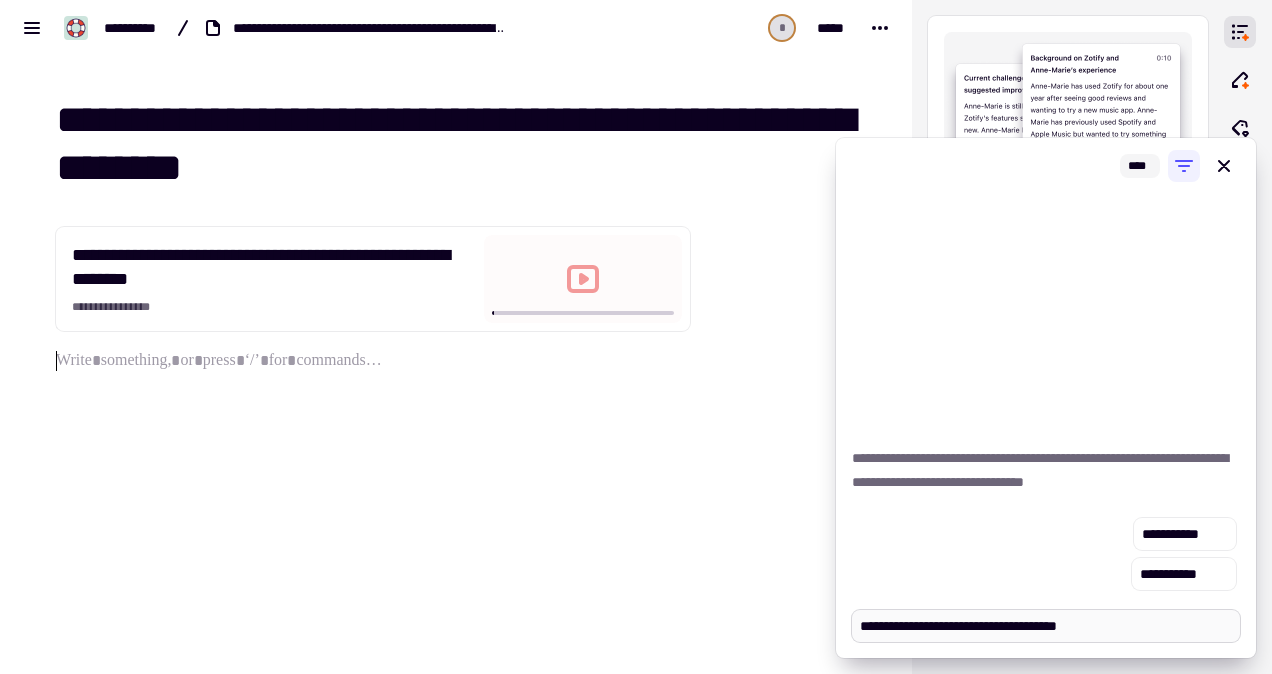 type on "*" 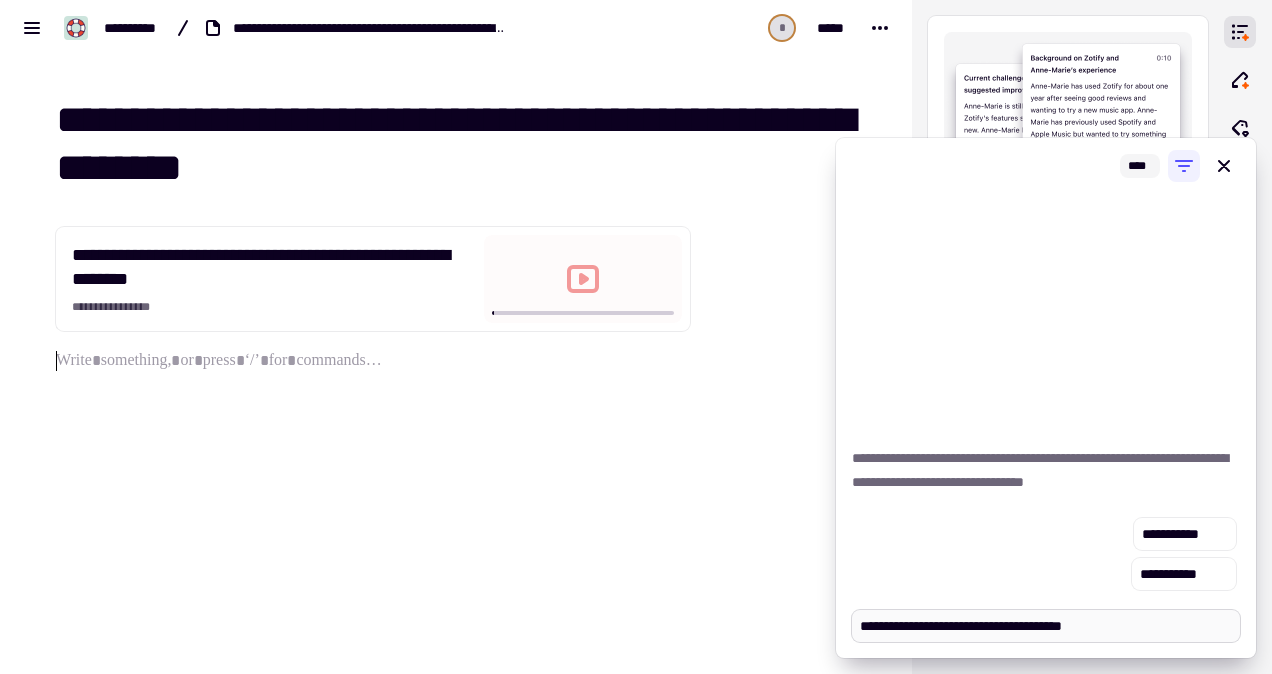 type on "**********" 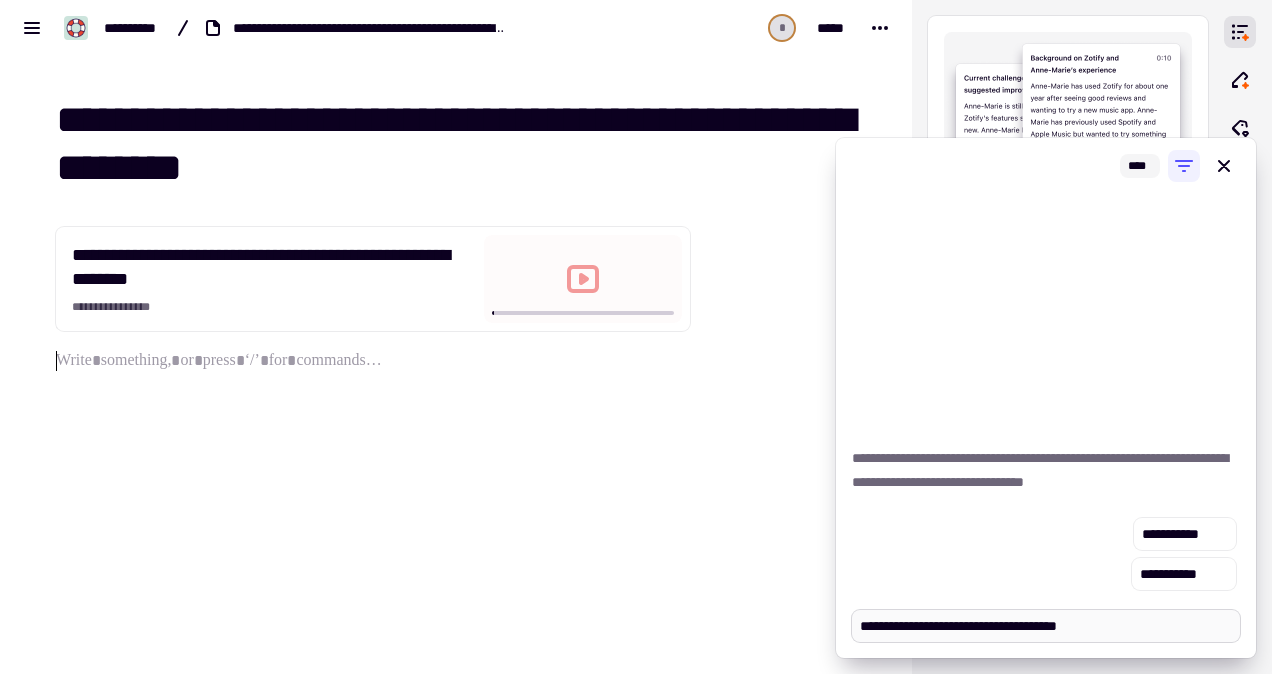 type on "*" 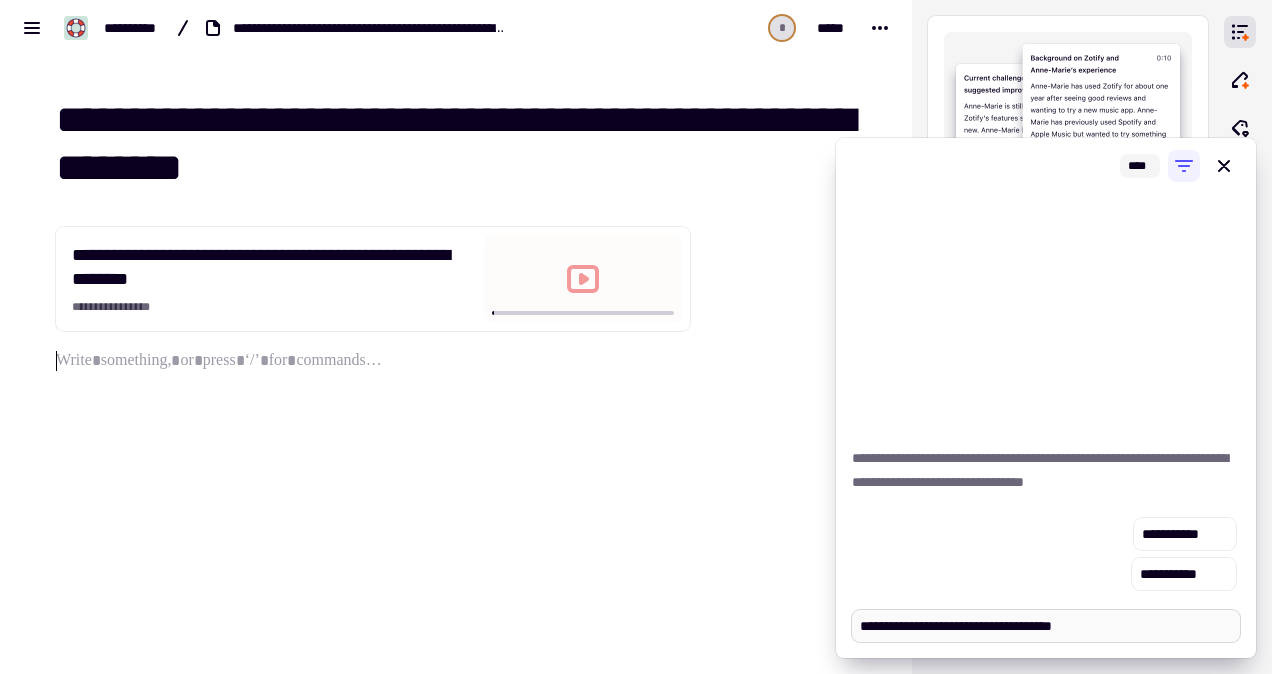 type on "*" 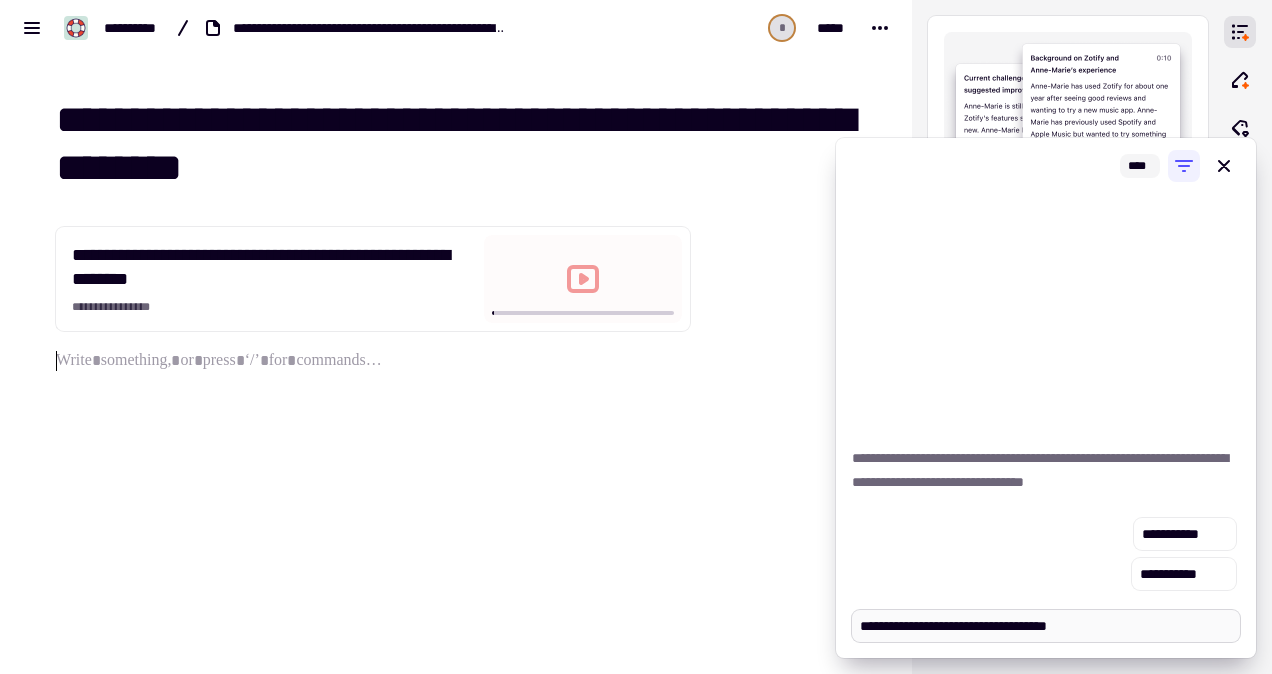 type on "*" 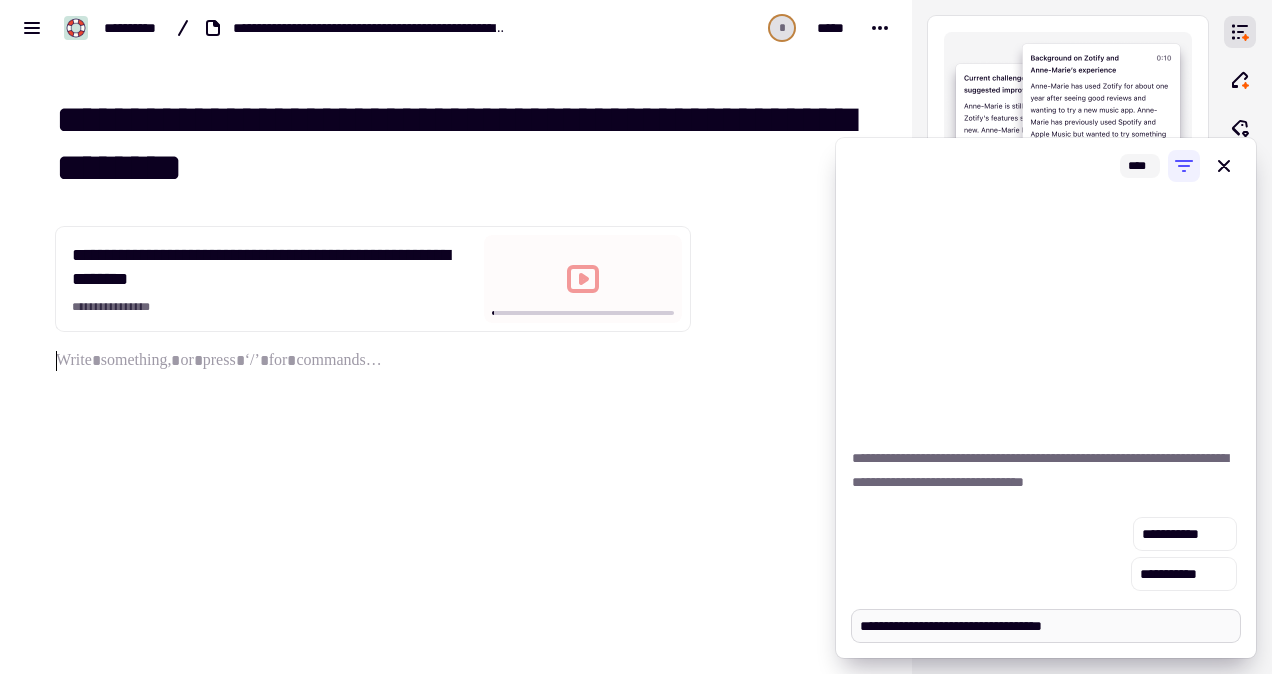 type on "*" 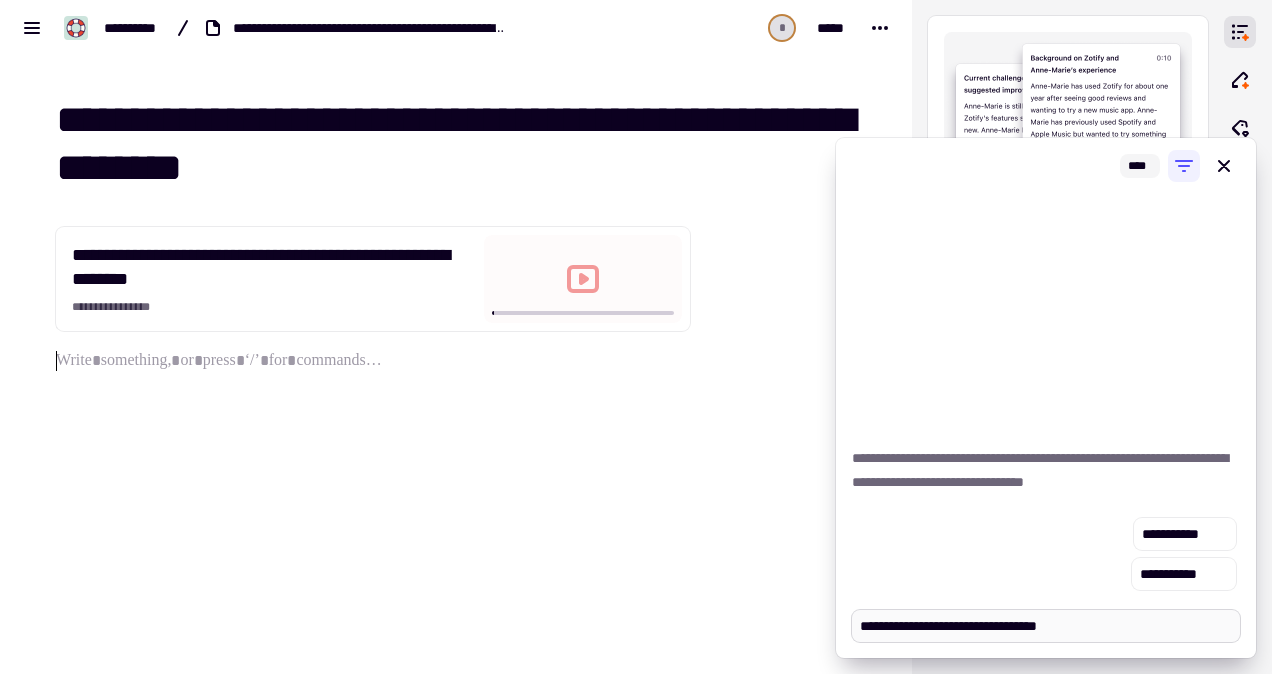 type on "*" 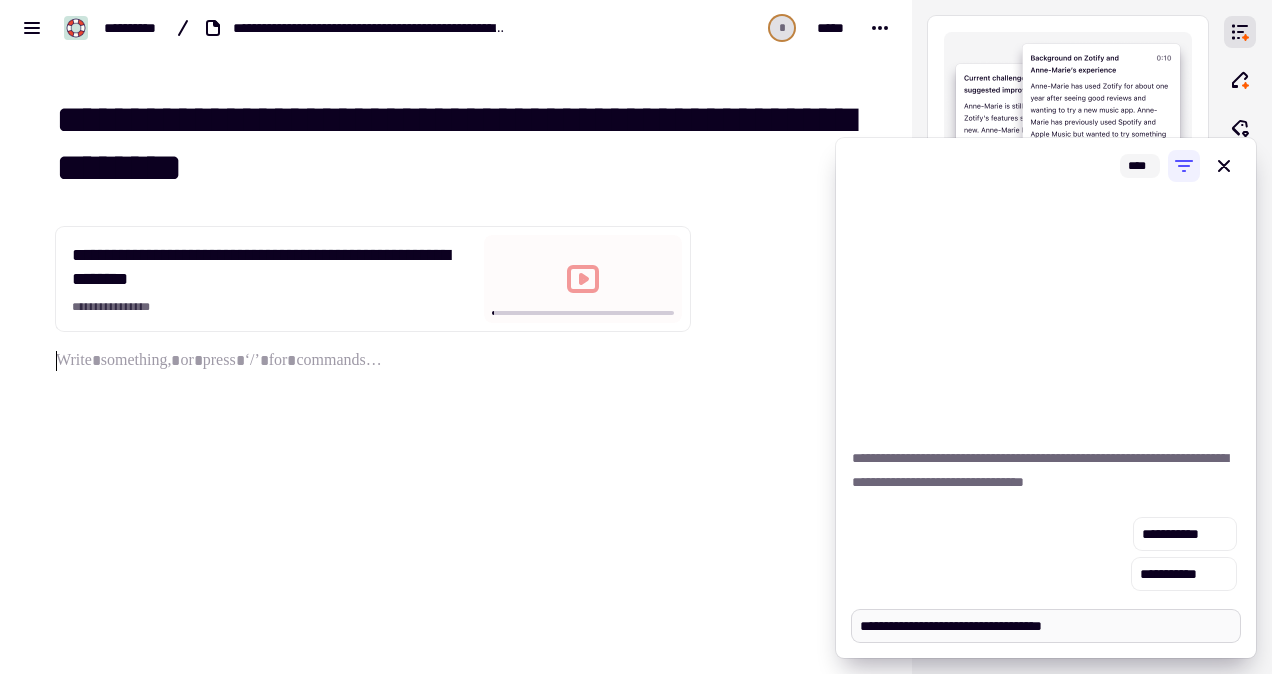 type on "*" 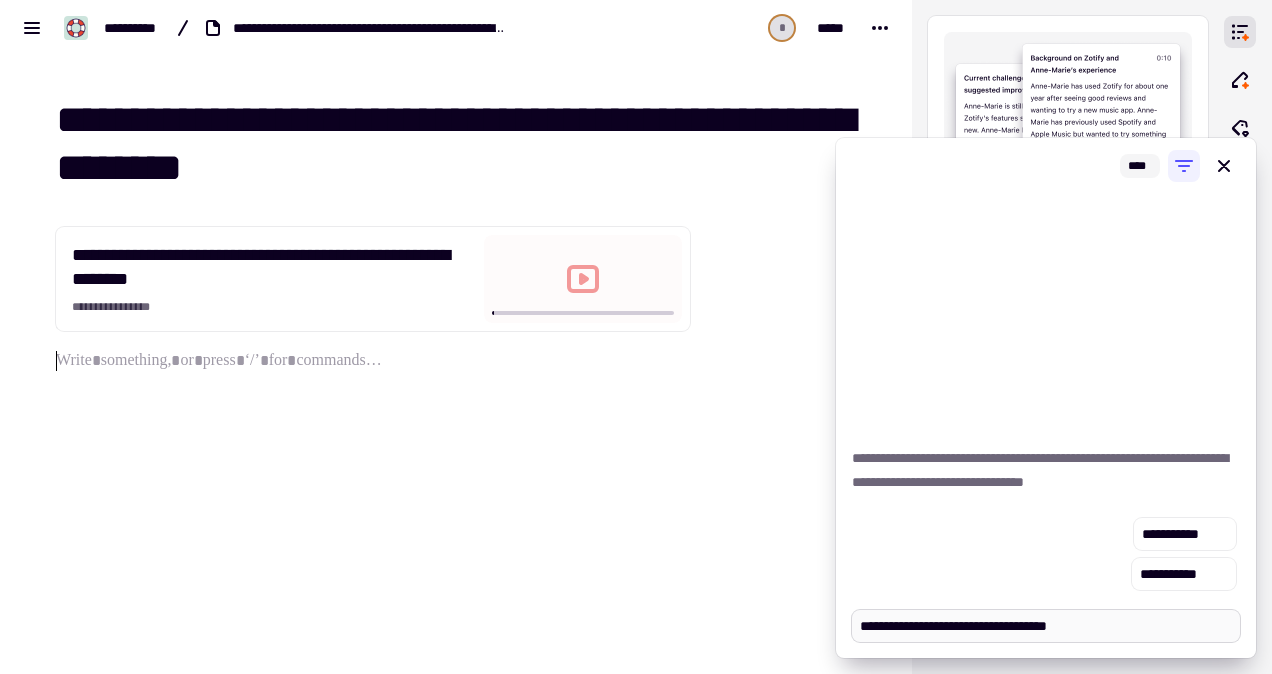 type on "*" 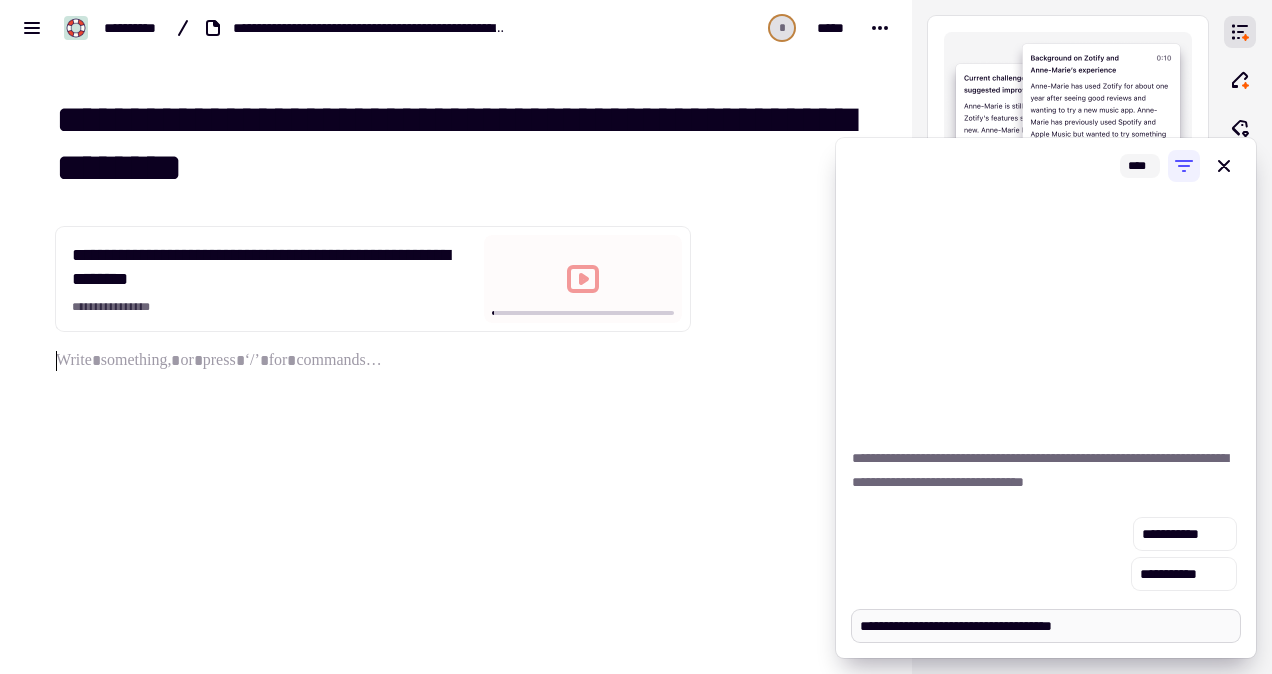 type on "*" 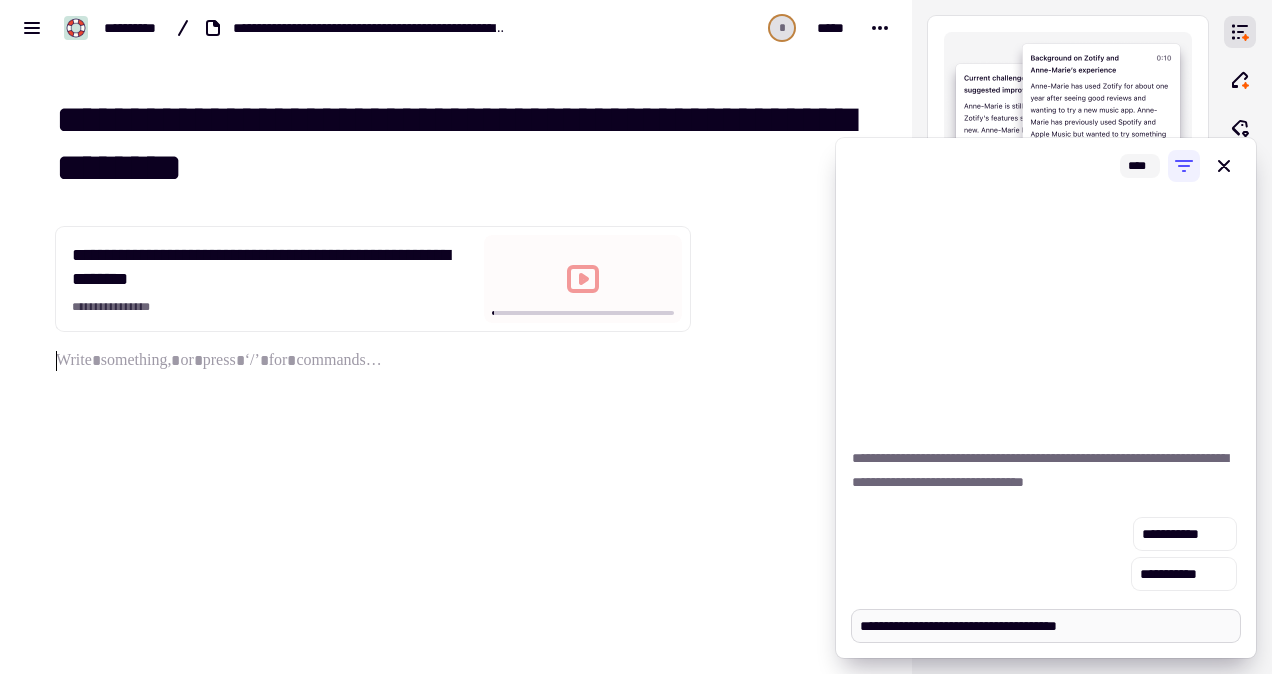 type on "*" 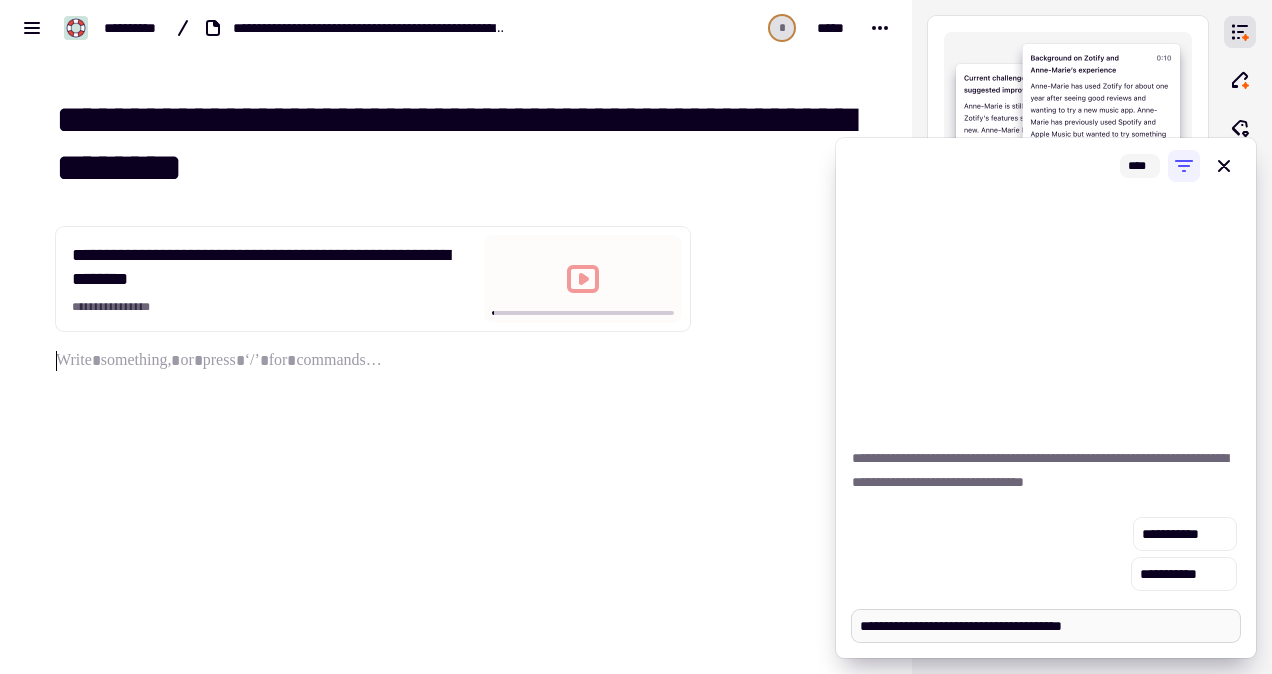 type on "**********" 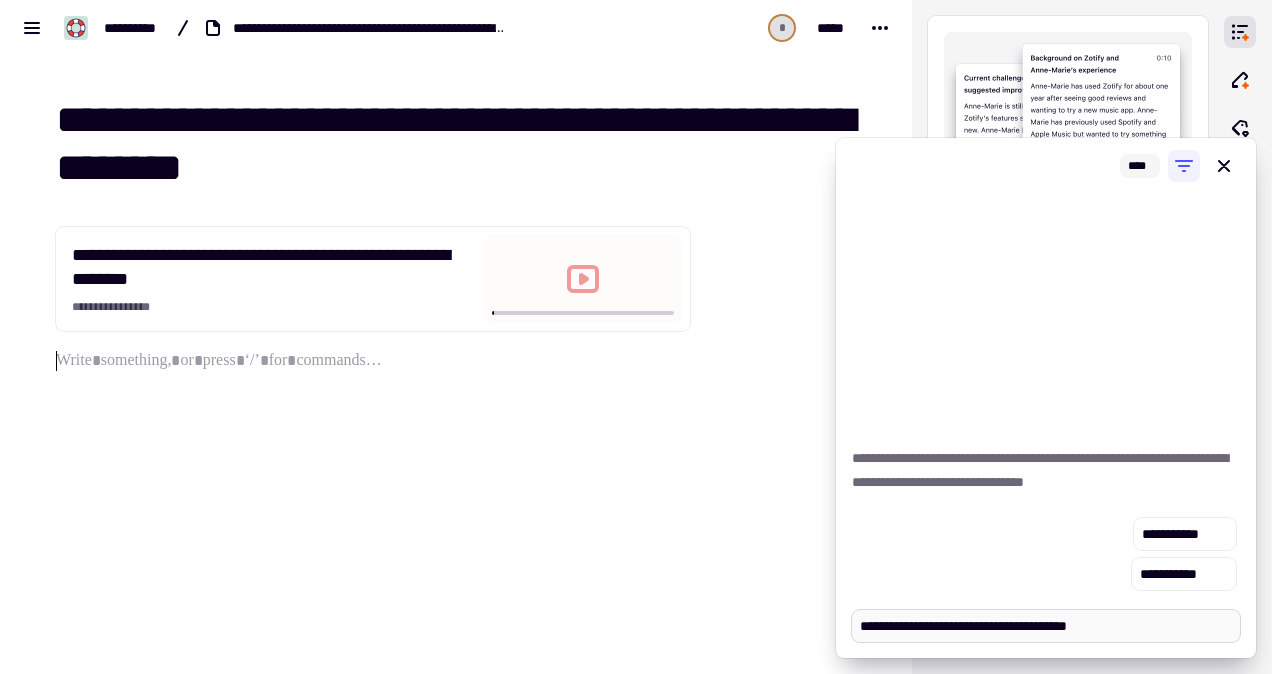 type on "*" 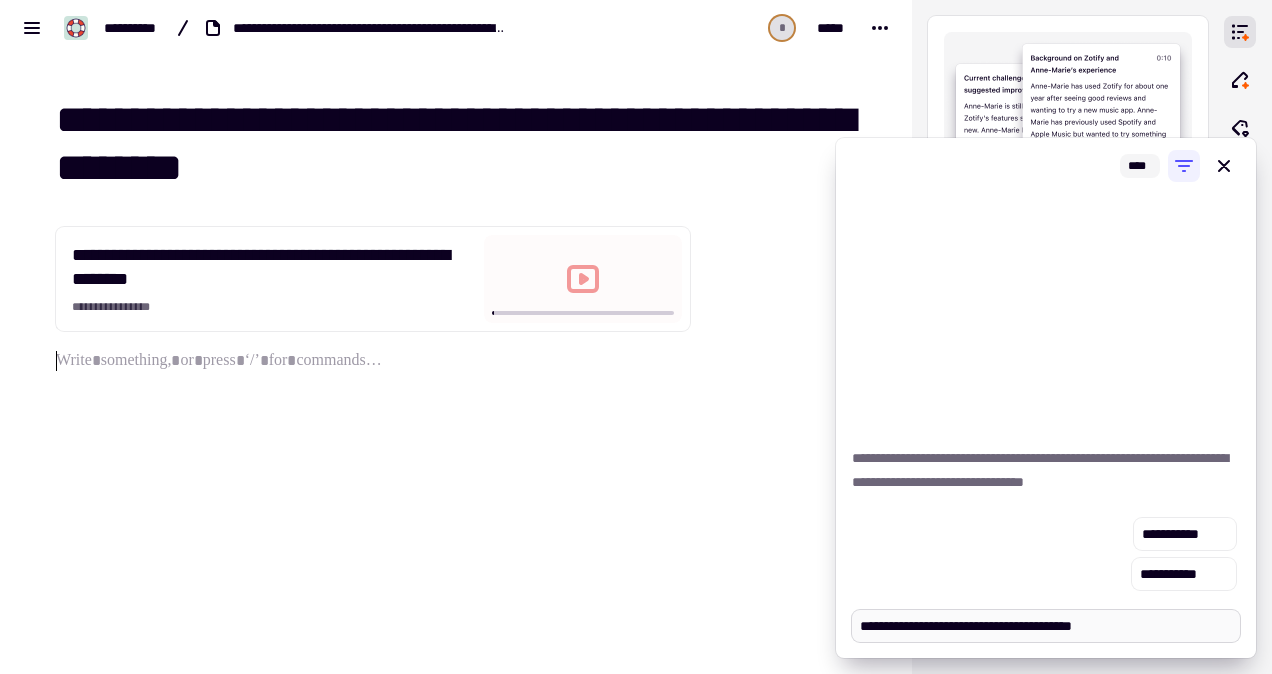 type on "*" 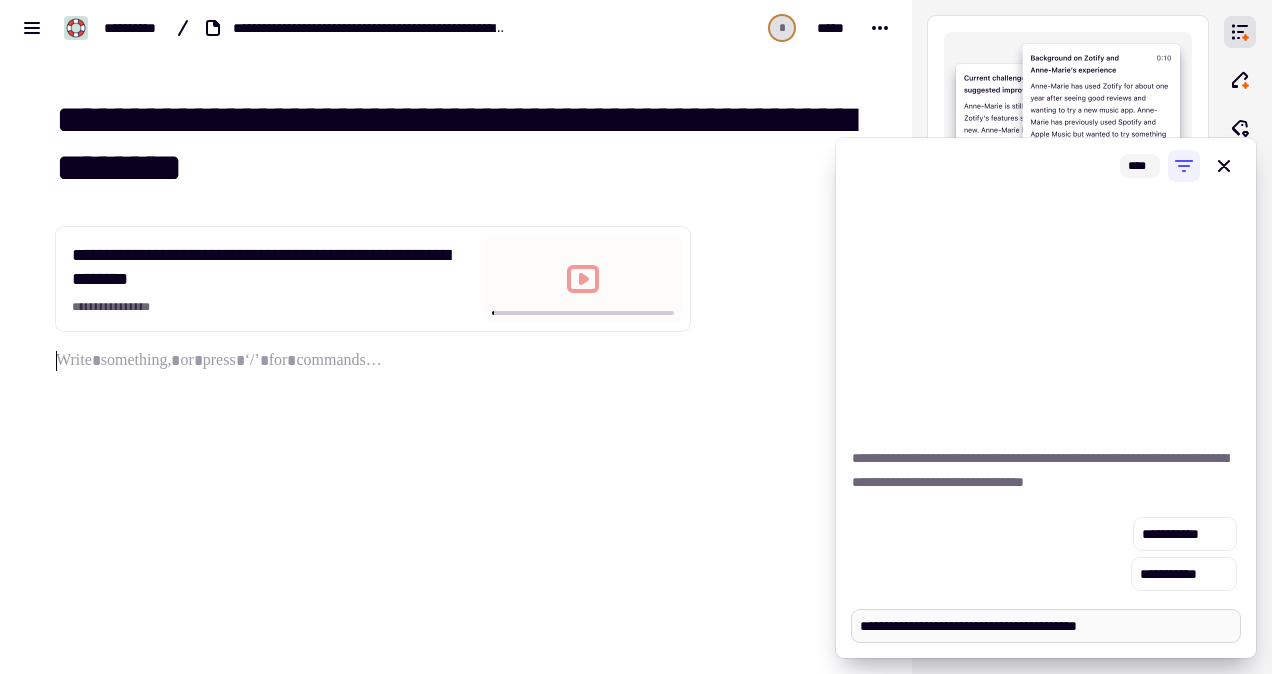 type on "*" 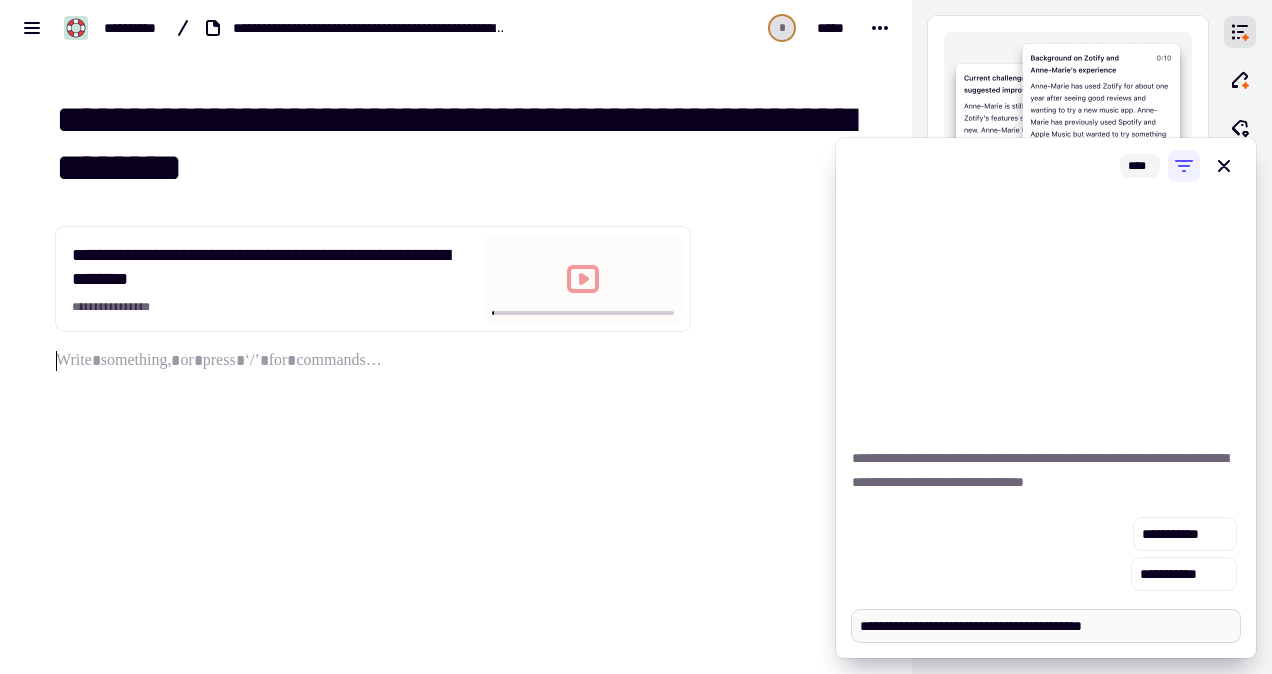 type on "*" 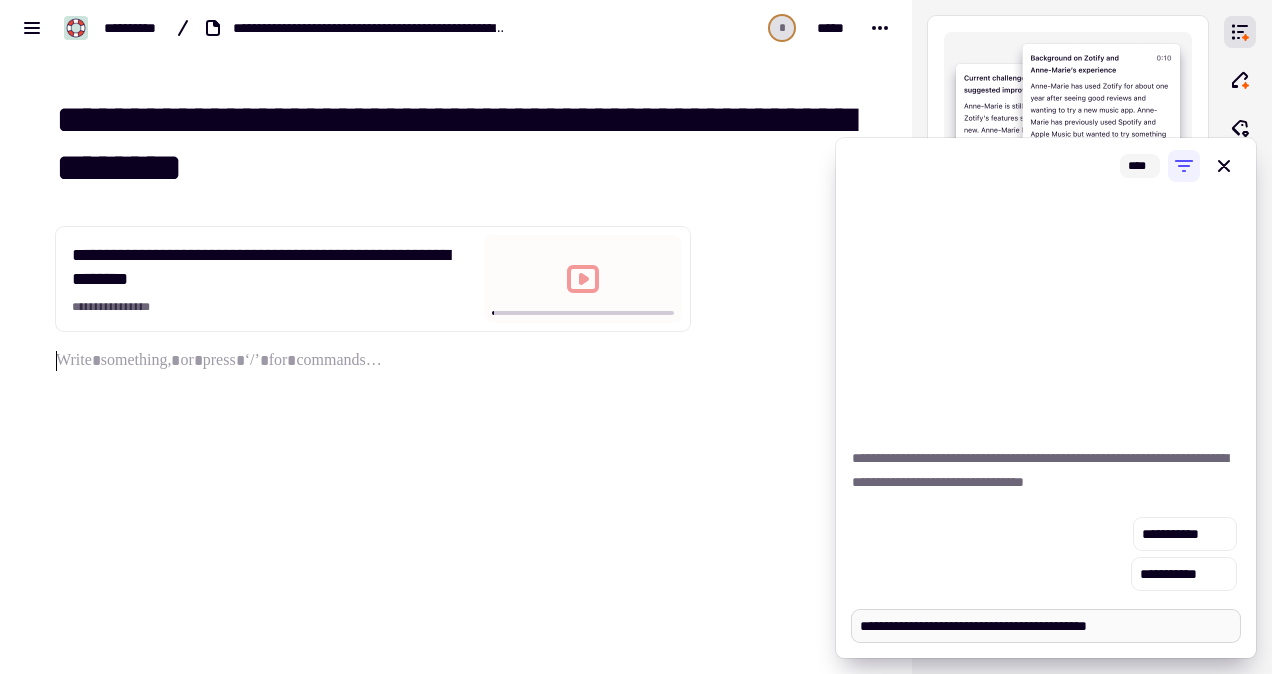 type on "*" 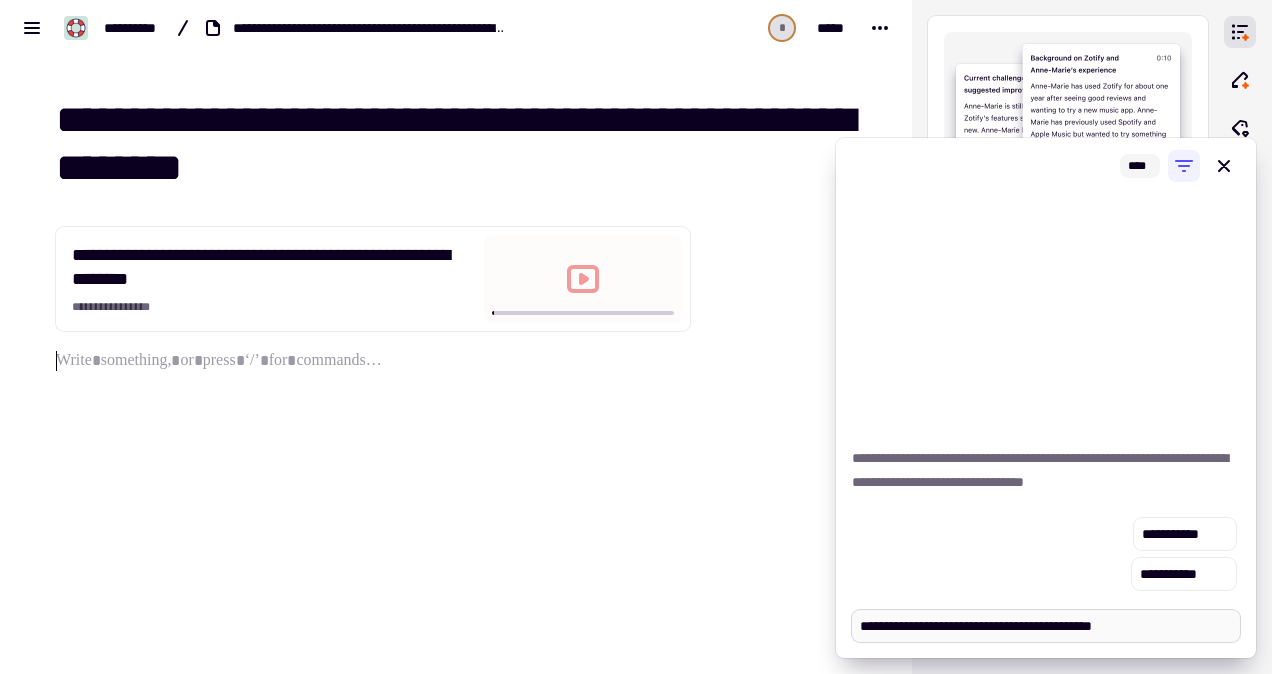 type on "*" 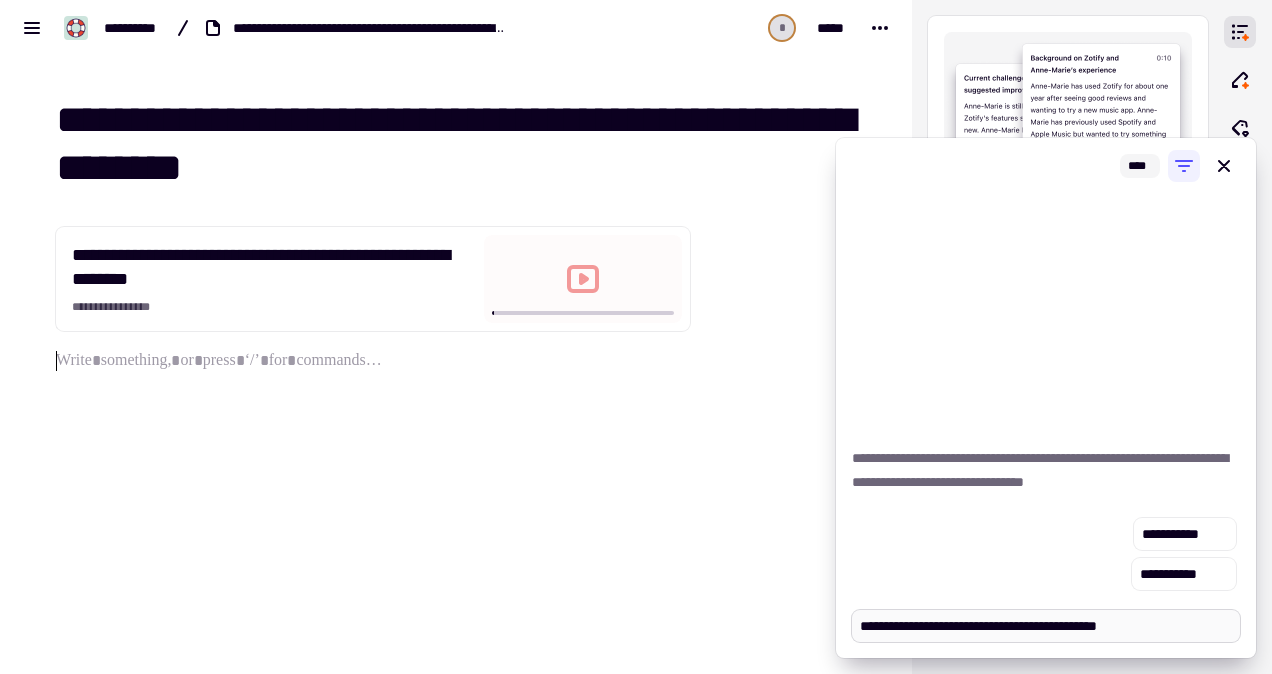 type on "*" 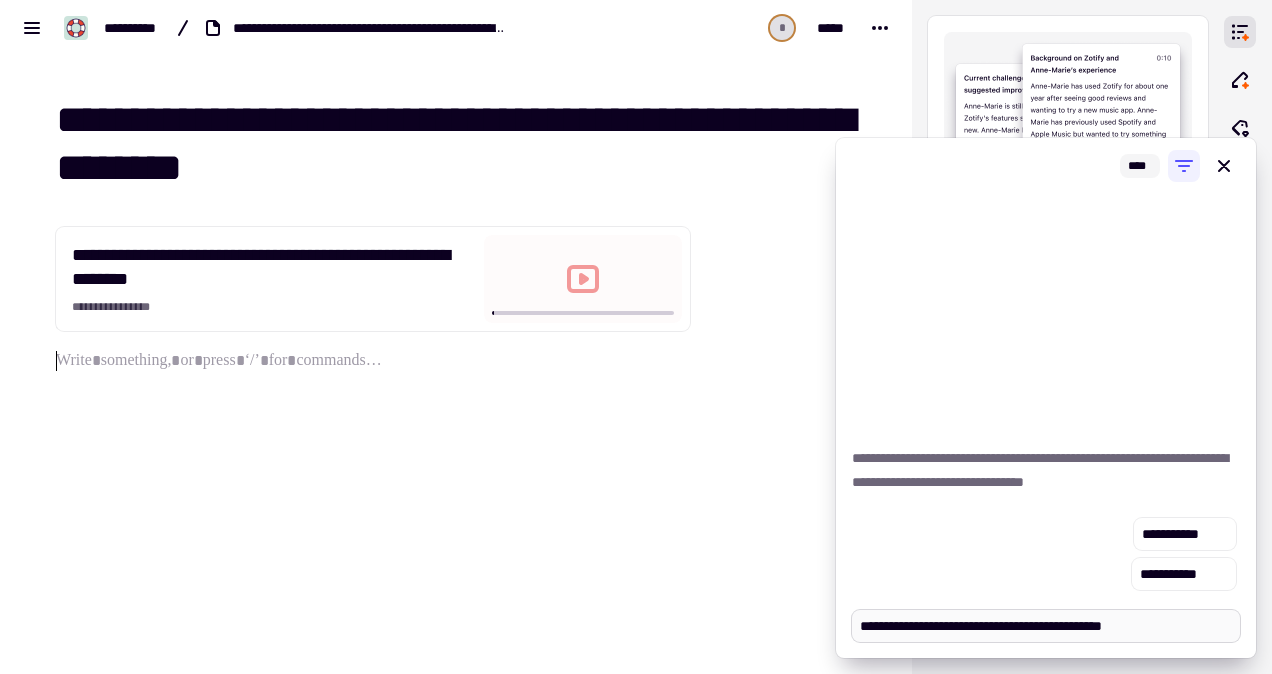 type on "**********" 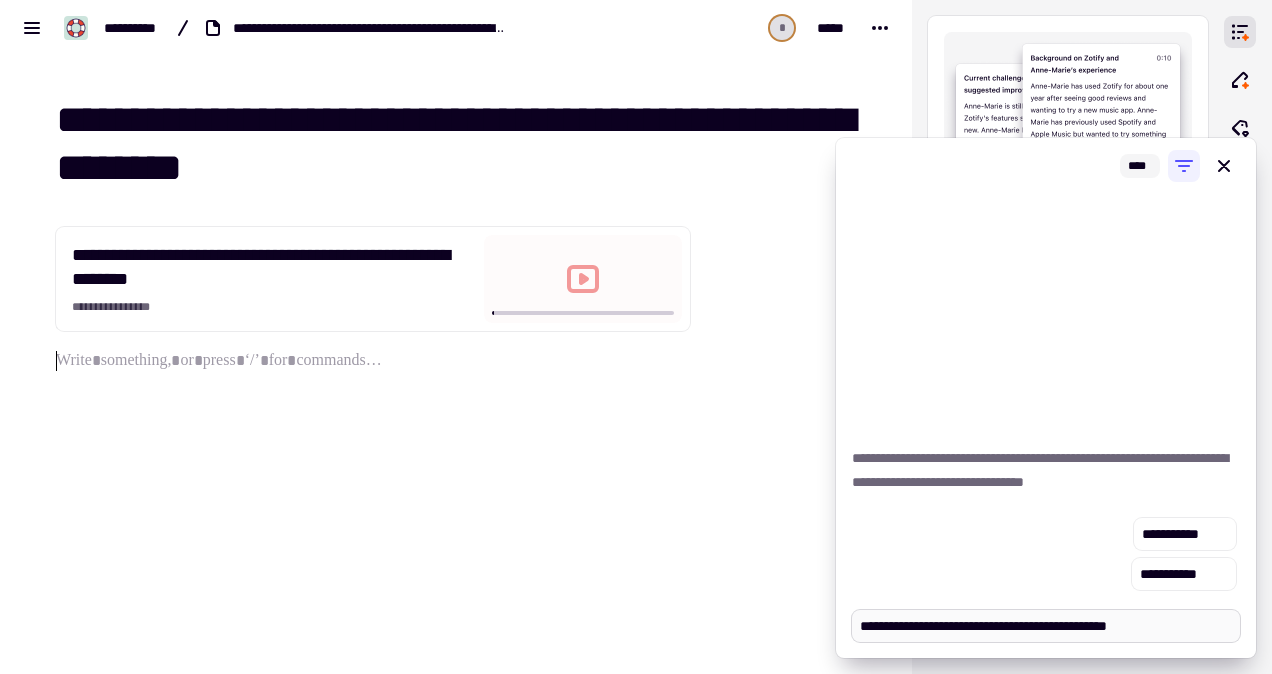 type on "*" 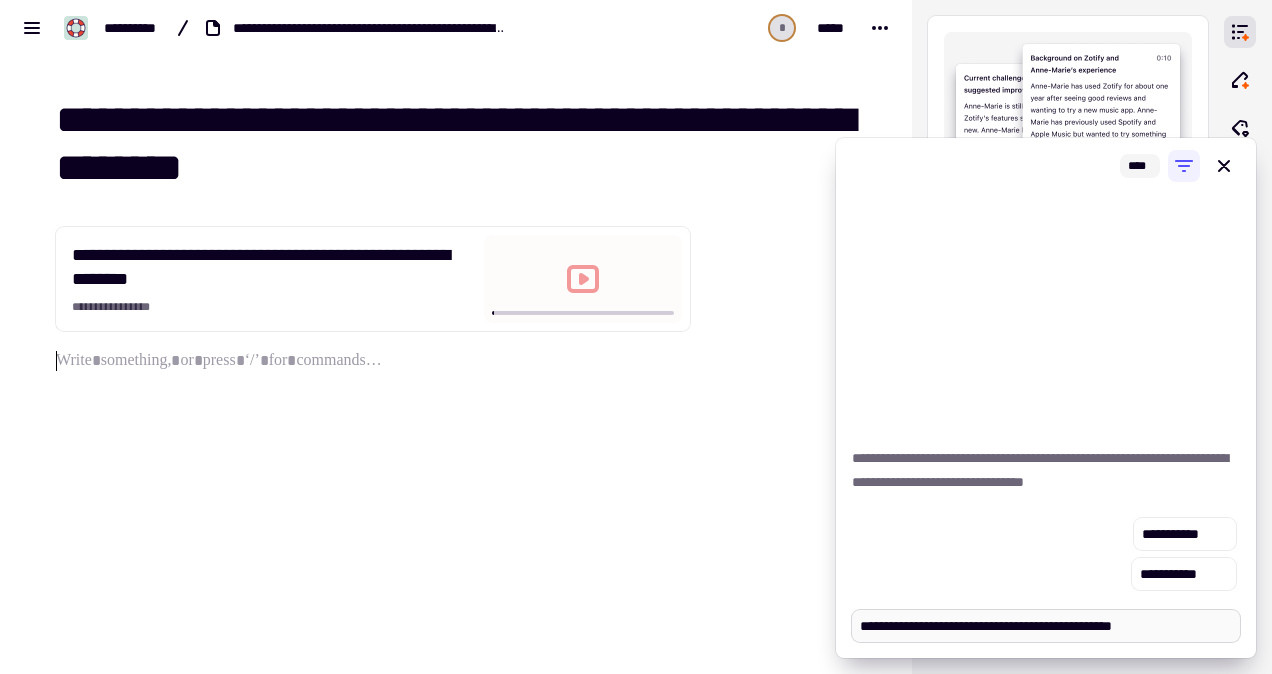 type on "*" 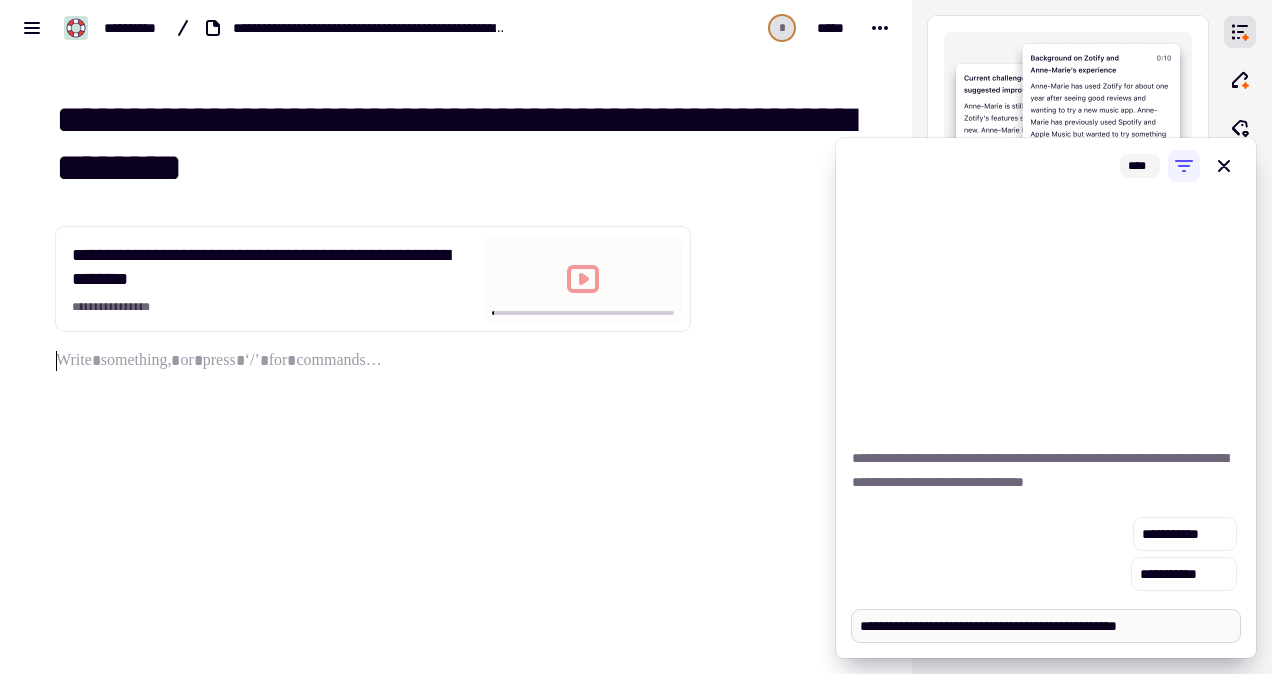 type on "*" 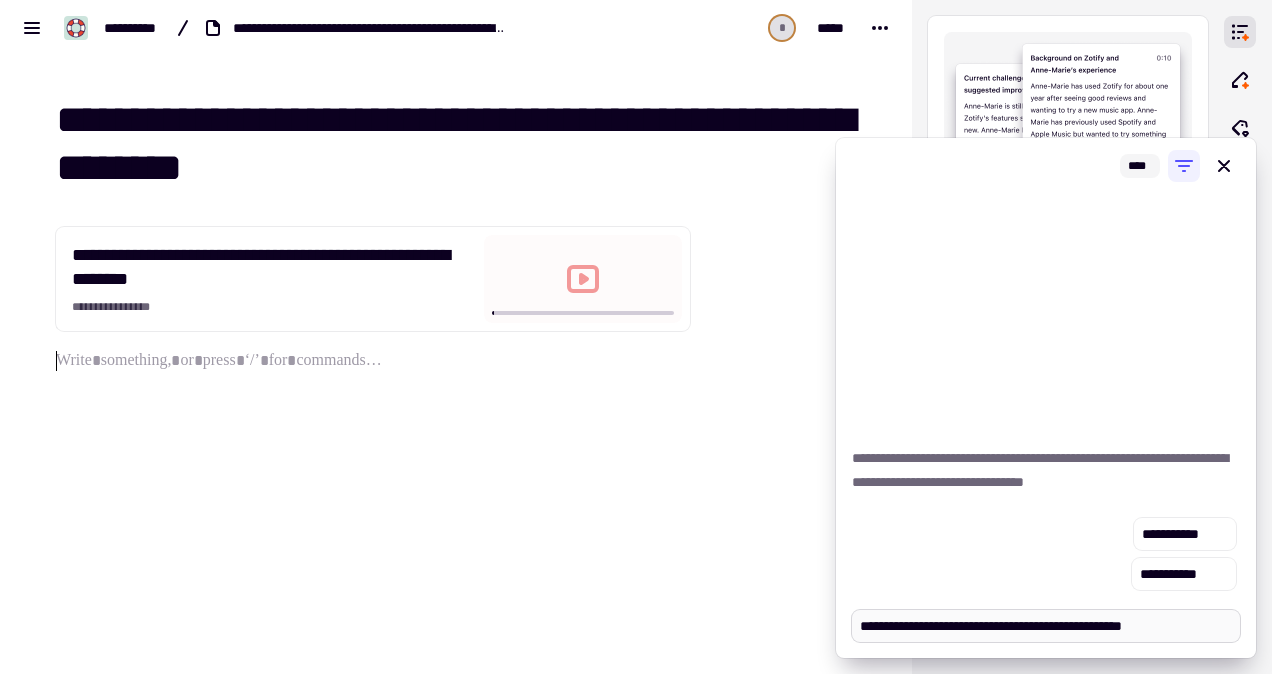 type on "*" 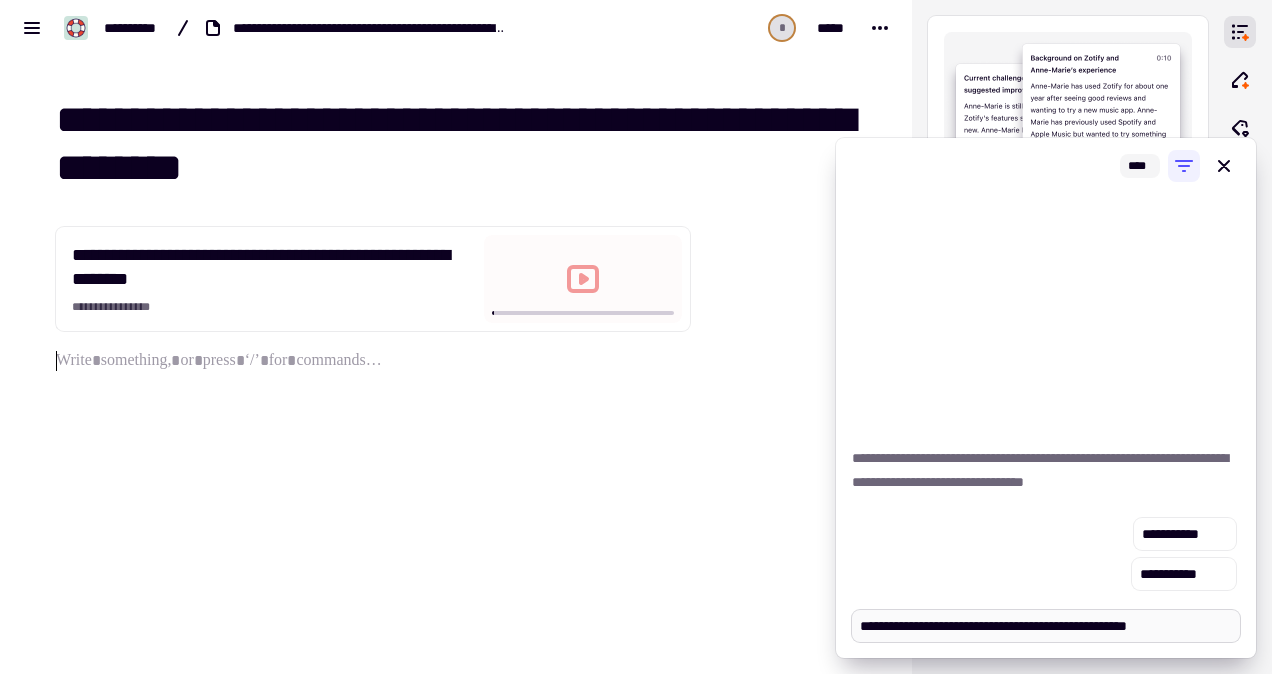 type on "*" 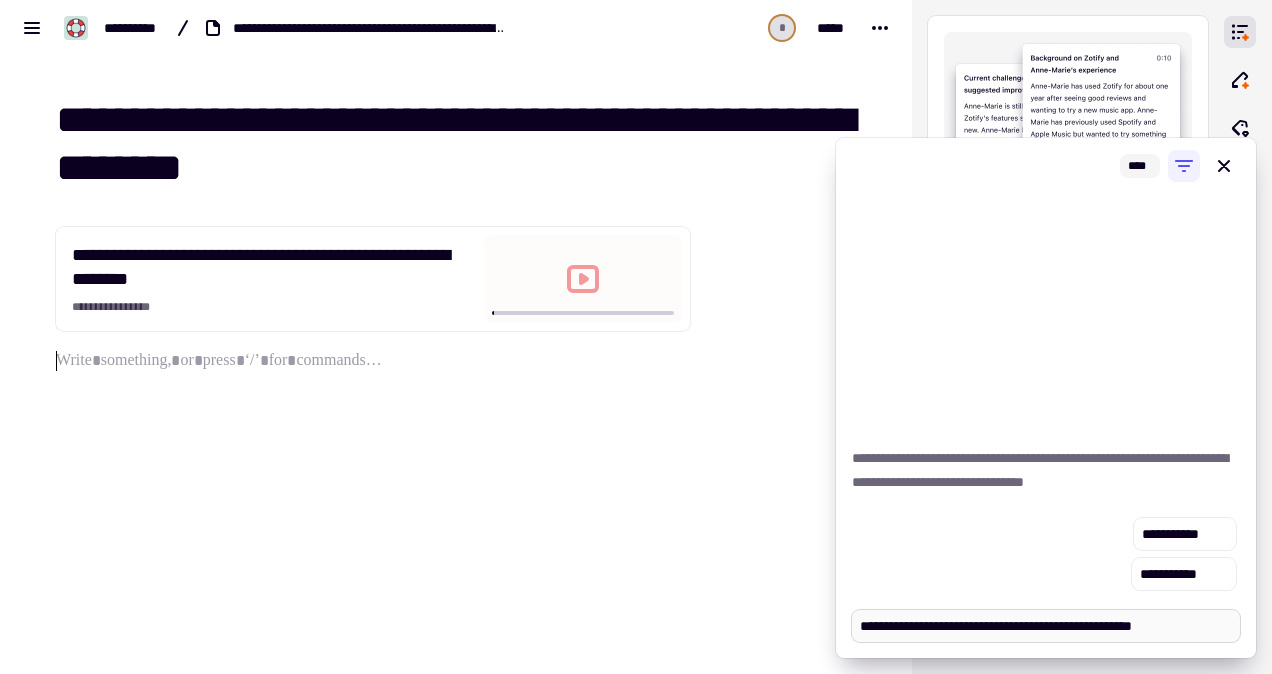 type on "**********" 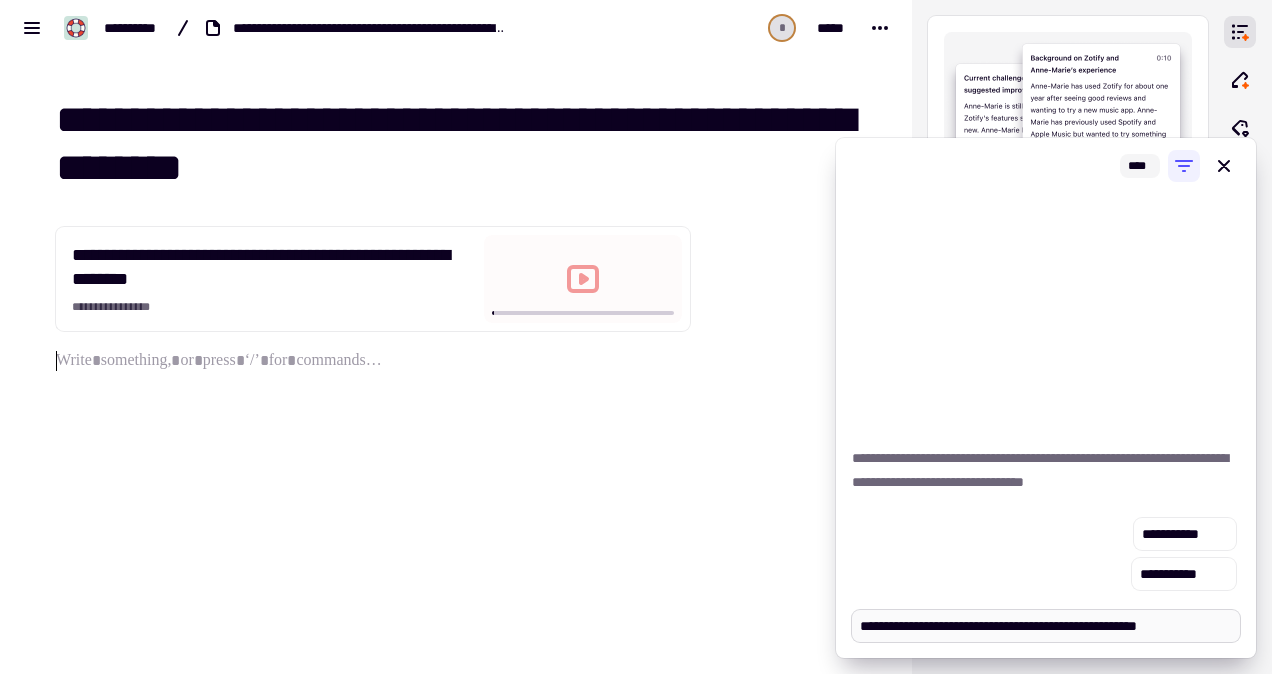 type on "*" 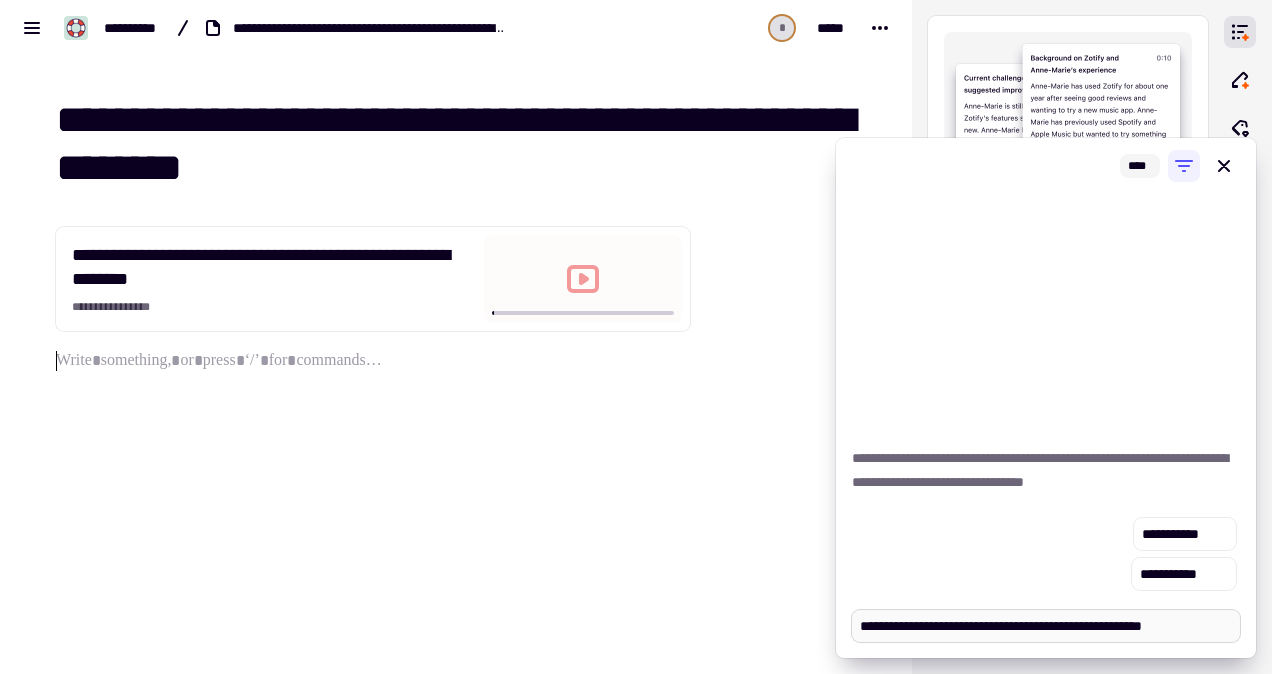 type on "*" 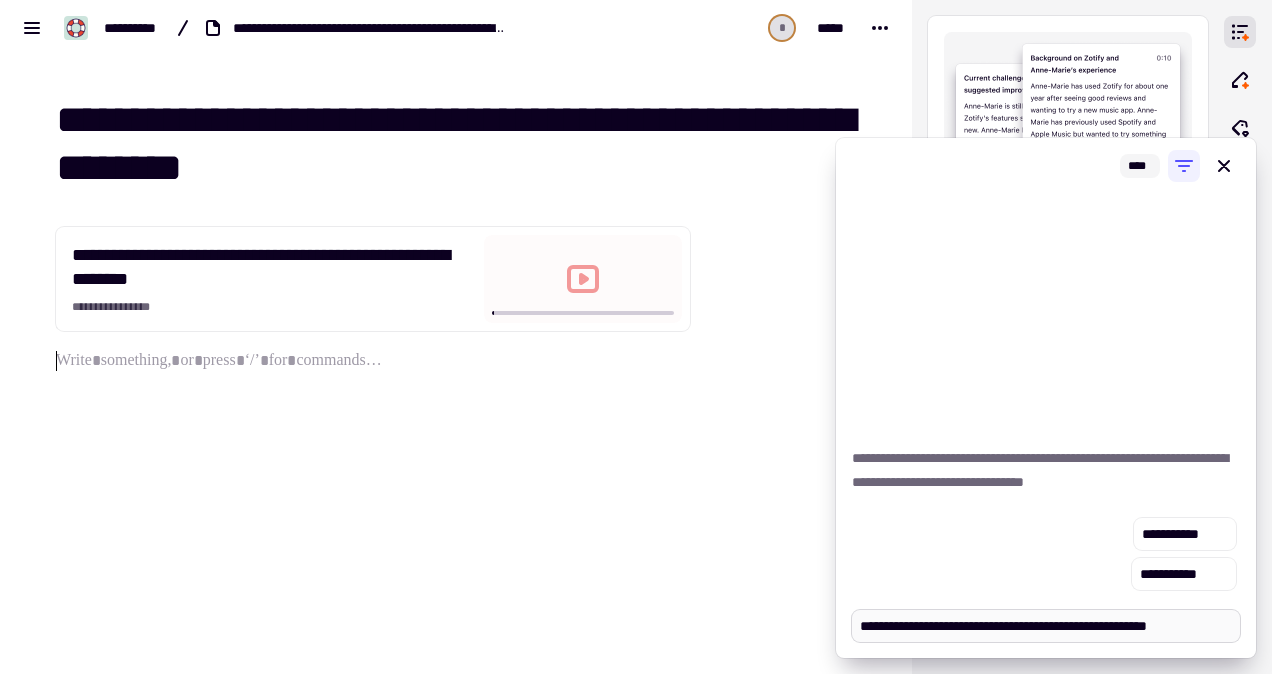 type on "*" 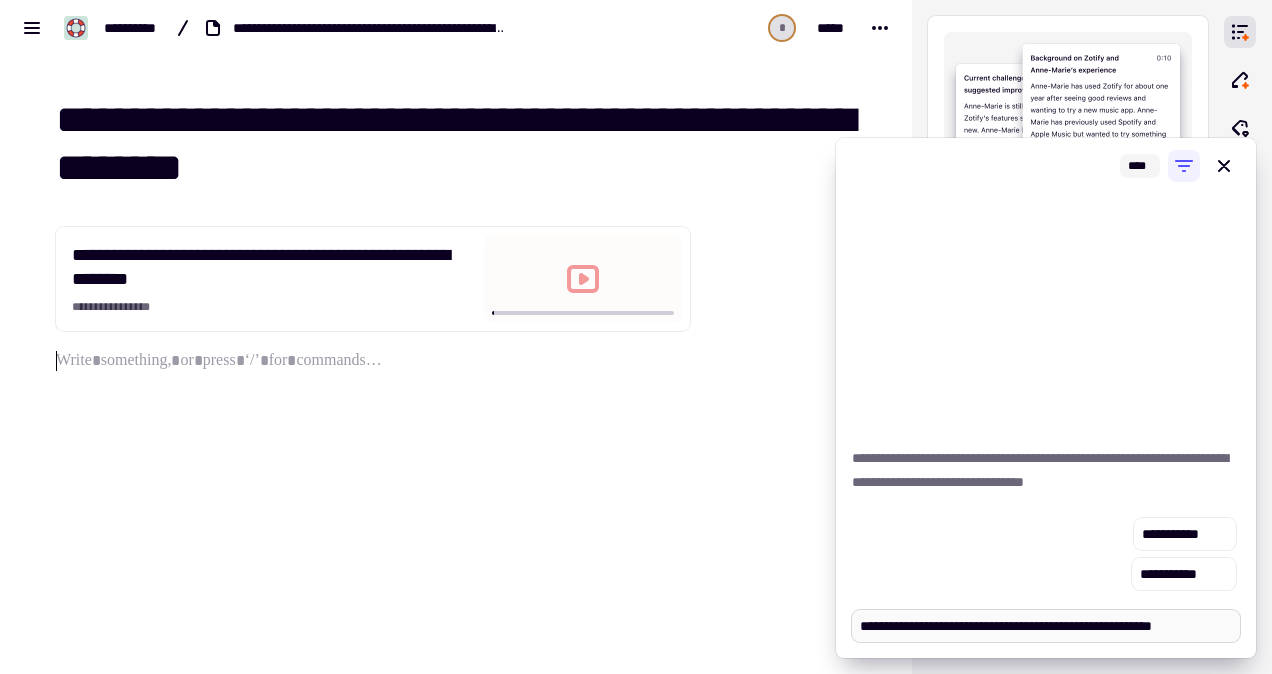 type on "*" 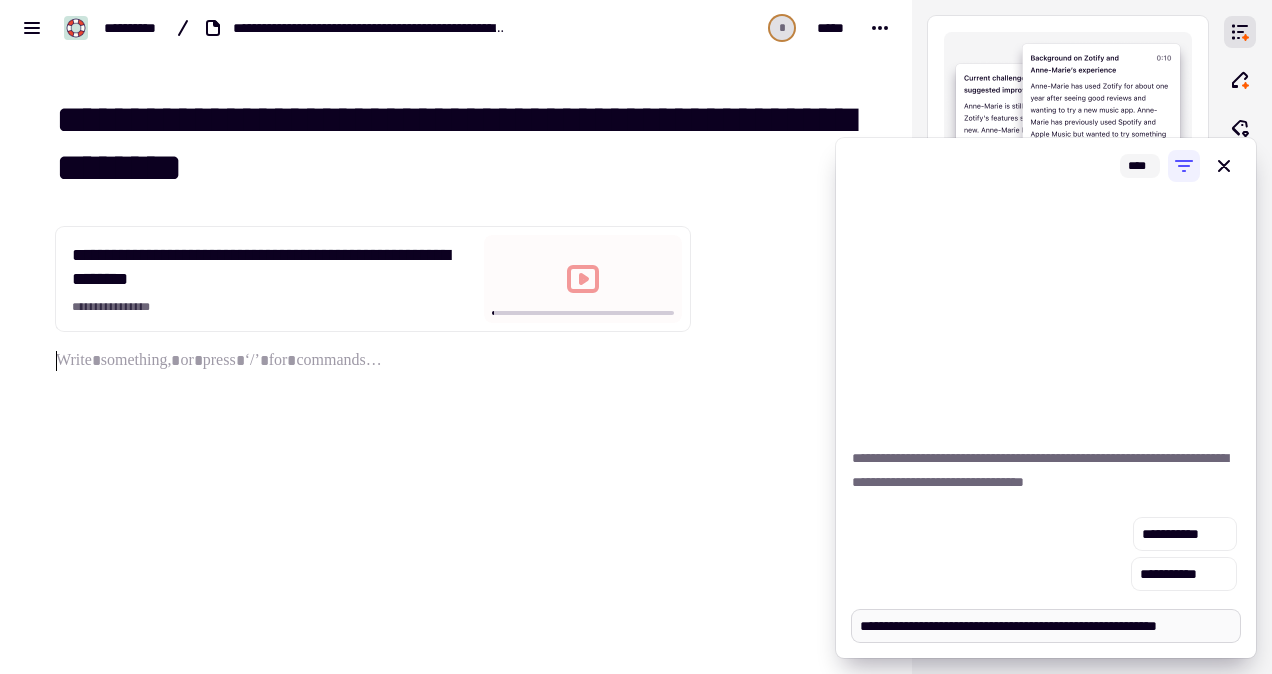 type on "*" 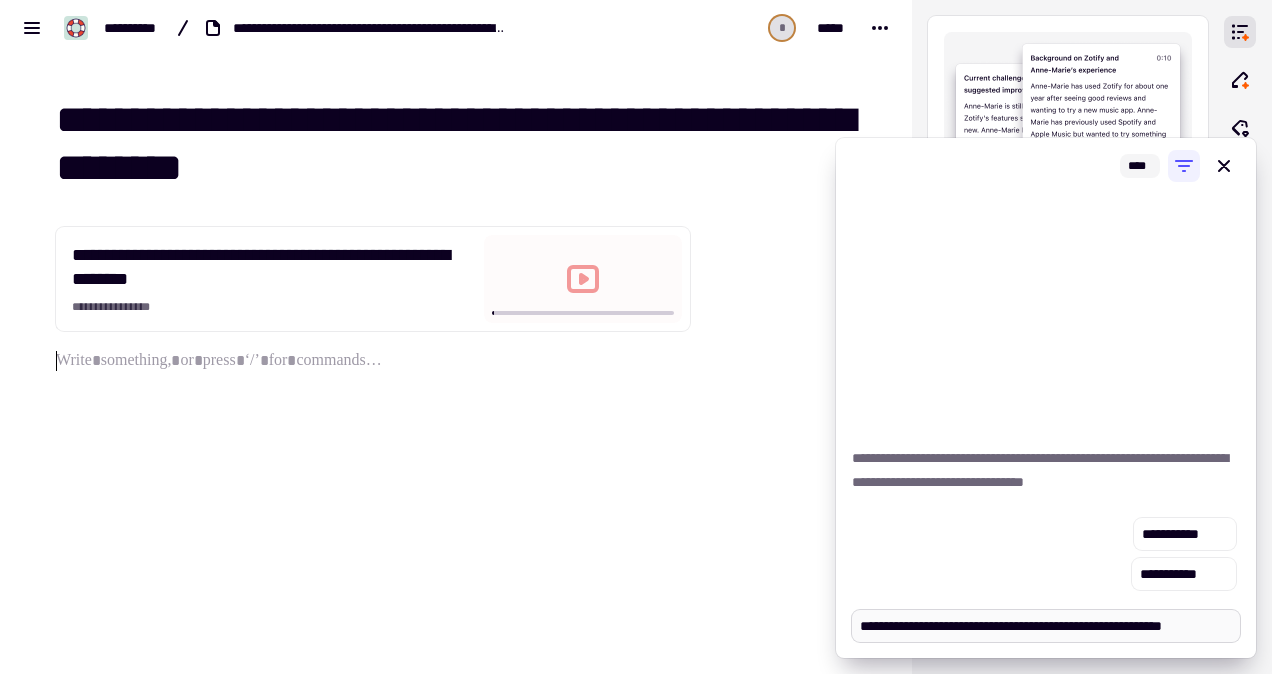 type on "*" 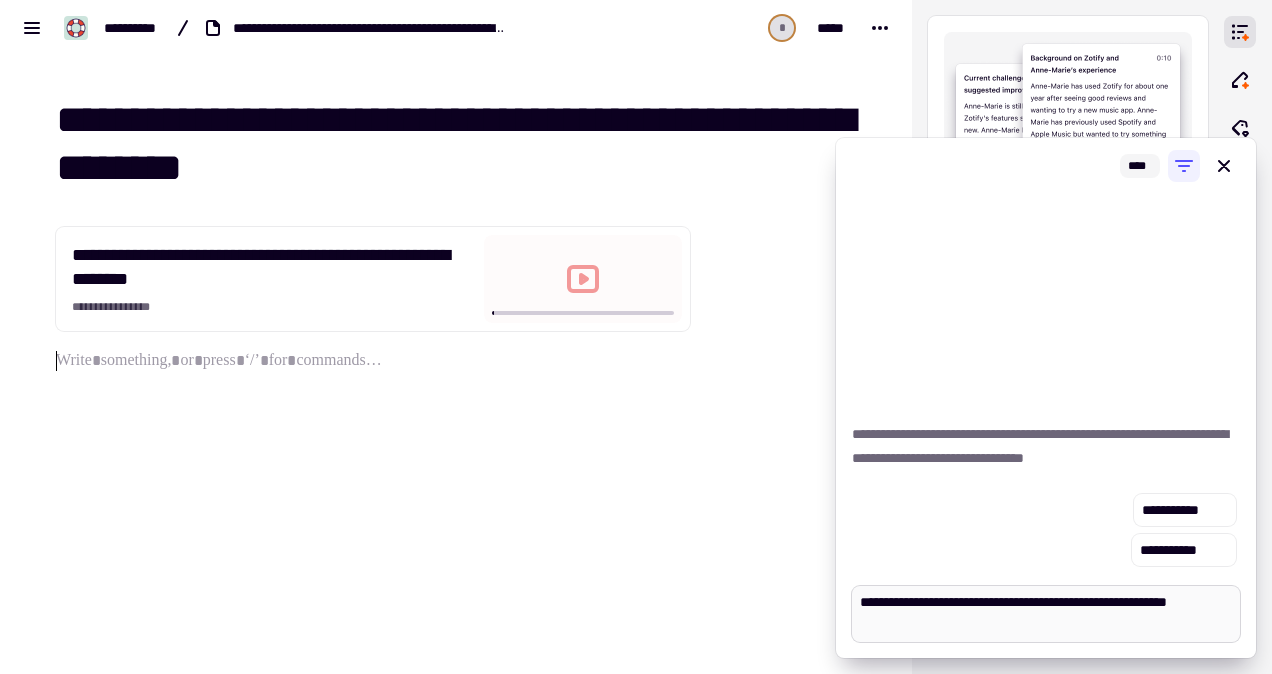 type on "*" 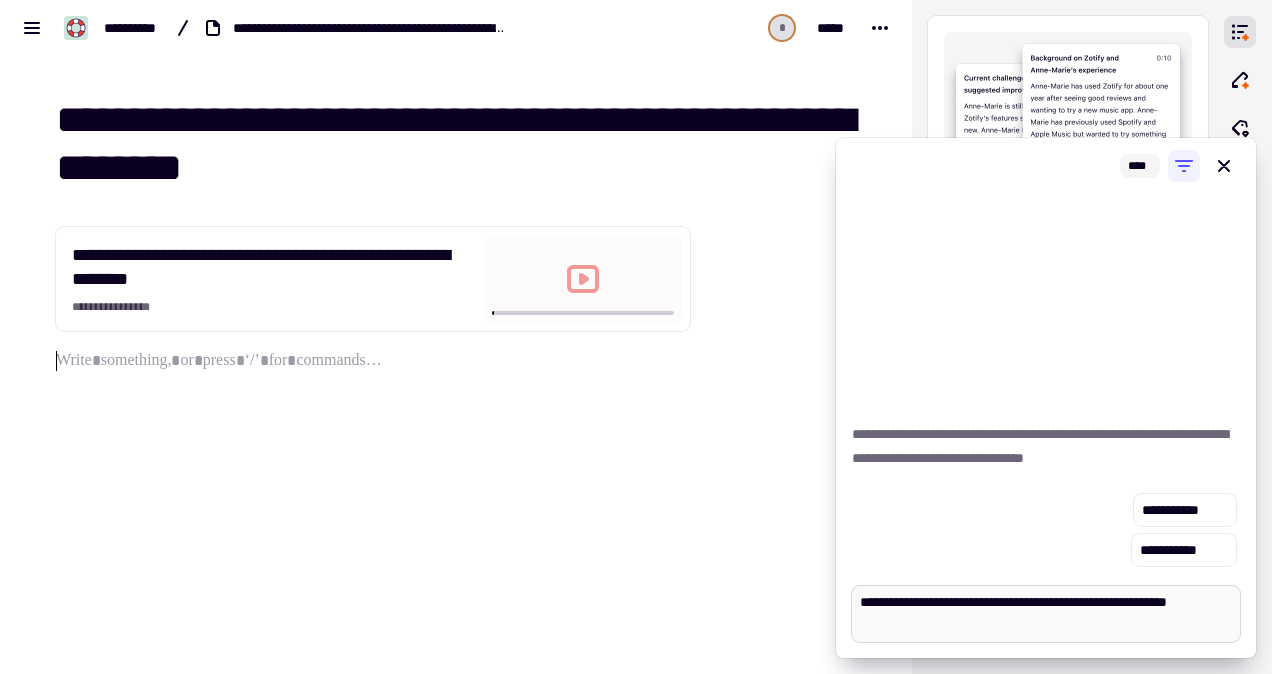 type on "**********" 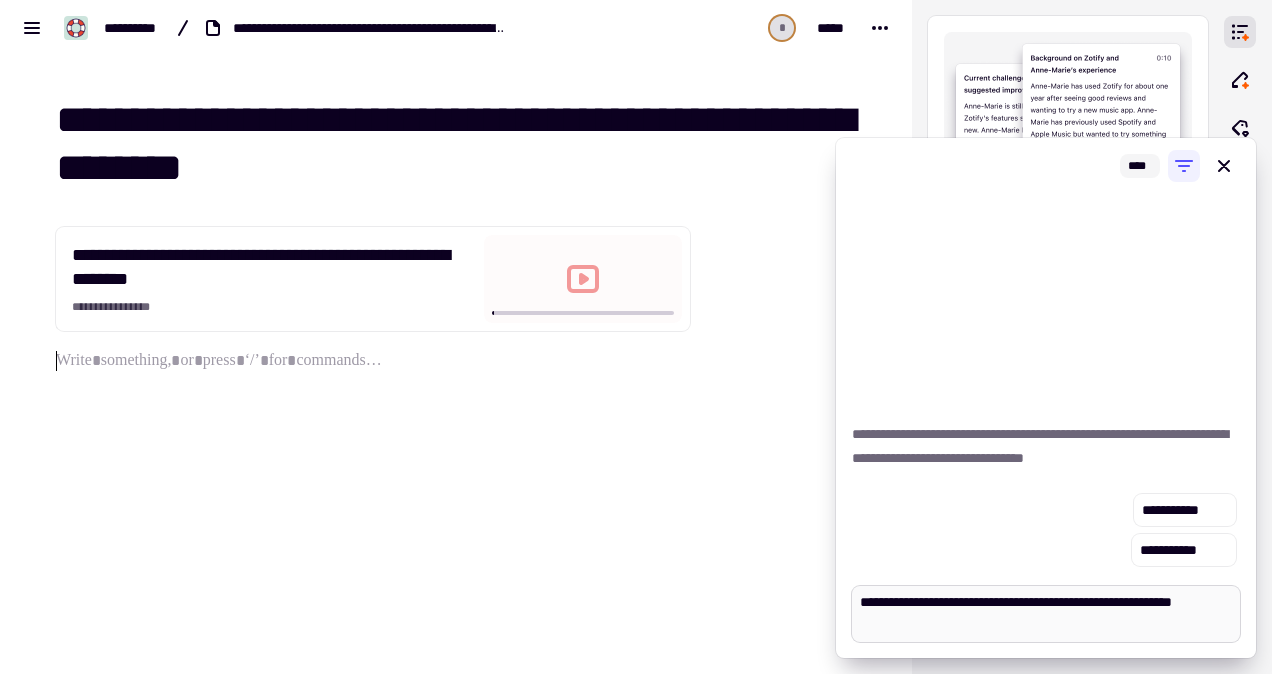 type on "*" 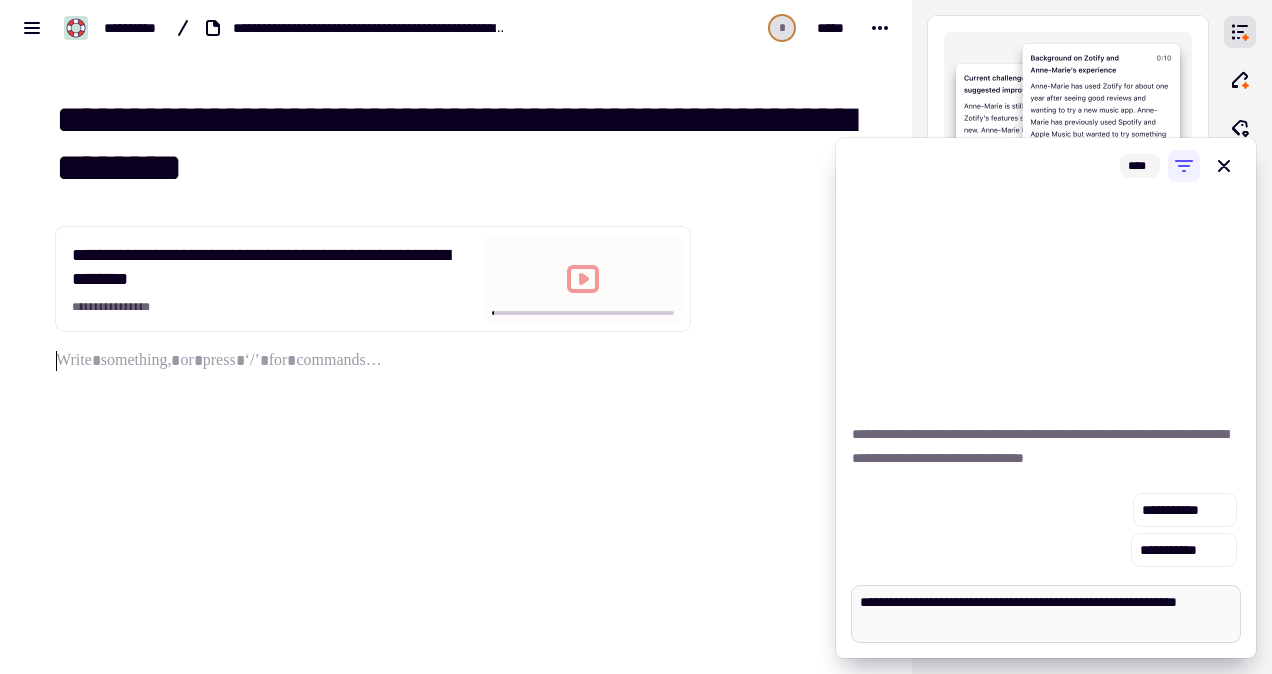 type on "*" 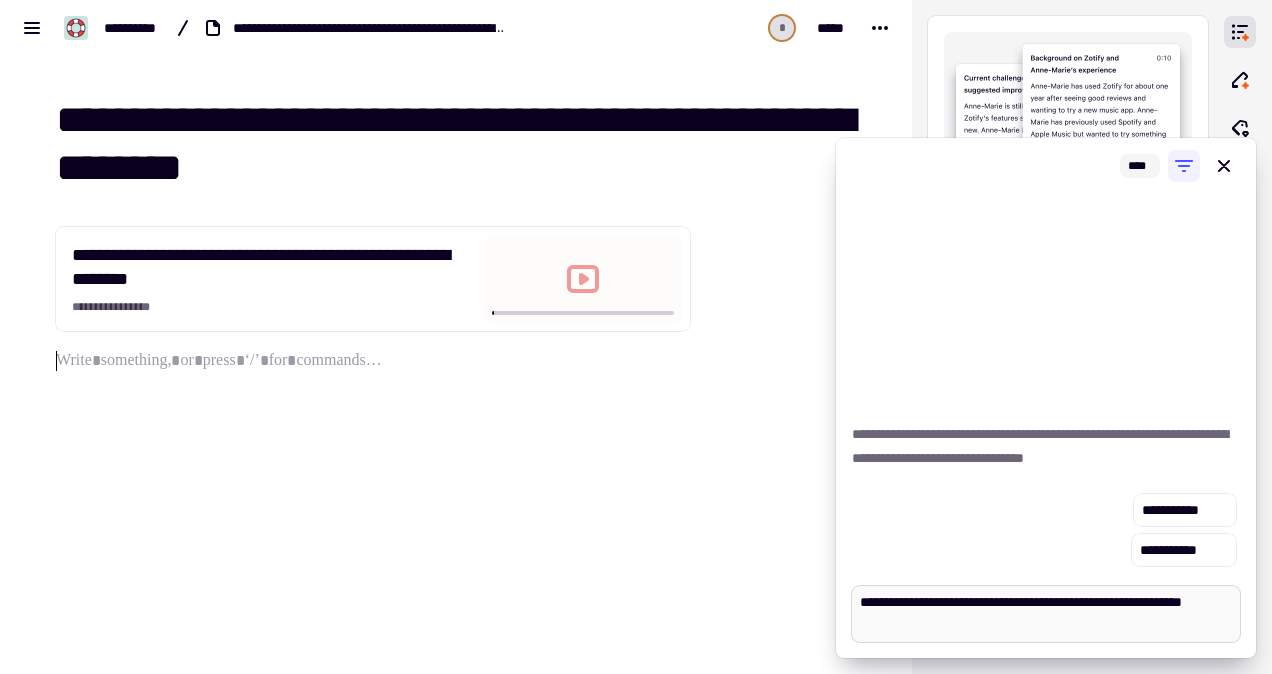 type on "*" 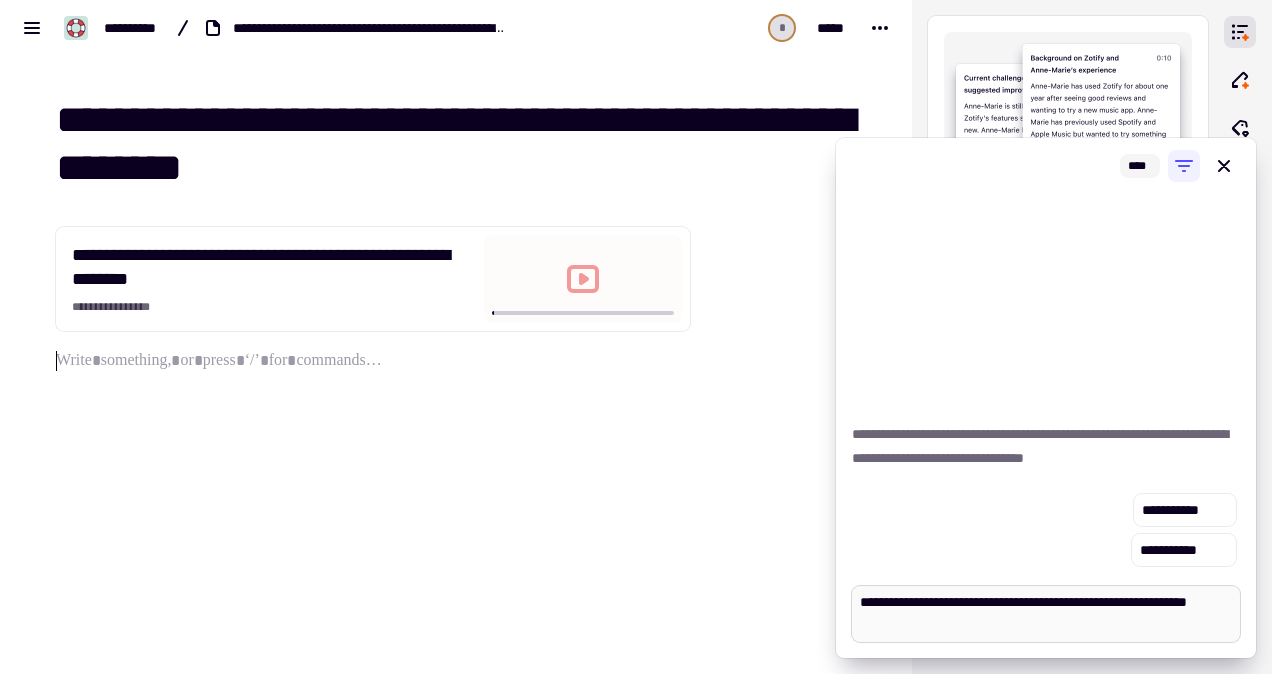 type on "*" 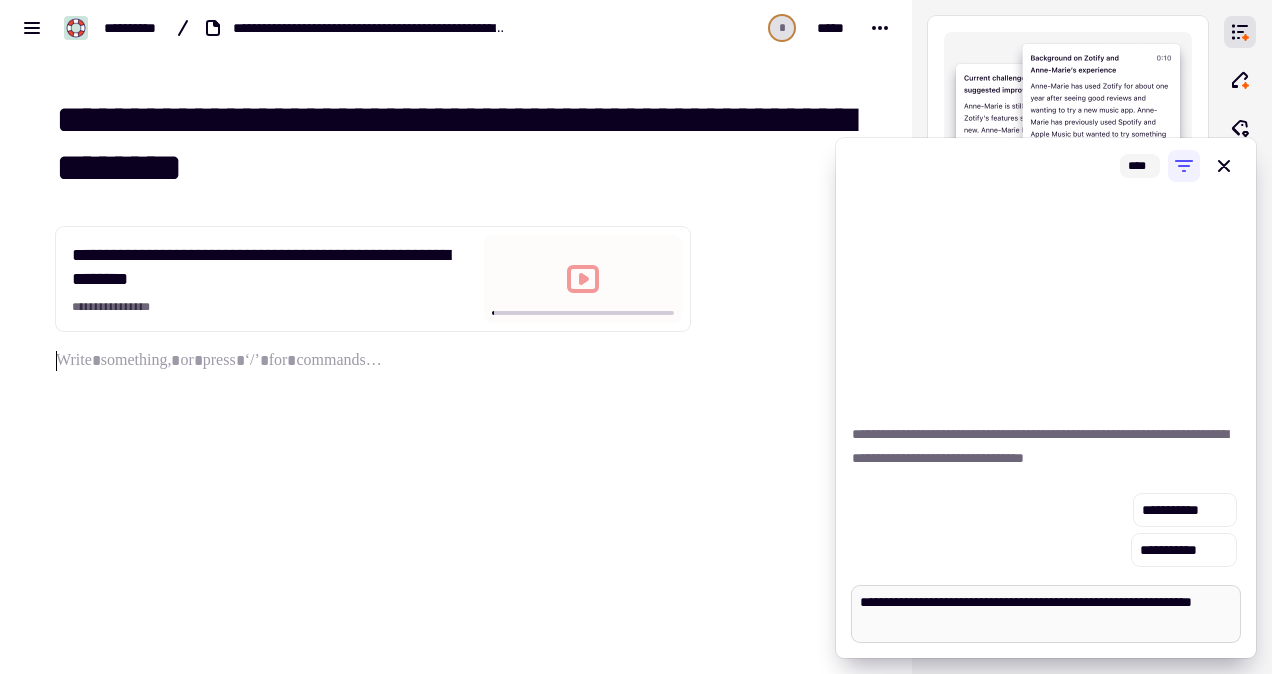 type on "*" 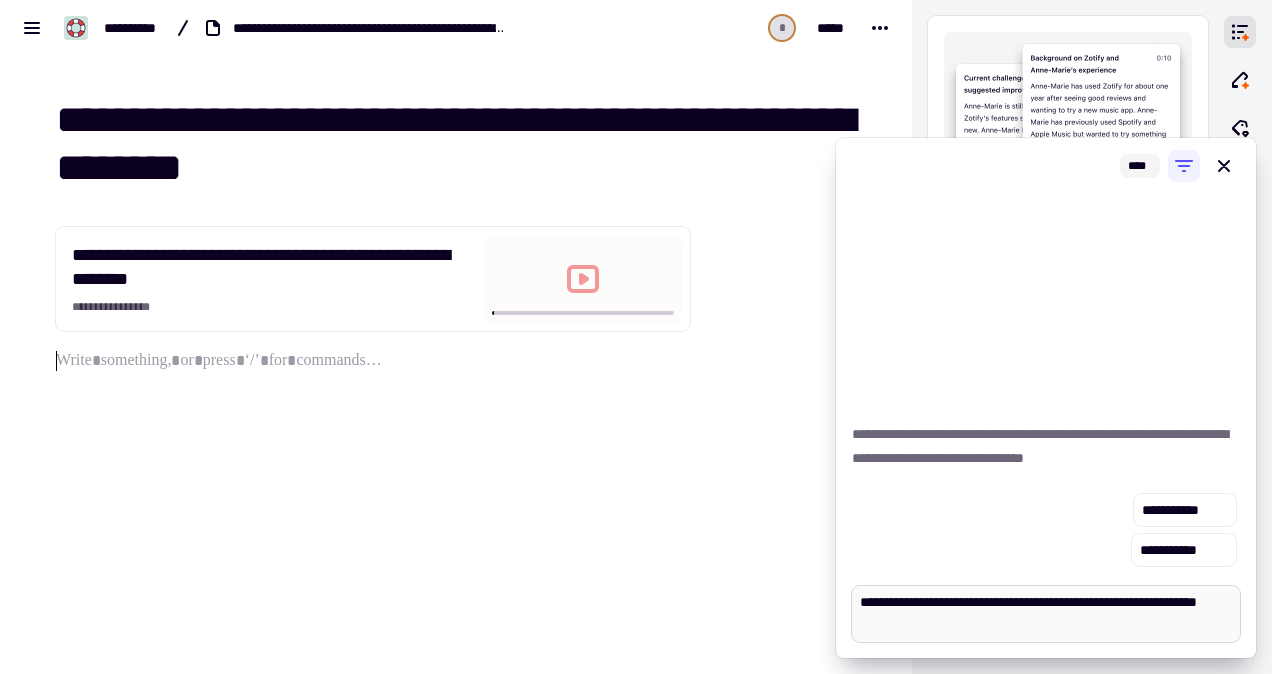 type on "*" 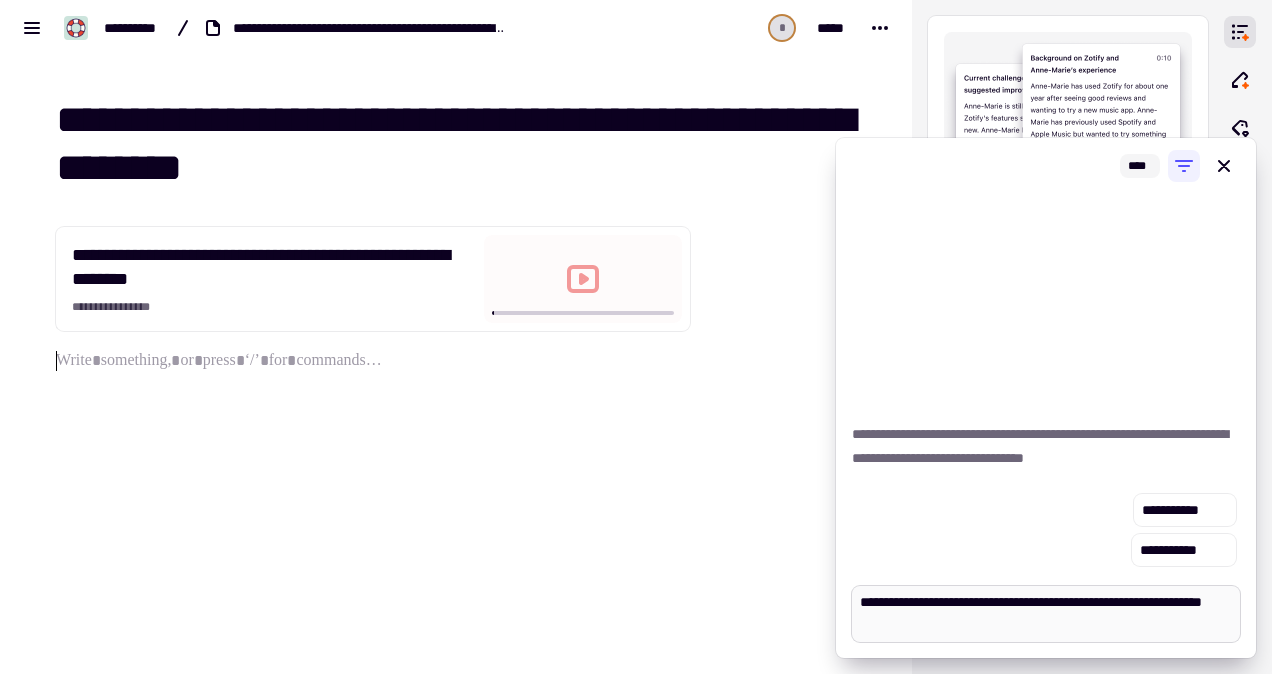 type on "*" 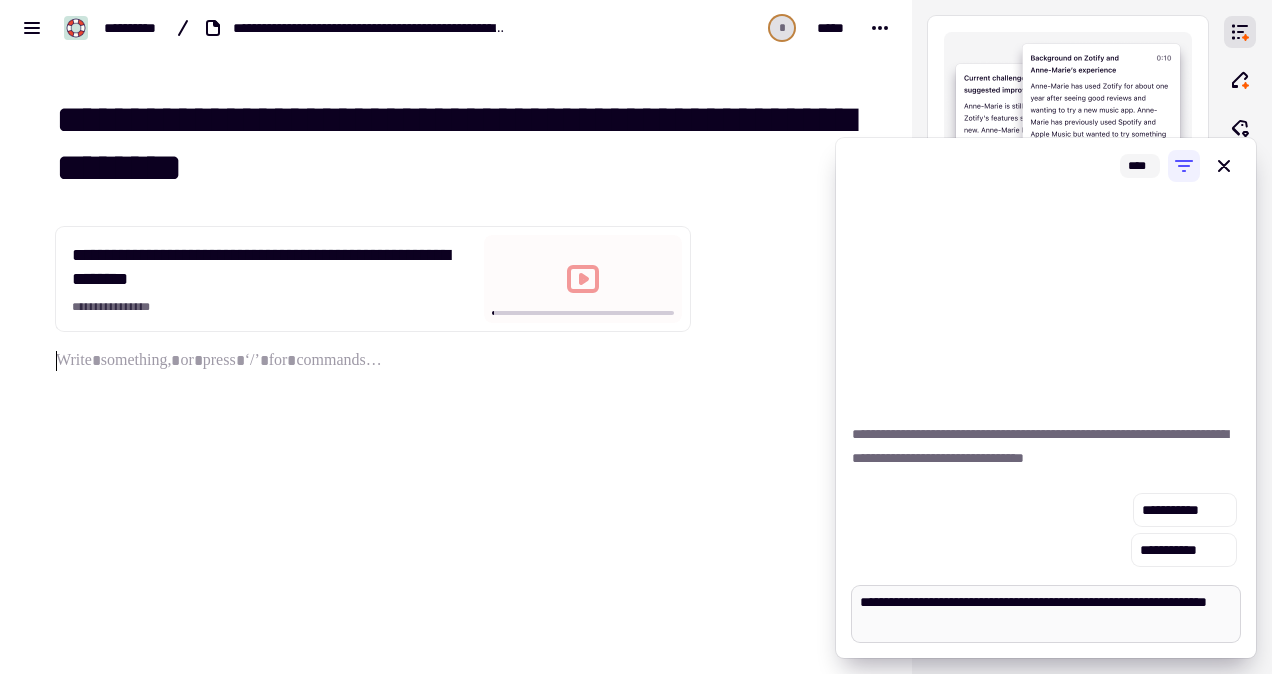type on "*" 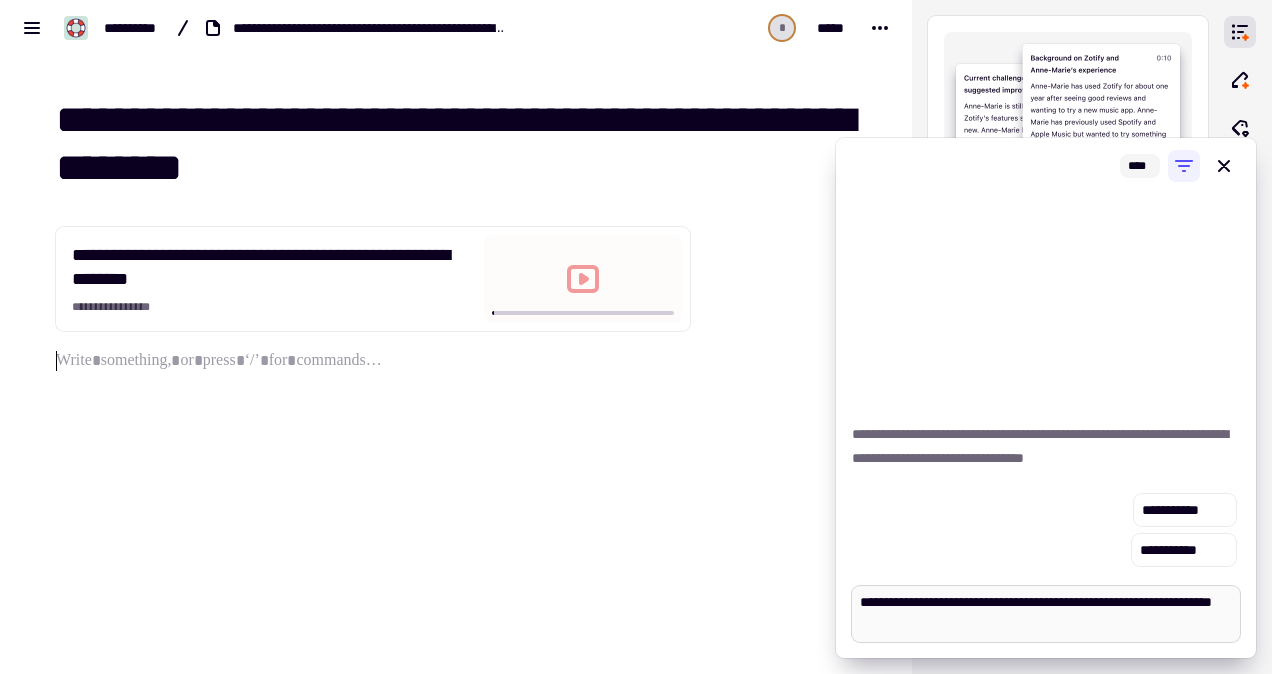 type 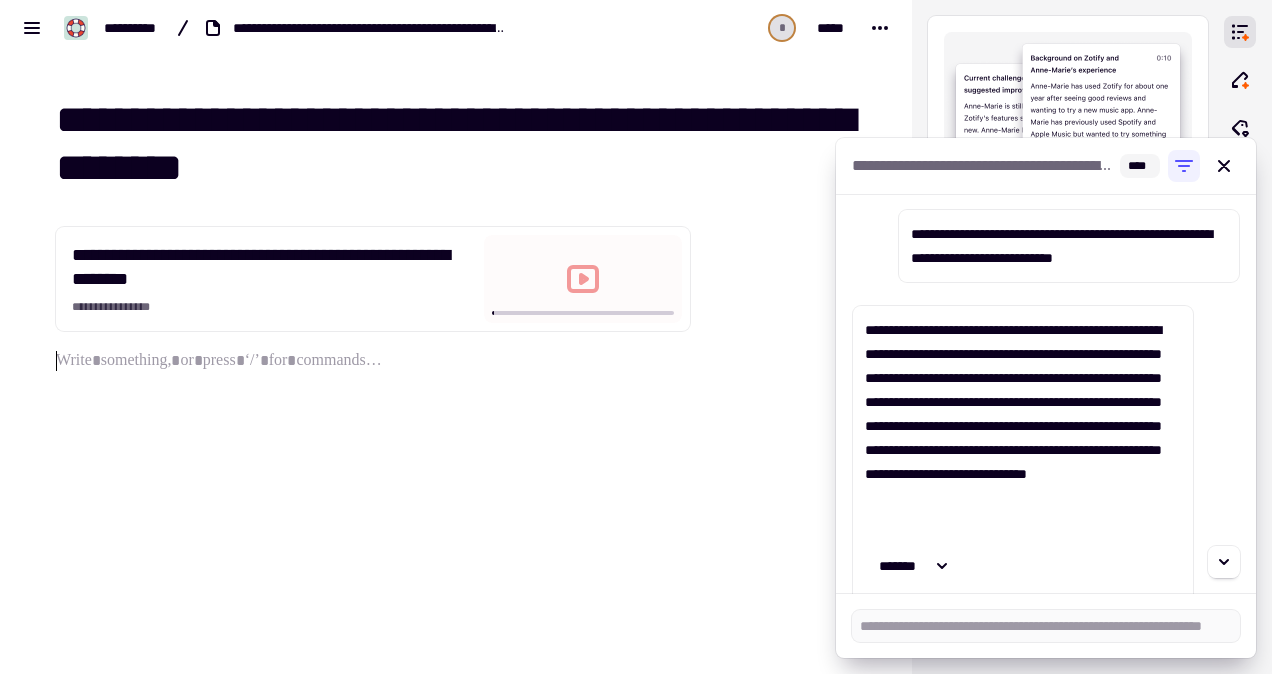 scroll, scrollTop: 72, scrollLeft: 0, axis: vertical 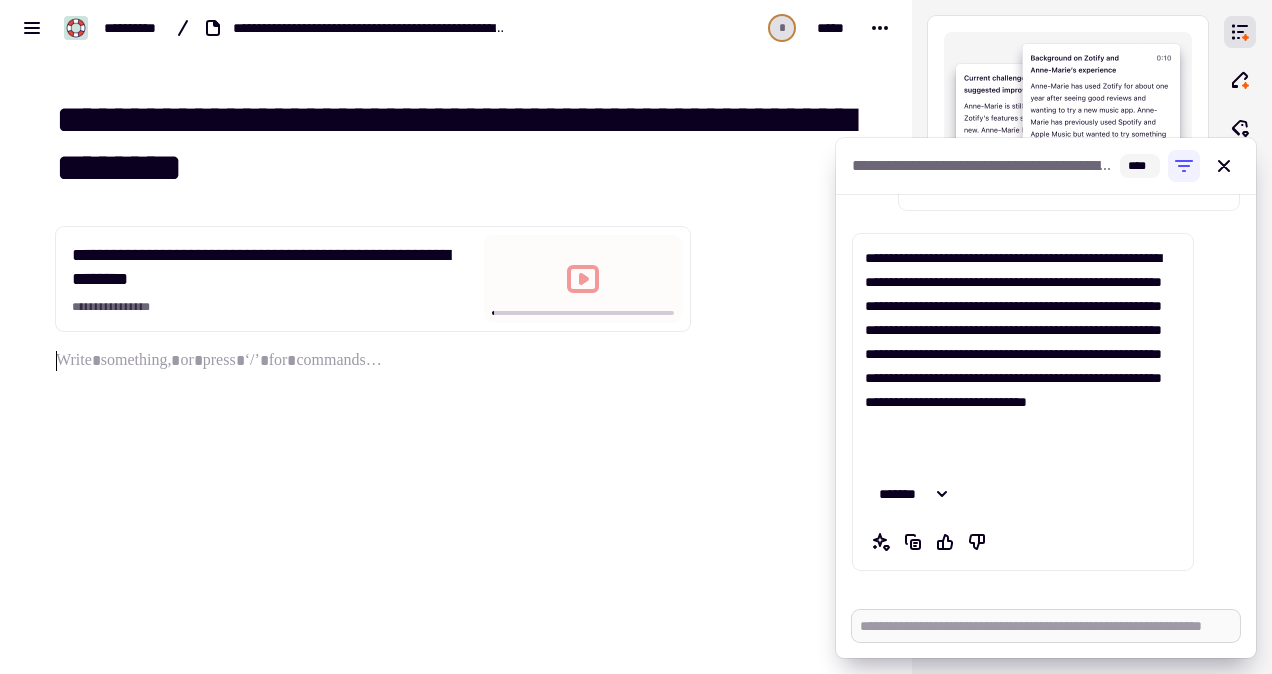 click at bounding box center [1046, 626] 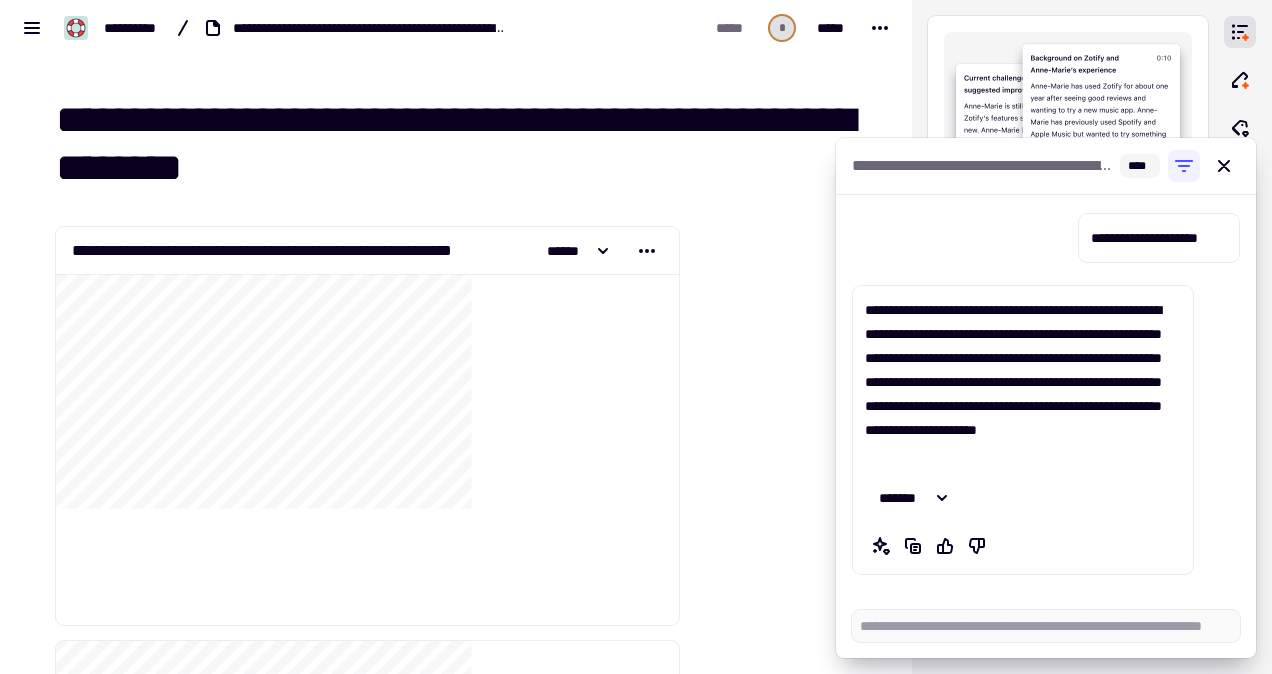 scroll, scrollTop: 456, scrollLeft: 0, axis: vertical 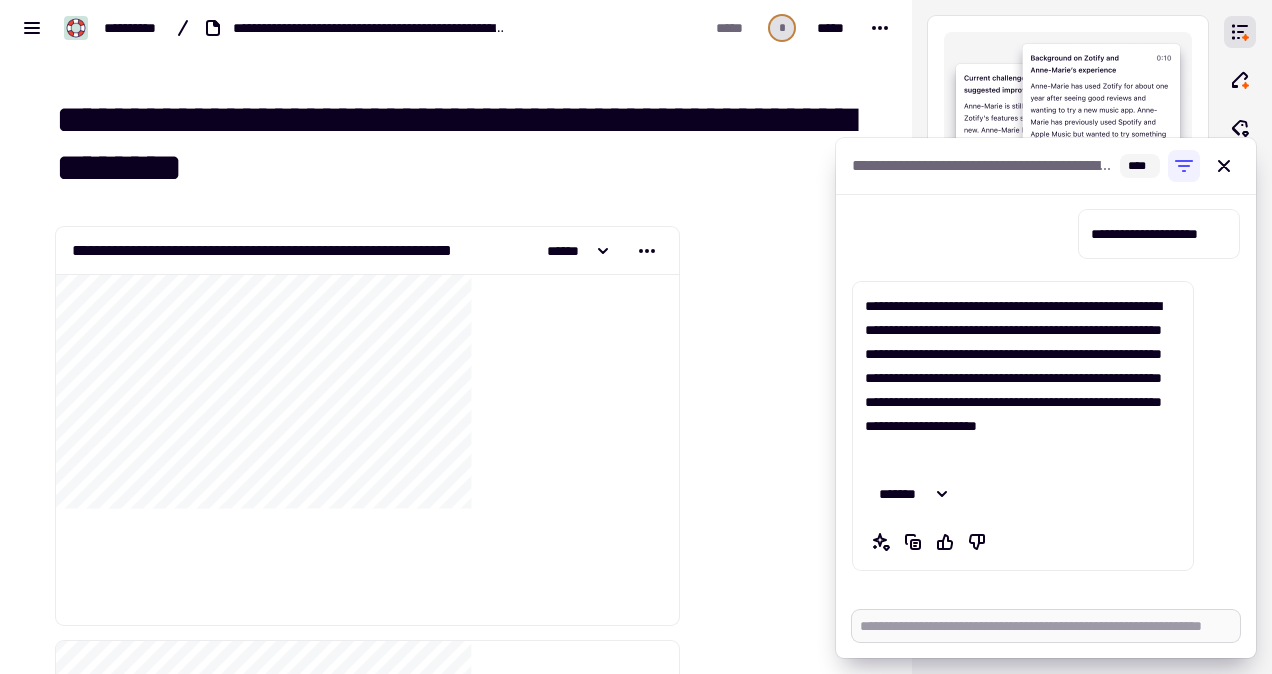 click at bounding box center [1046, 626] 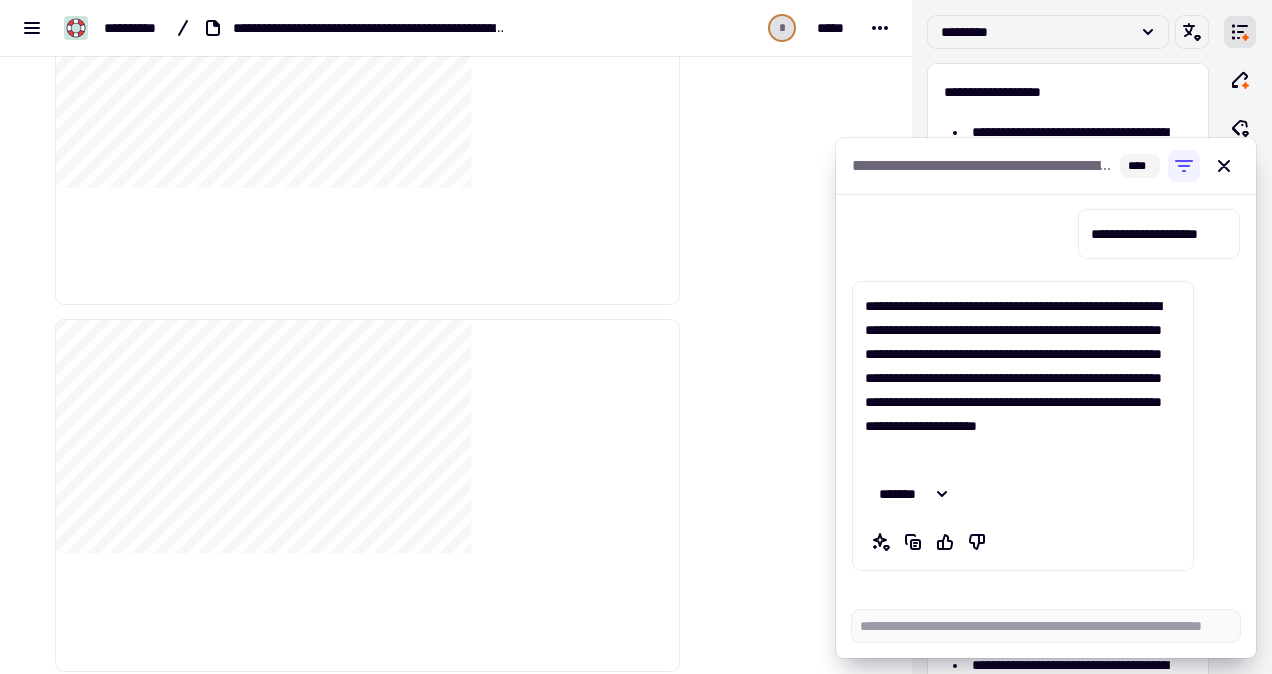 scroll, scrollTop: 6200, scrollLeft: 0, axis: vertical 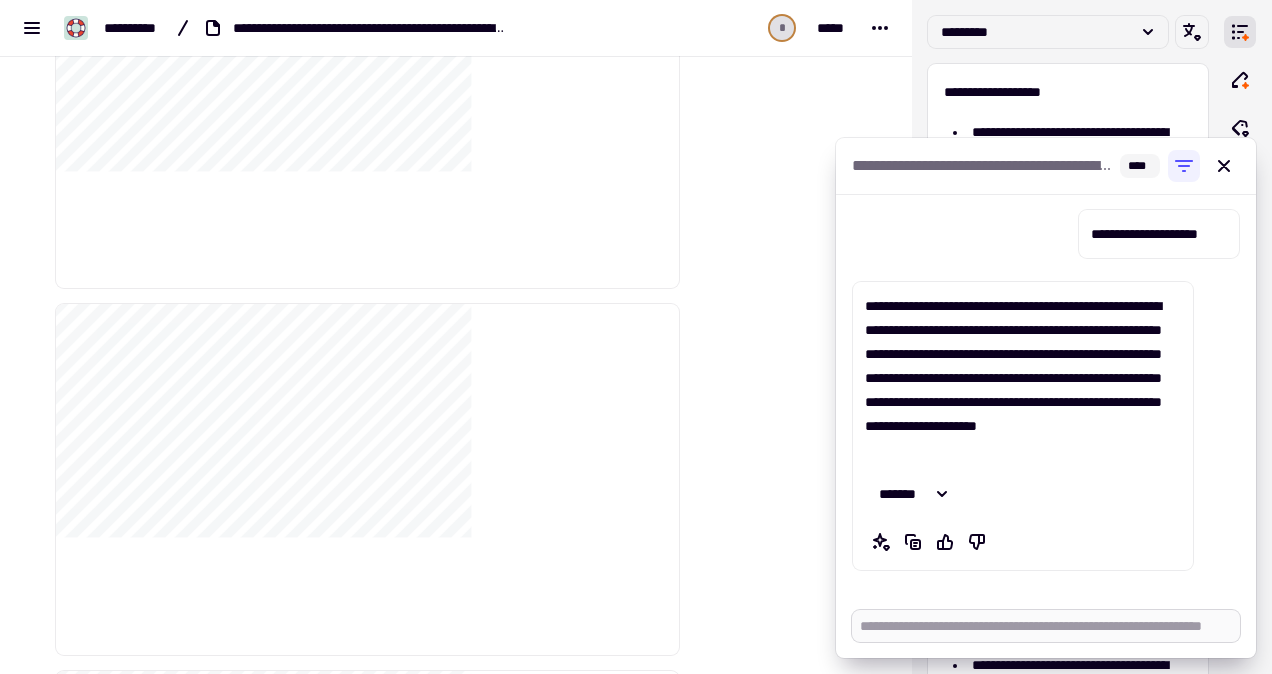 click at bounding box center [1046, 626] 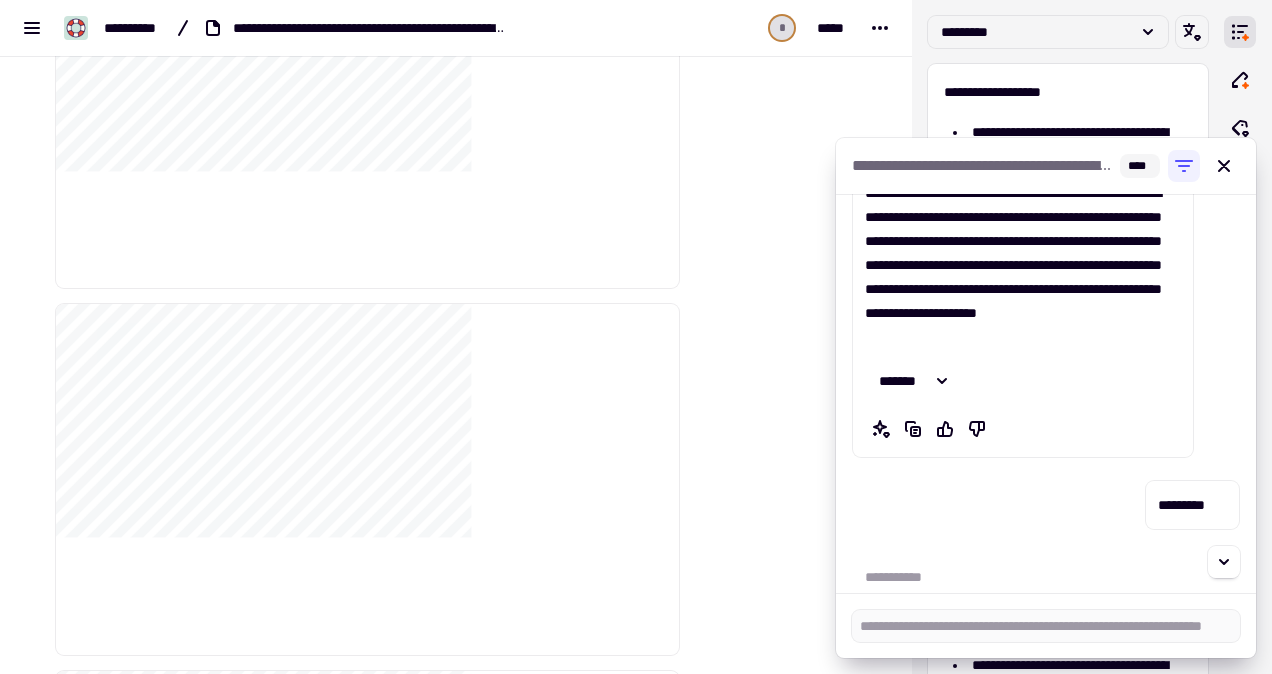 scroll, scrollTop: 600, scrollLeft: 0, axis: vertical 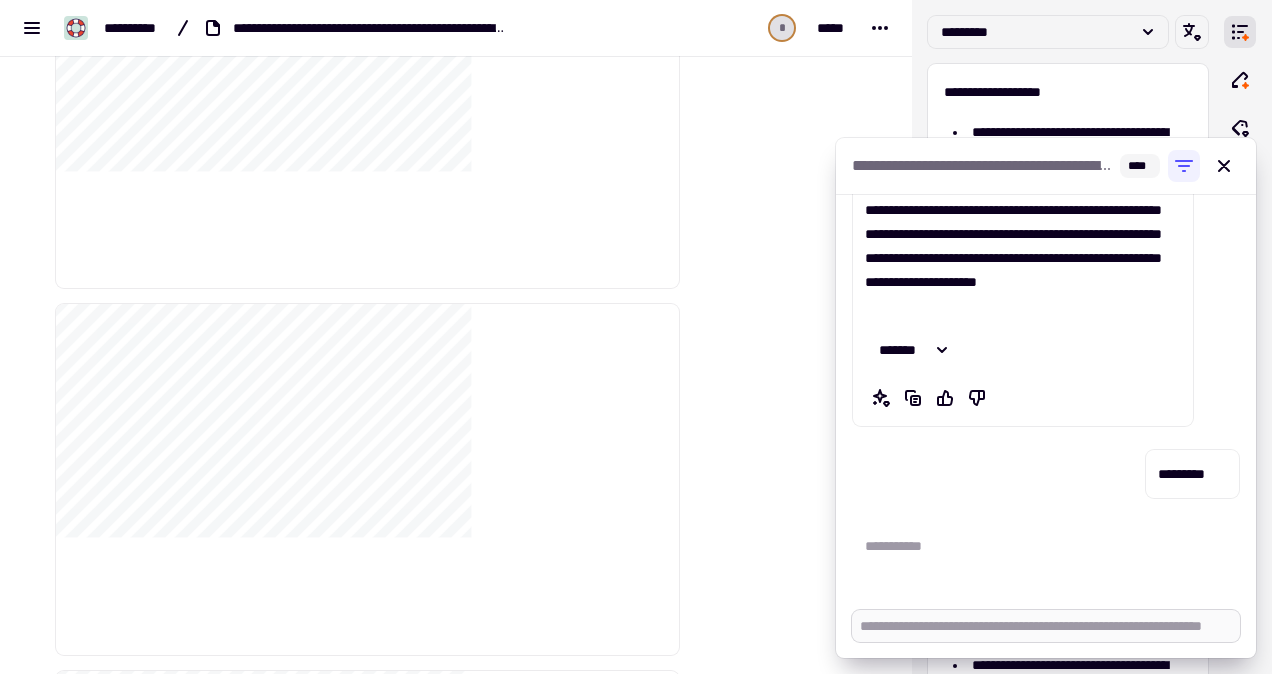 click at bounding box center (1046, 626) 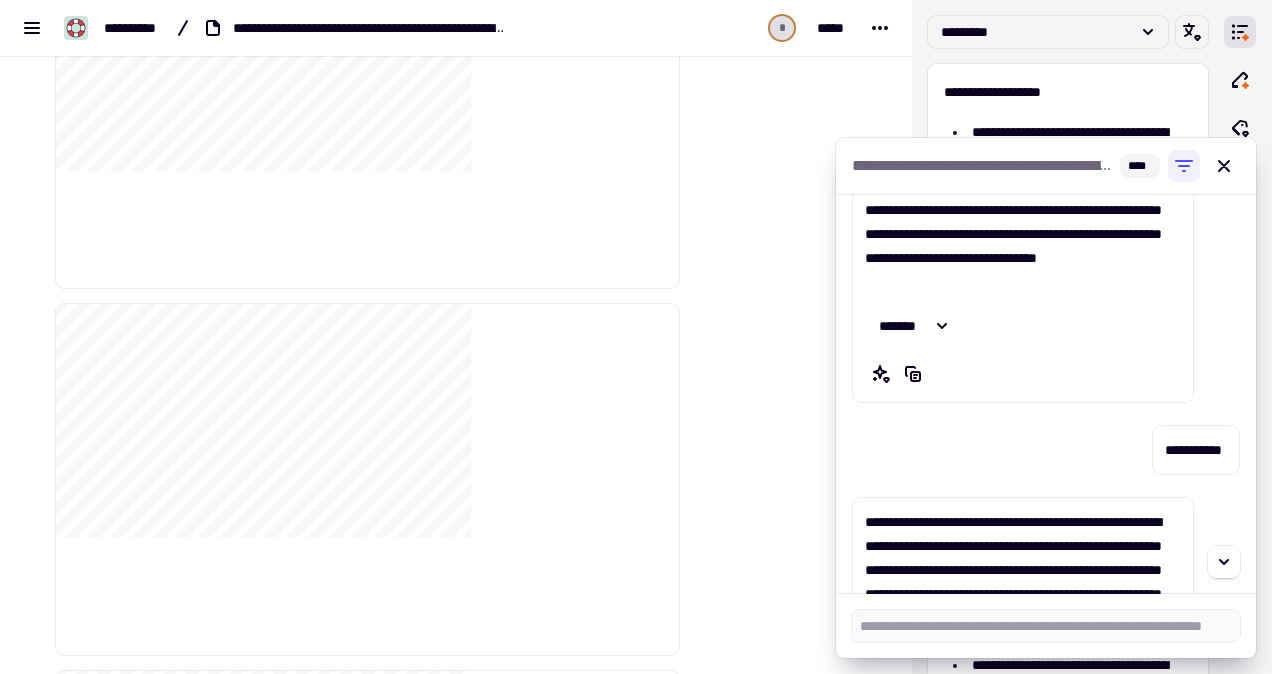 scroll, scrollTop: 1488, scrollLeft: 0, axis: vertical 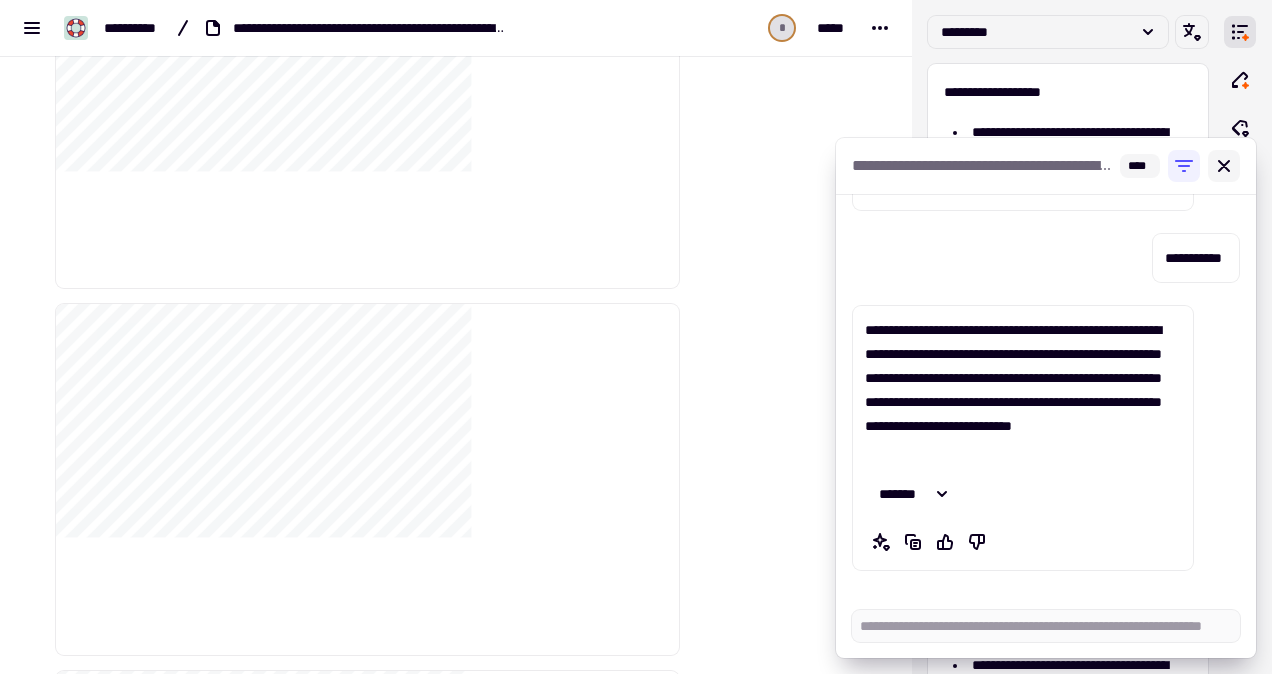 click 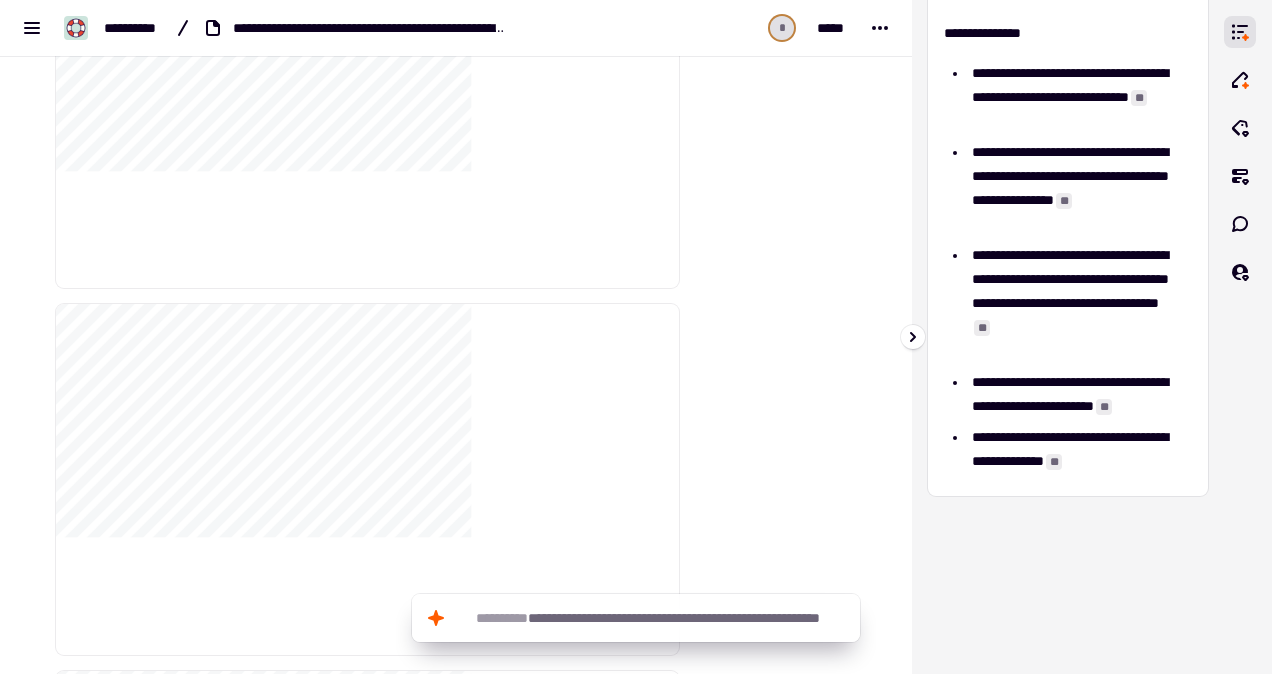 scroll, scrollTop: 1402, scrollLeft: 0, axis: vertical 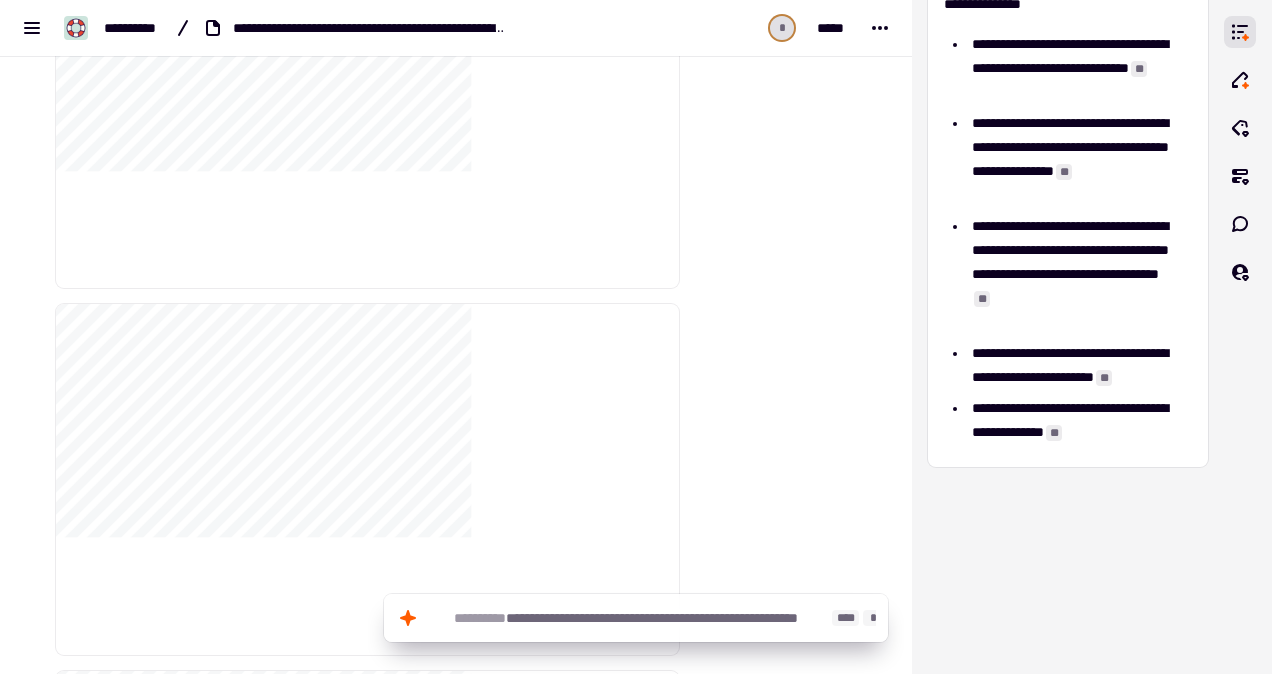 click on "Already anonymized text like [NAME] [ADDRESS]" 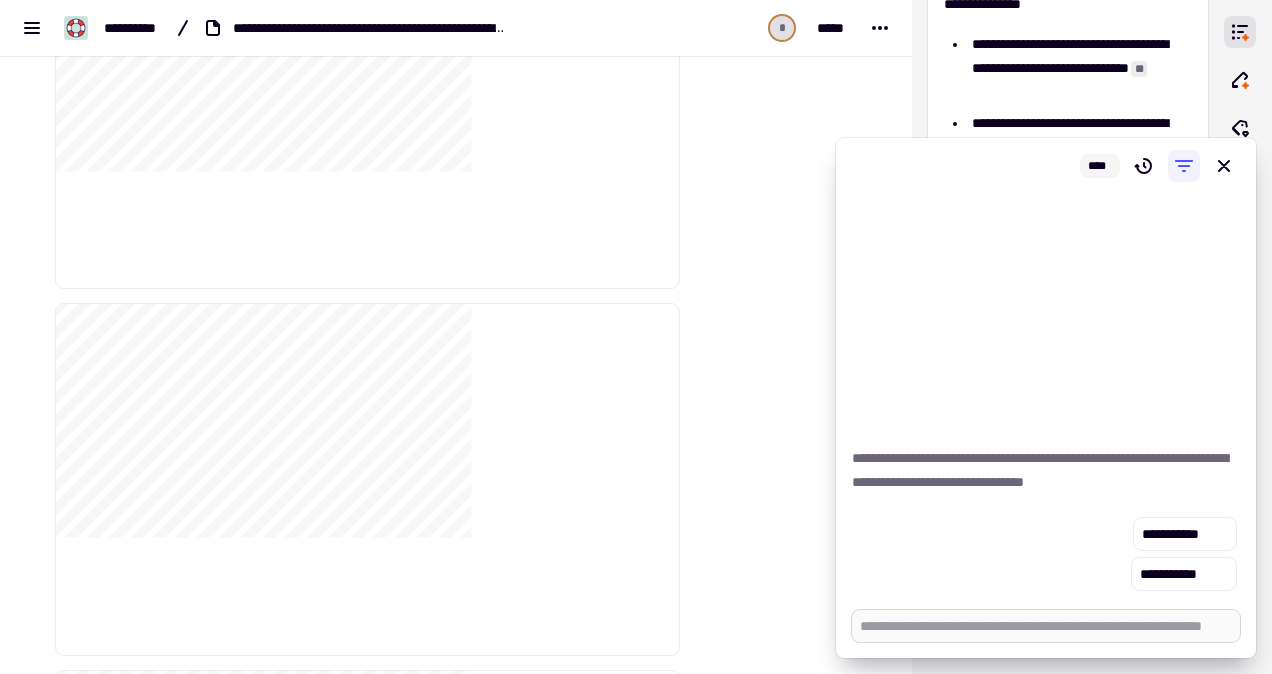 click at bounding box center [1046, 626] 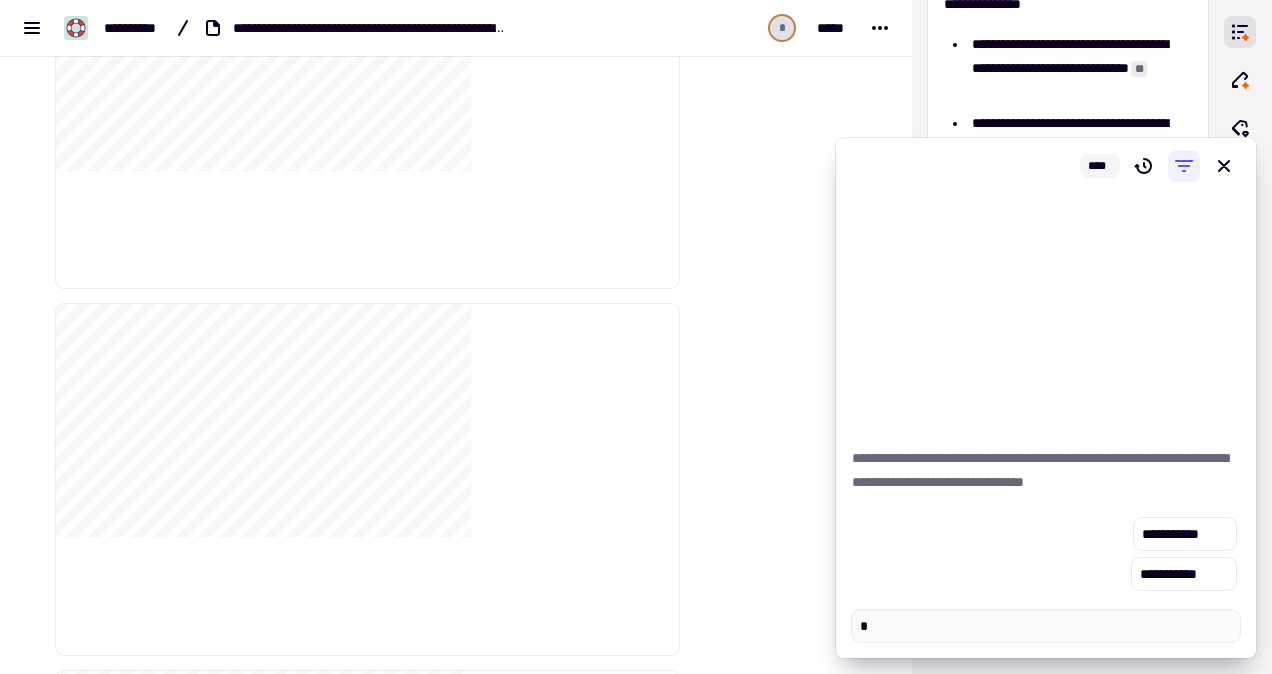 click on "Some text with potential PII" at bounding box center [1046, 470] 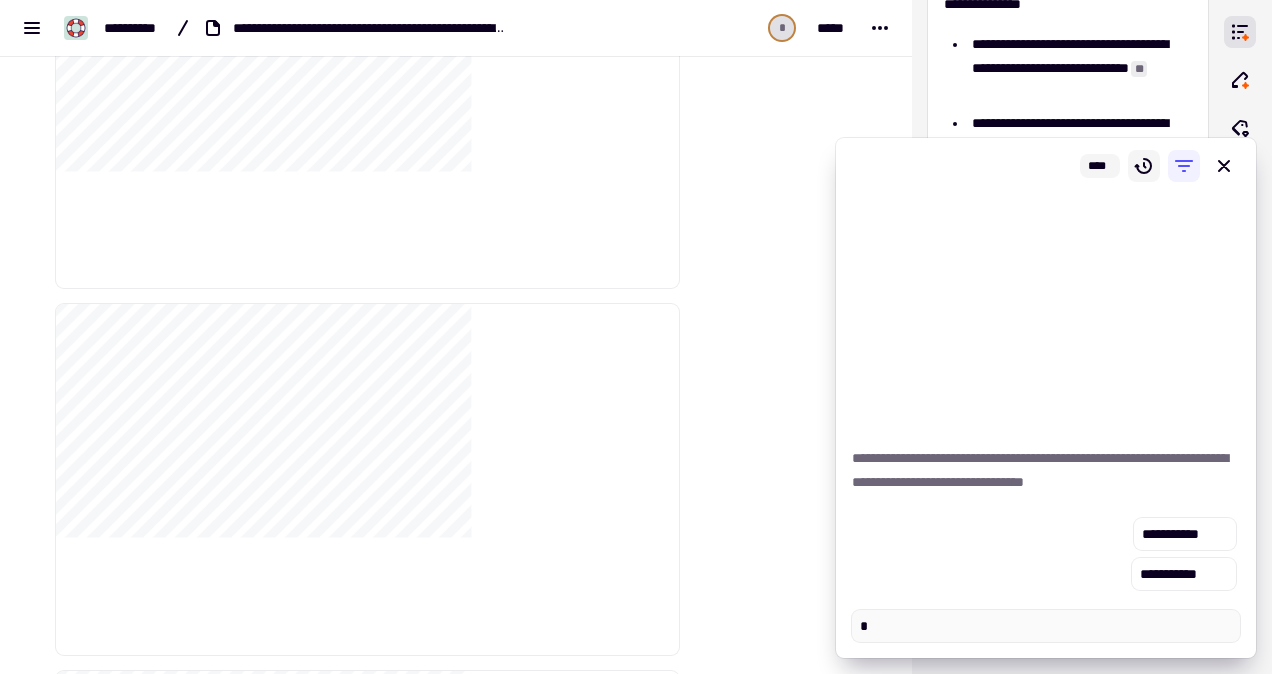 click at bounding box center [1144, 166] 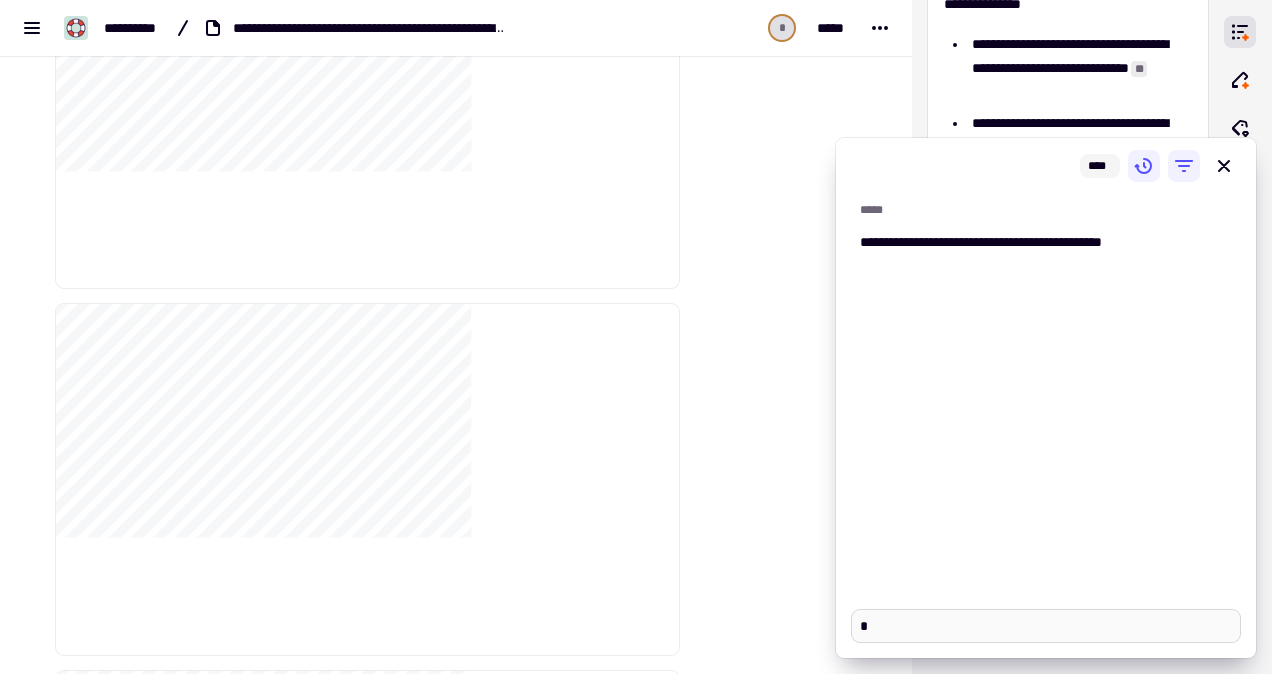 click on "*" at bounding box center (1046, 626) 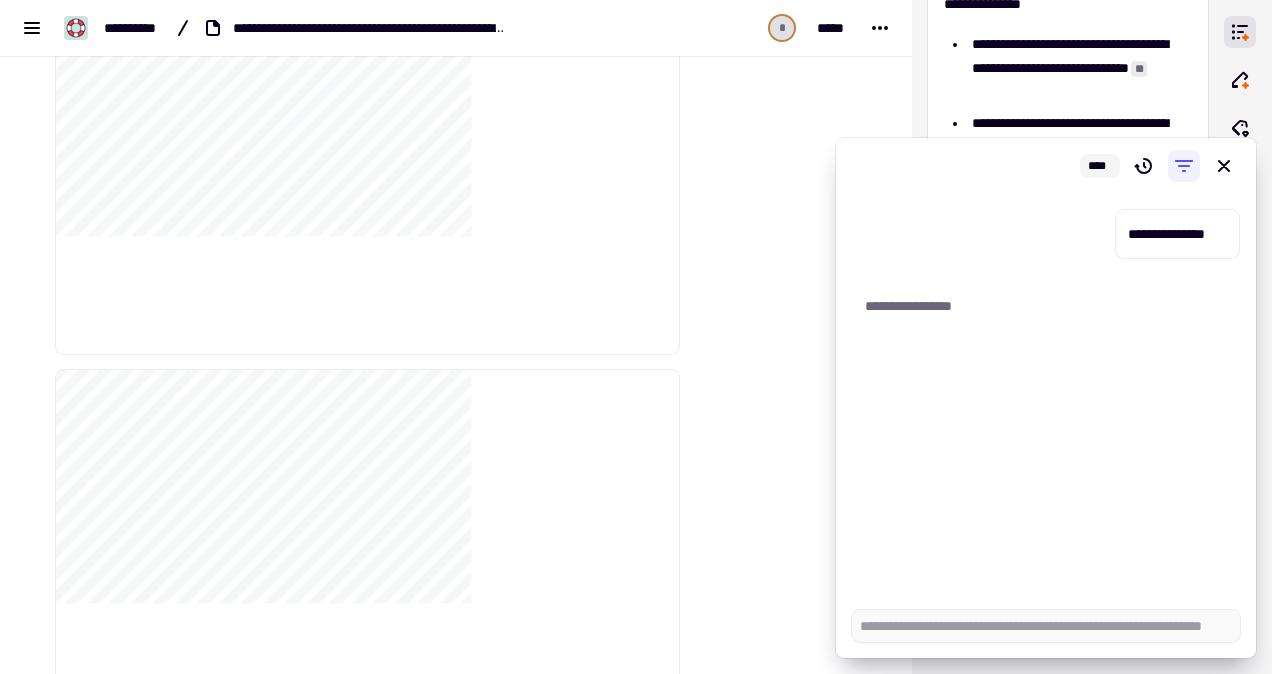 scroll, scrollTop: 9200, scrollLeft: 0, axis: vertical 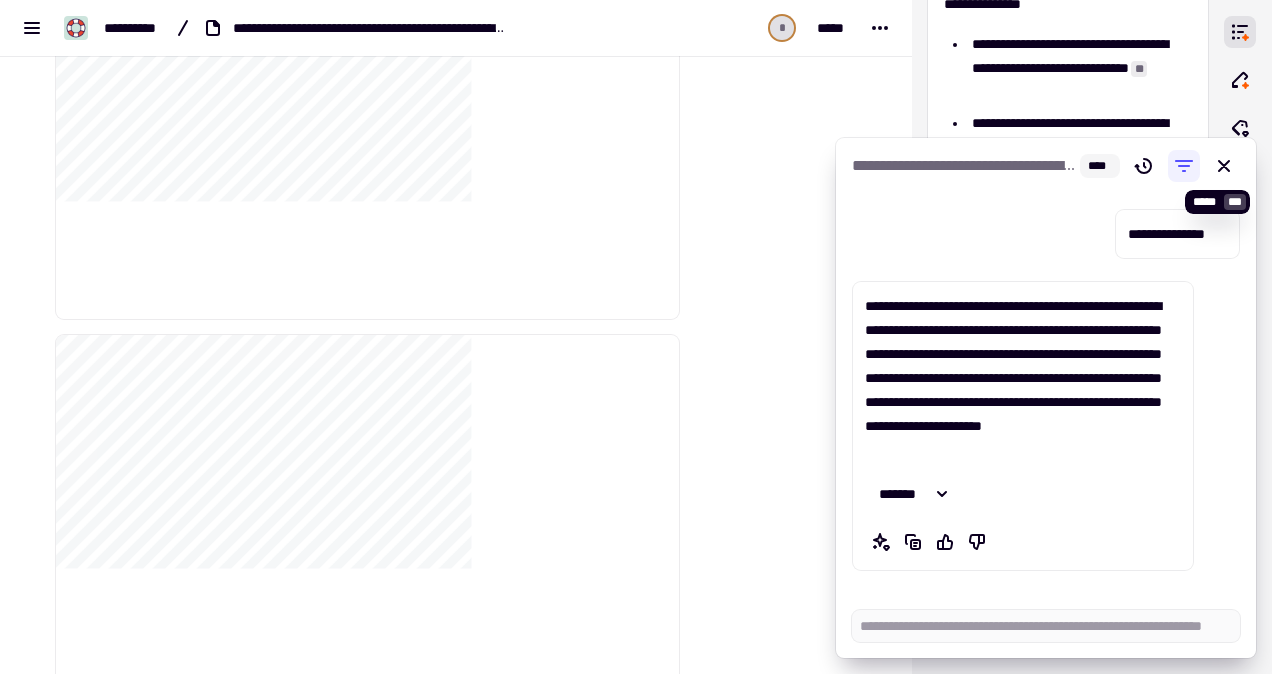 click 